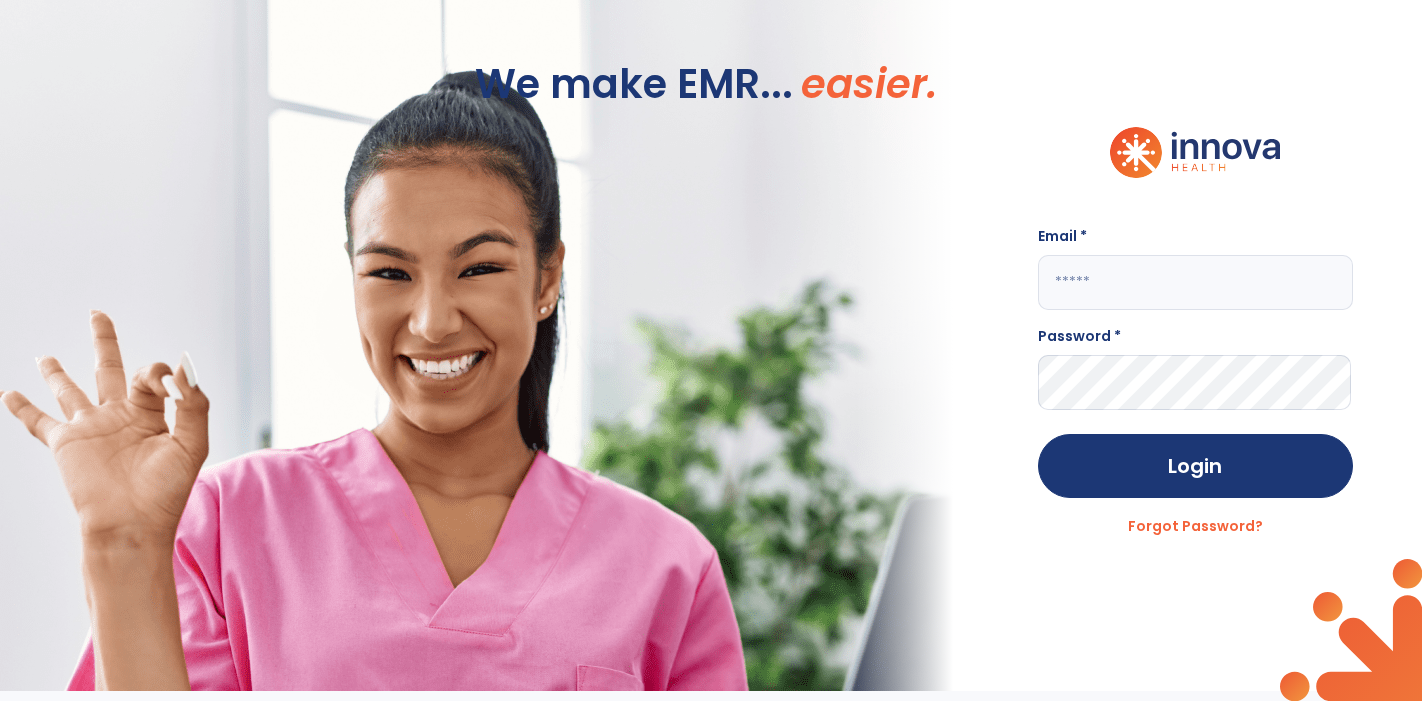 scroll, scrollTop: 0, scrollLeft: 0, axis: both 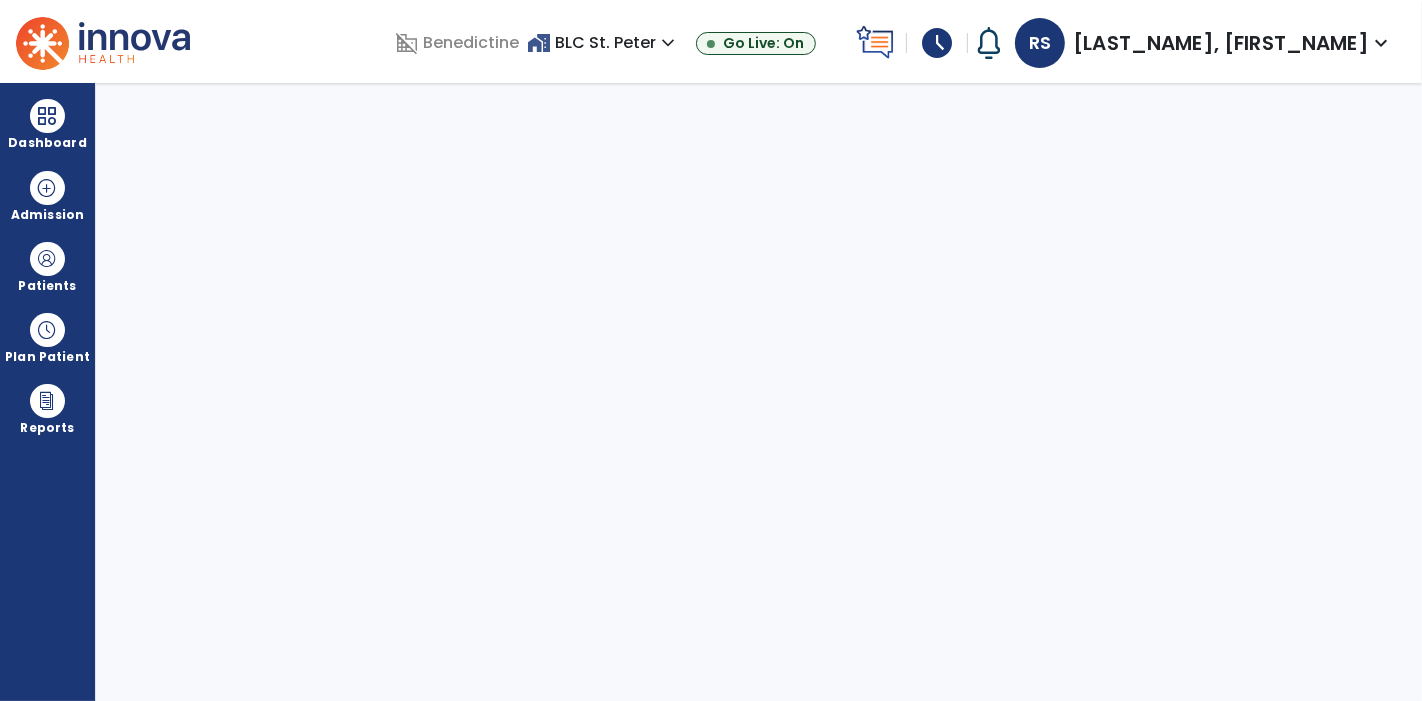 select on "****" 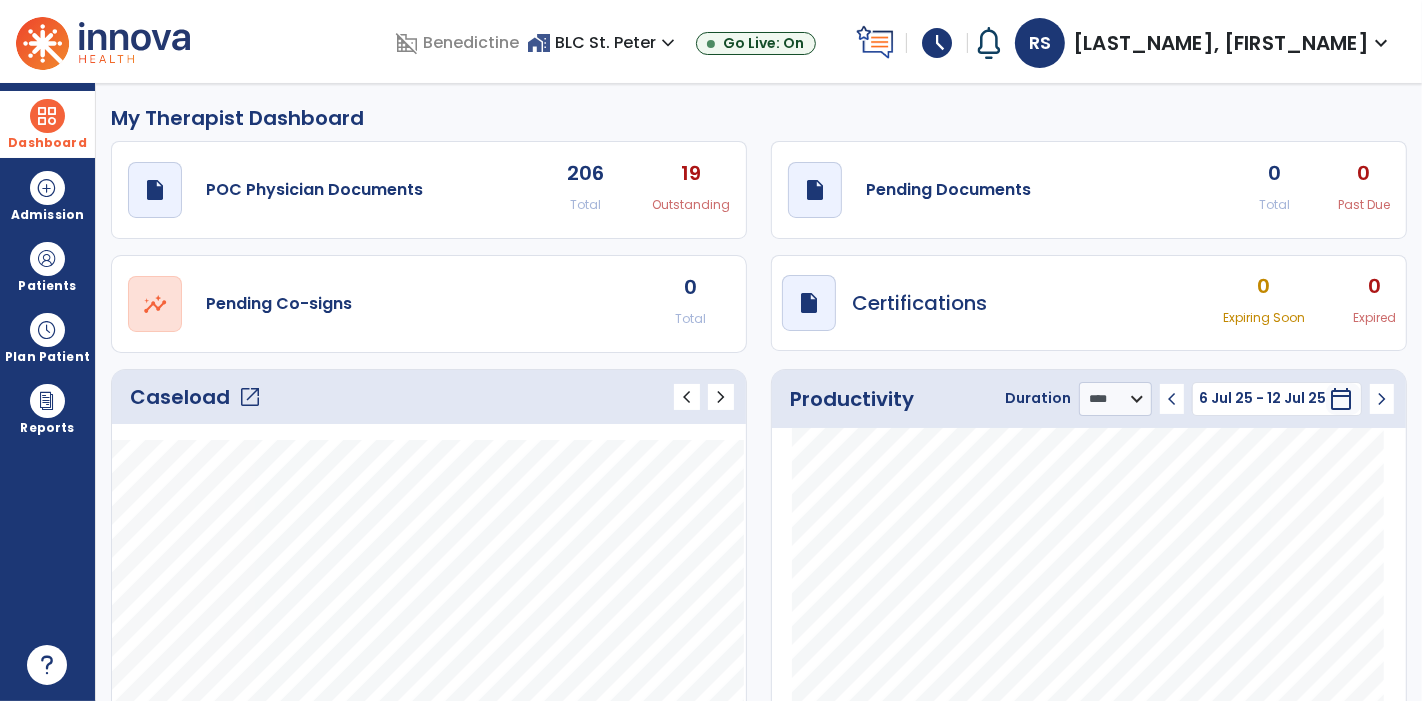 click on "Dashboard" at bounding box center [47, 124] 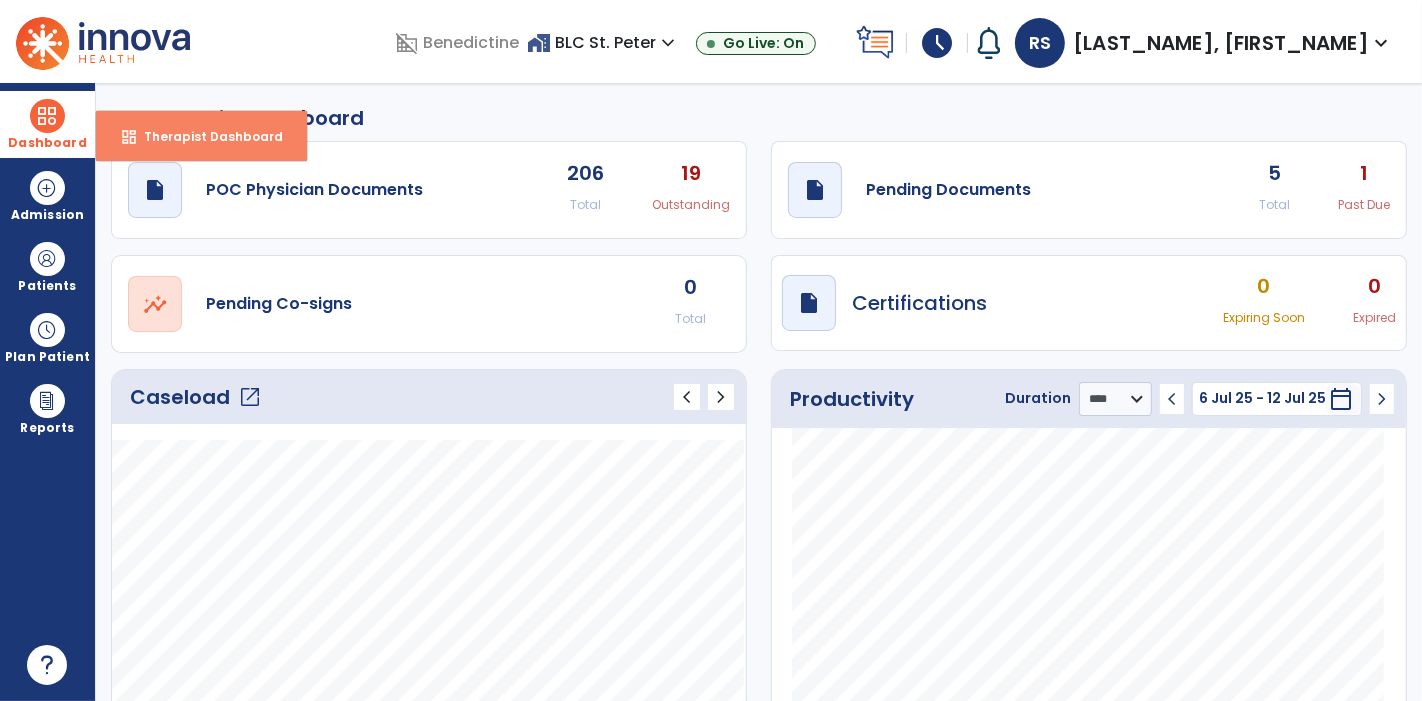click on "dashboard  Therapist Dashboard" at bounding box center (201, 136) 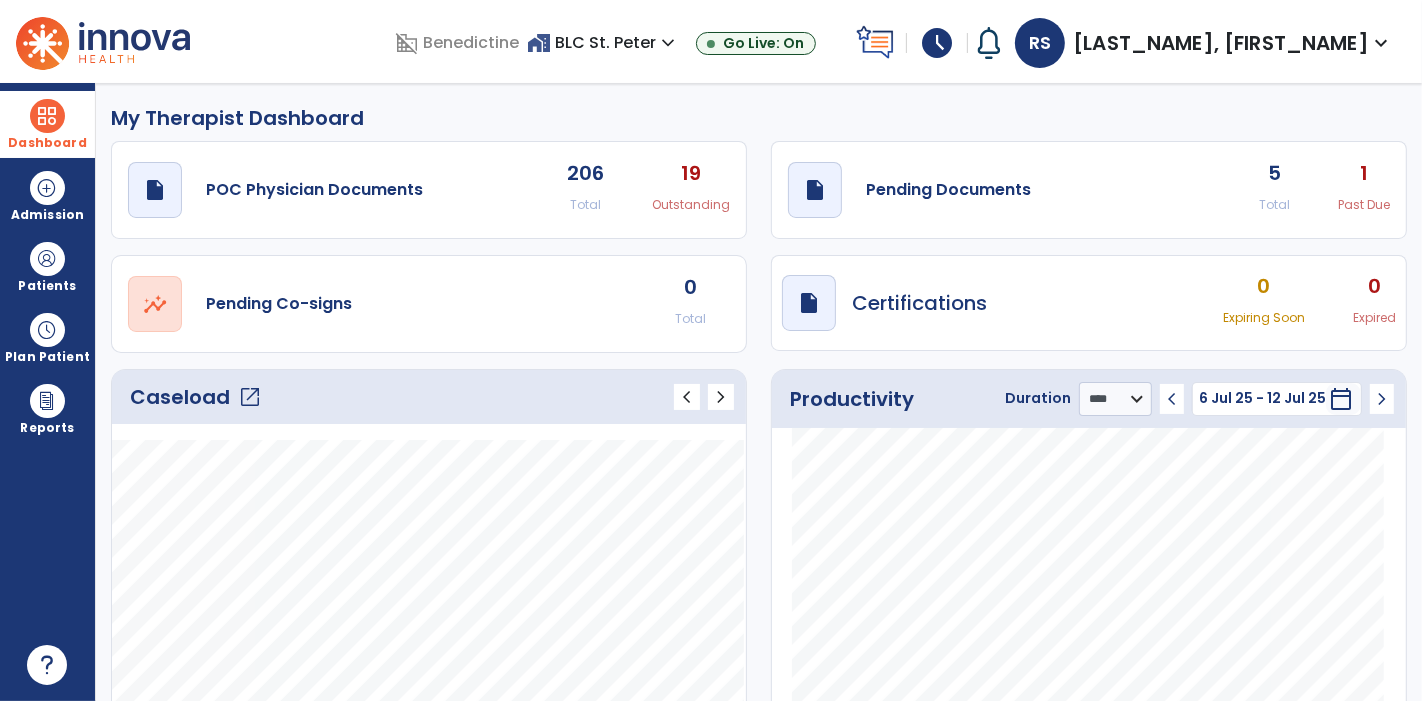 click on "Dashboard" at bounding box center [47, 143] 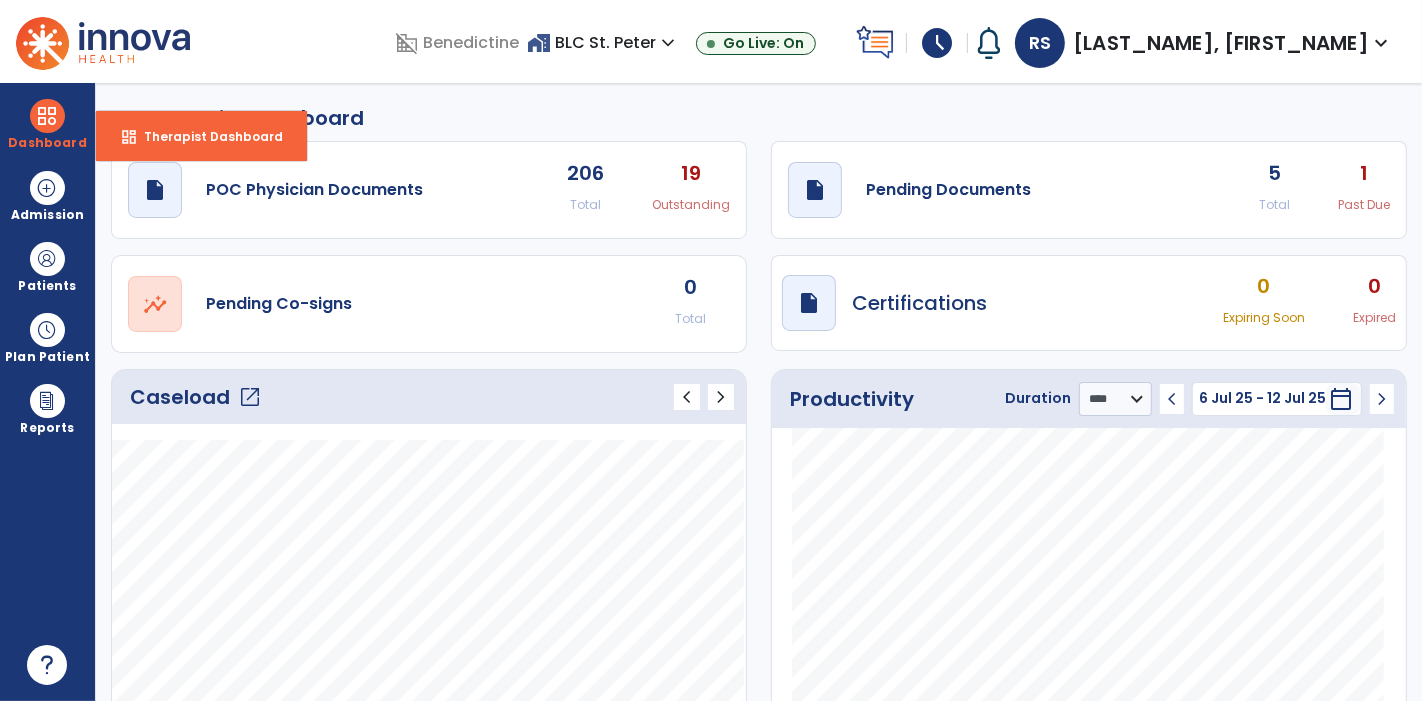 click on "open_in_new" 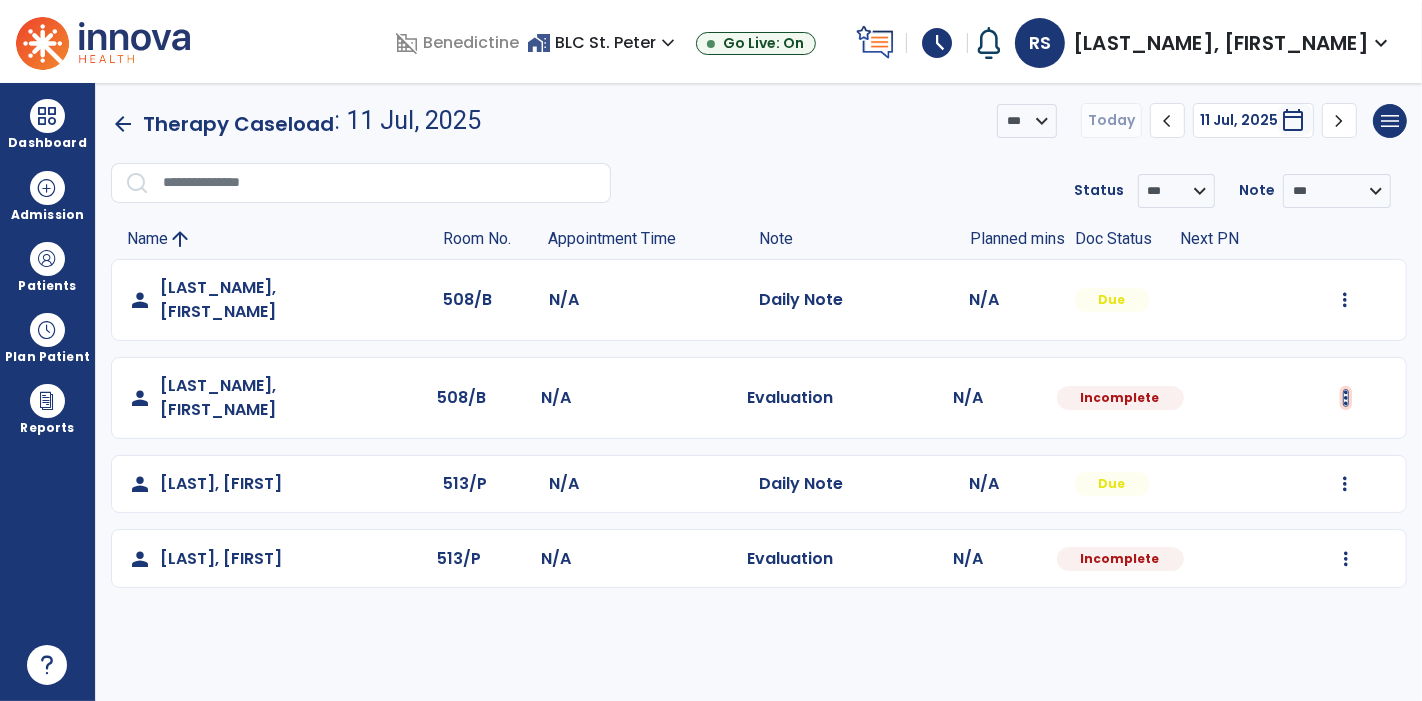 click at bounding box center [1345, 300] 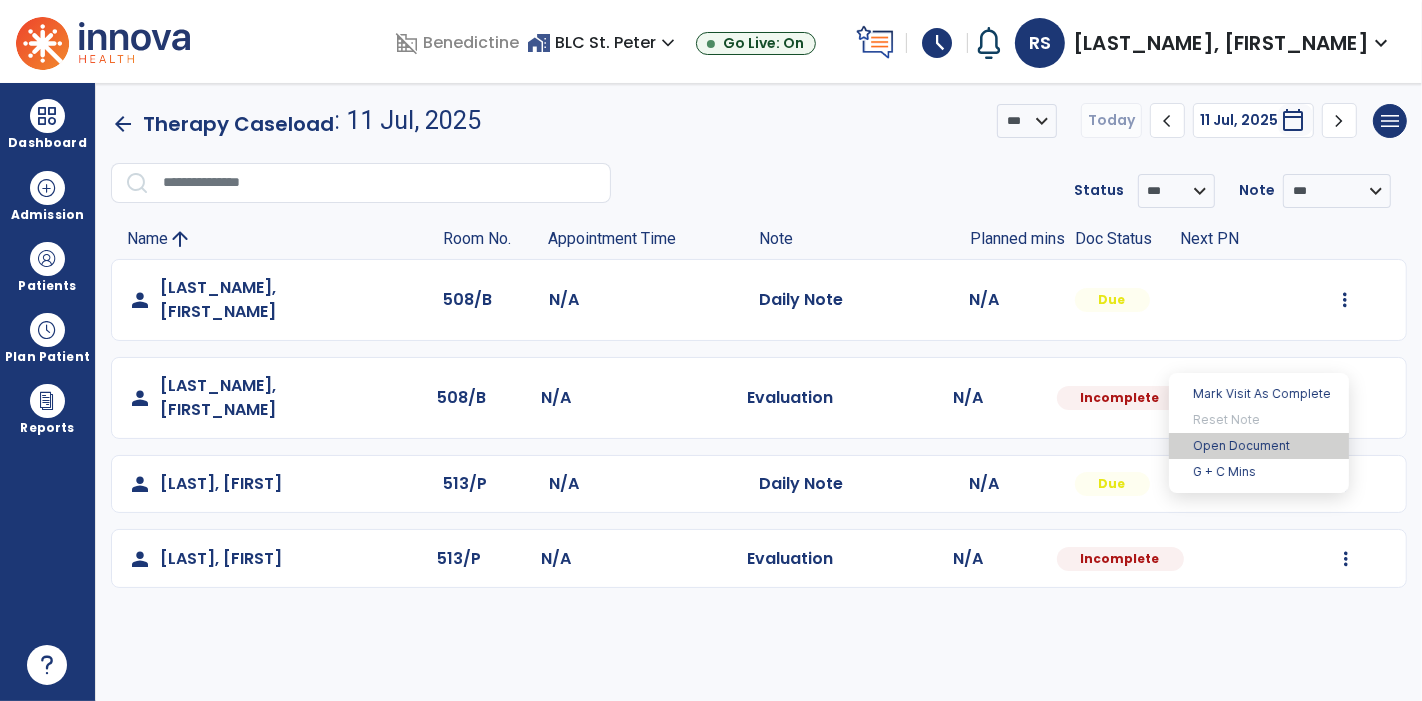click on "Open Document" at bounding box center (1259, 446) 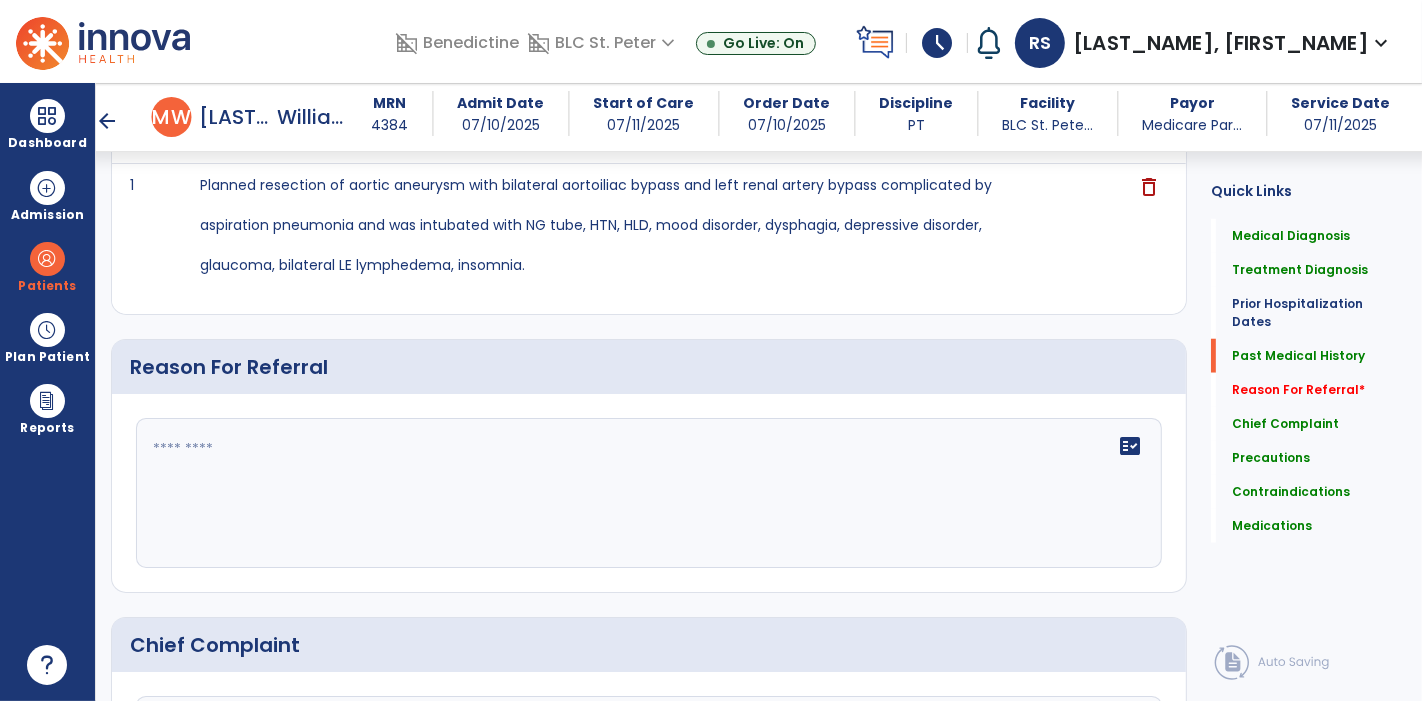 scroll, scrollTop: 1494, scrollLeft: 0, axis: vertical 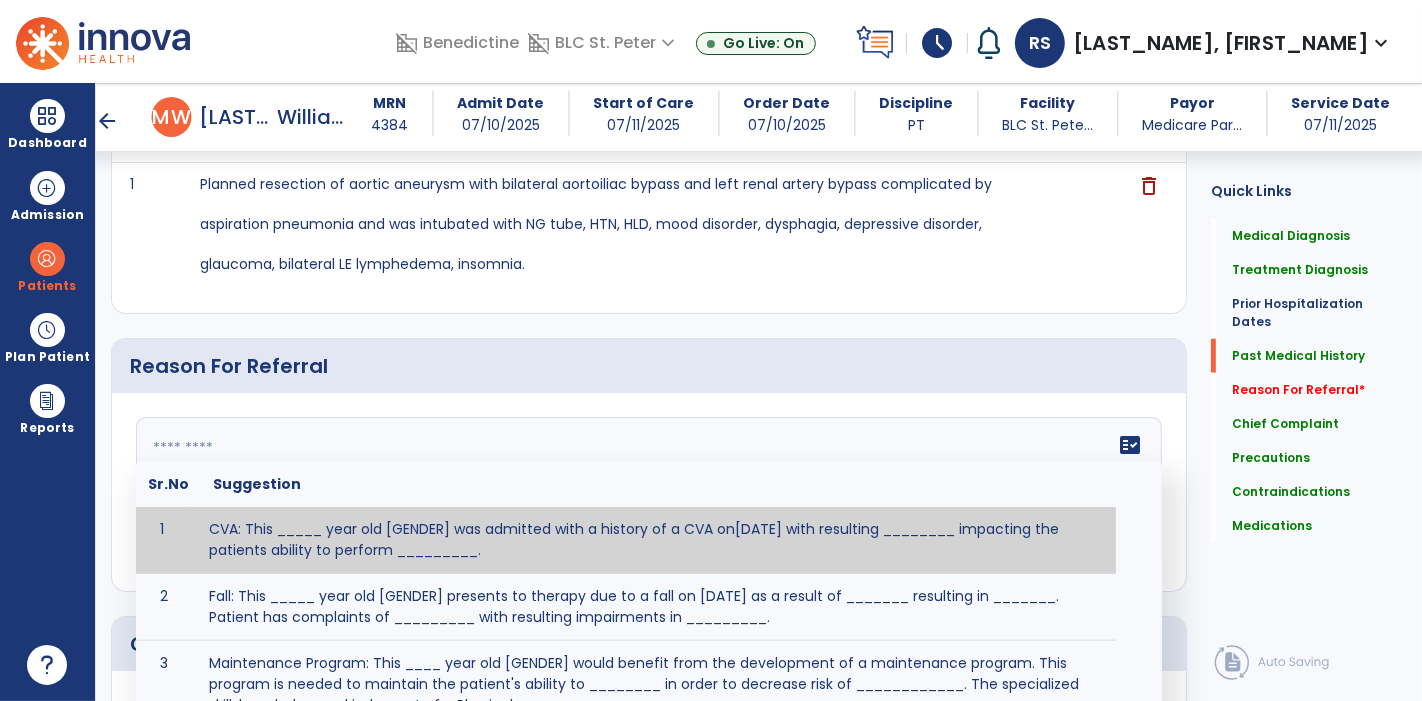 click 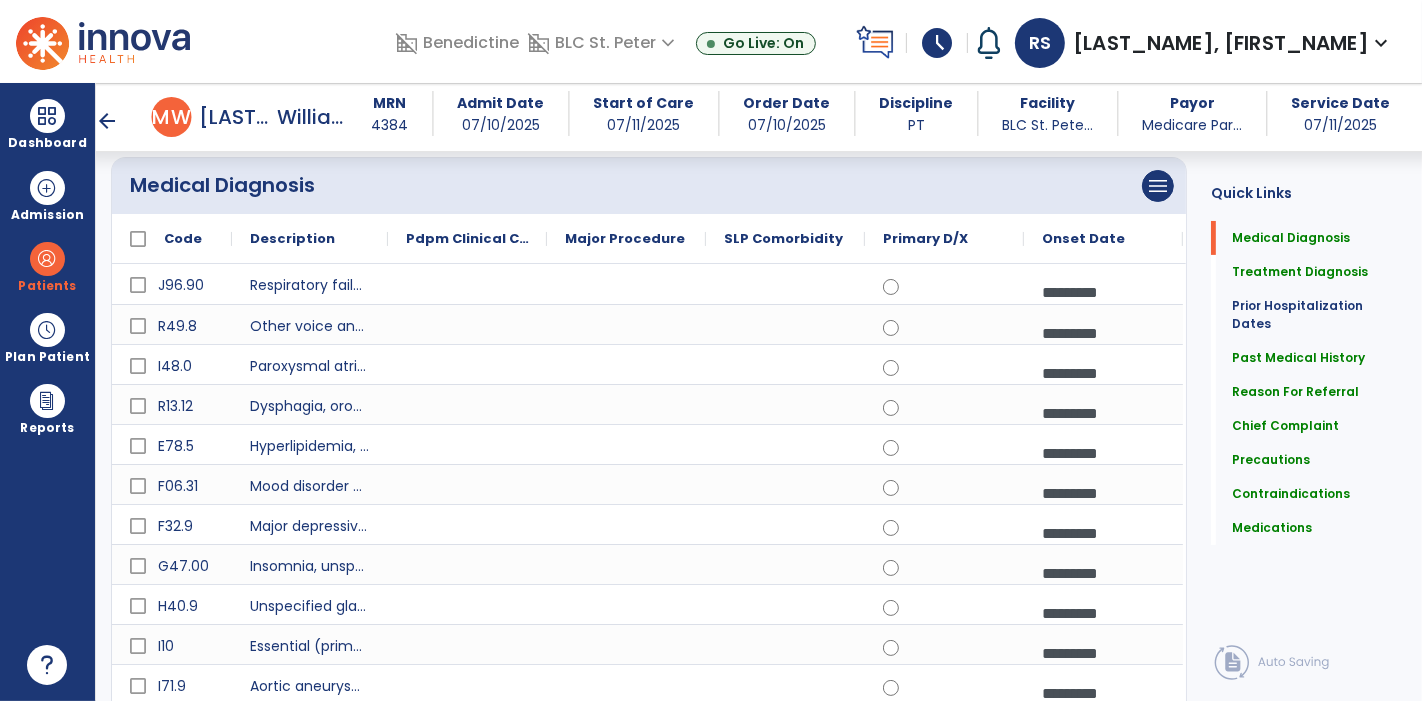 scroll, scrollTop: 0, scrollLeft: 0, axis: both 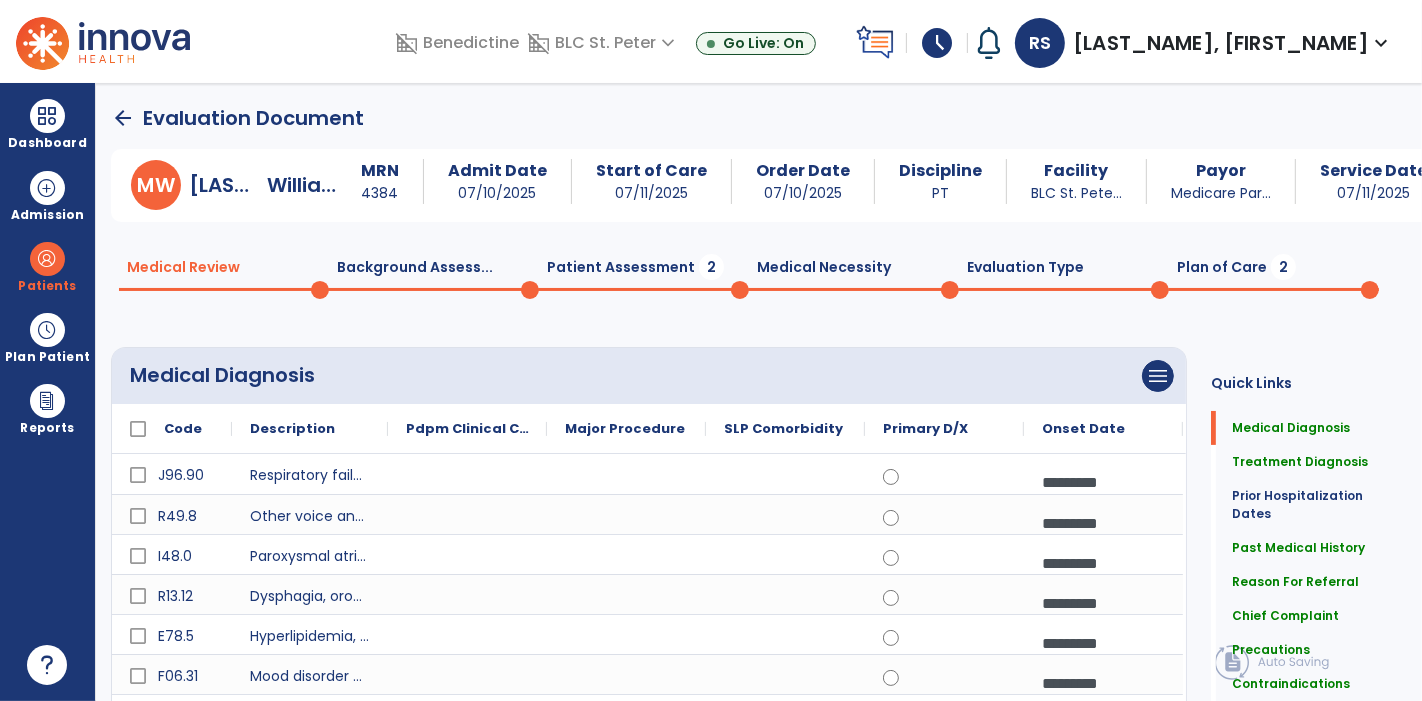 type on "**********" 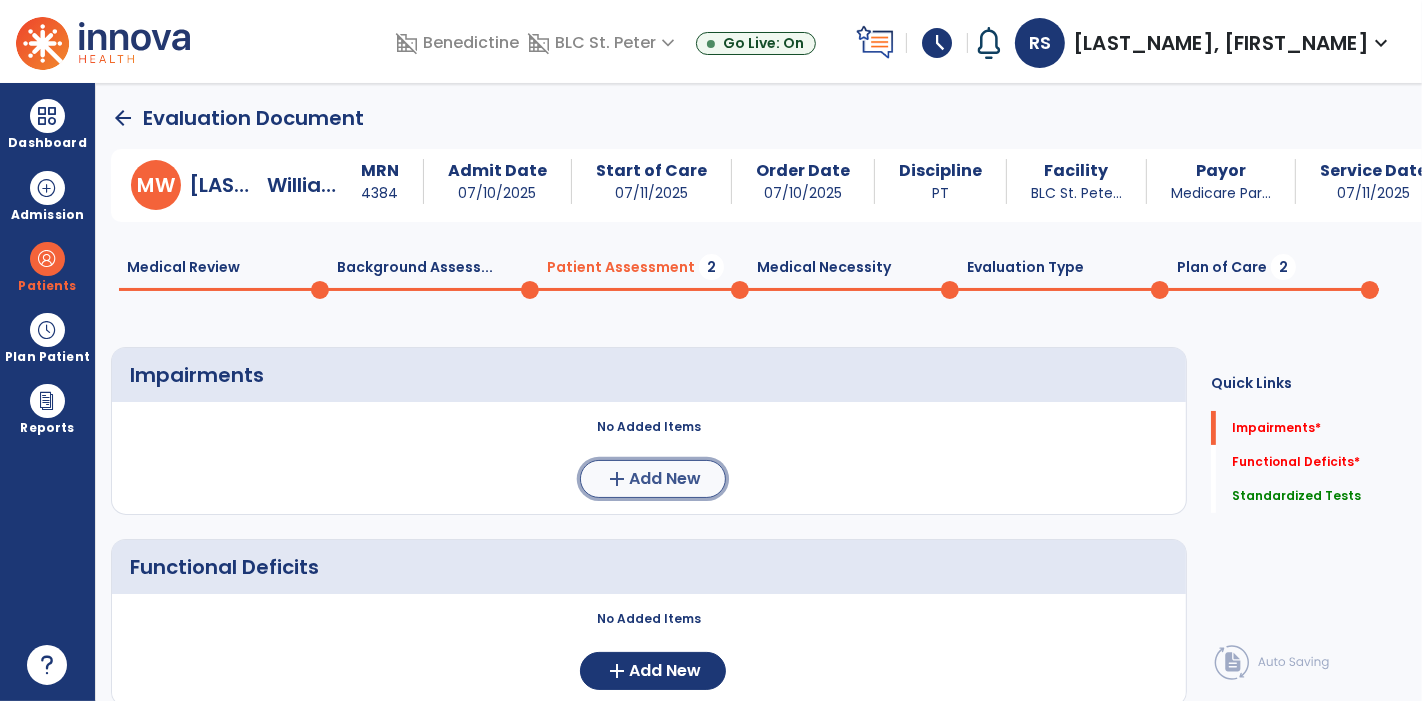 click on "Add New" 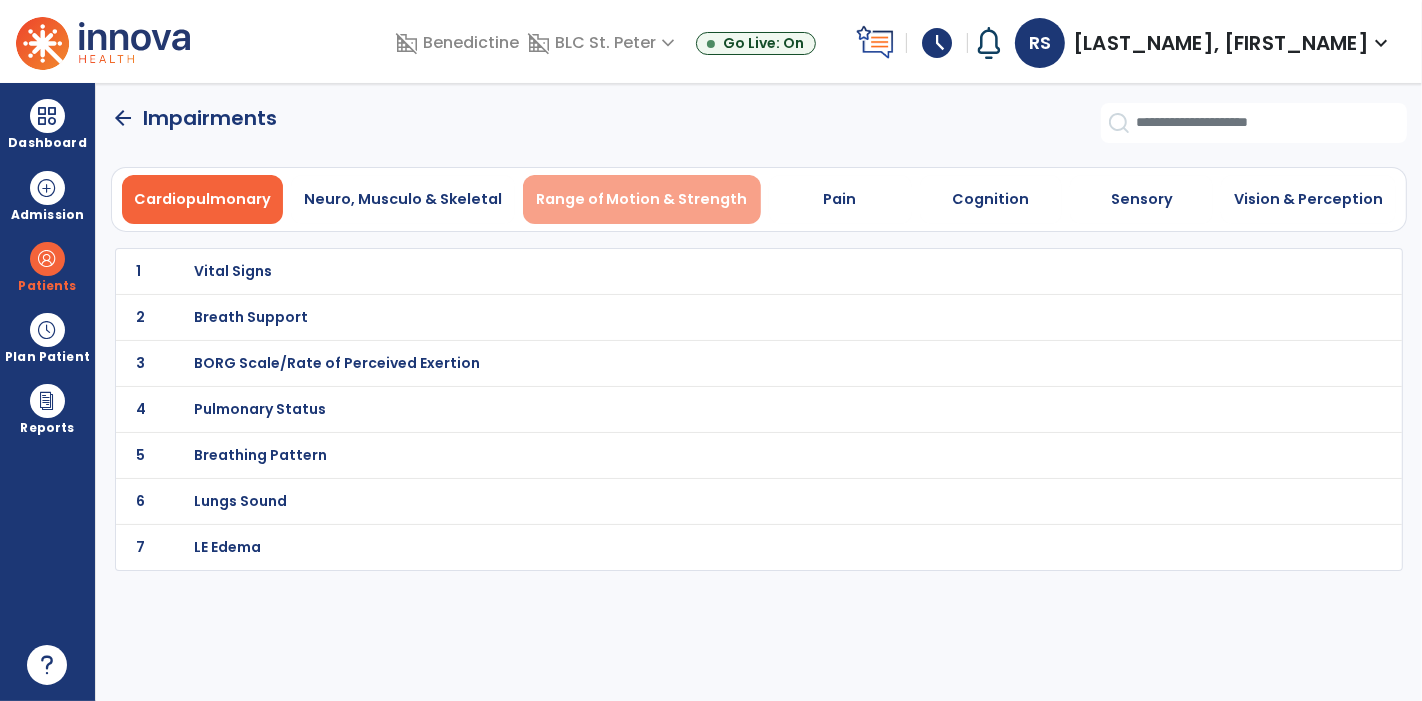 click on "Range of Motion & Strength" at bounding box center (642, 199) 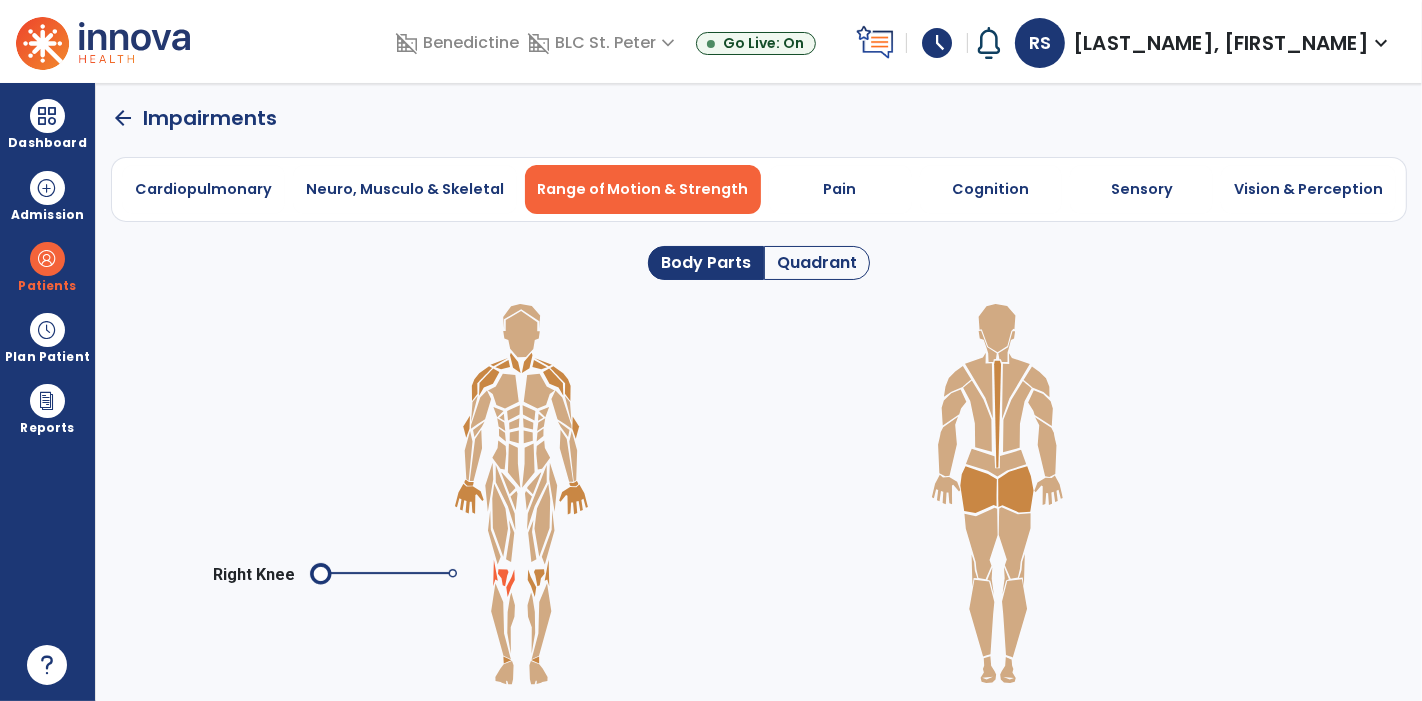 click 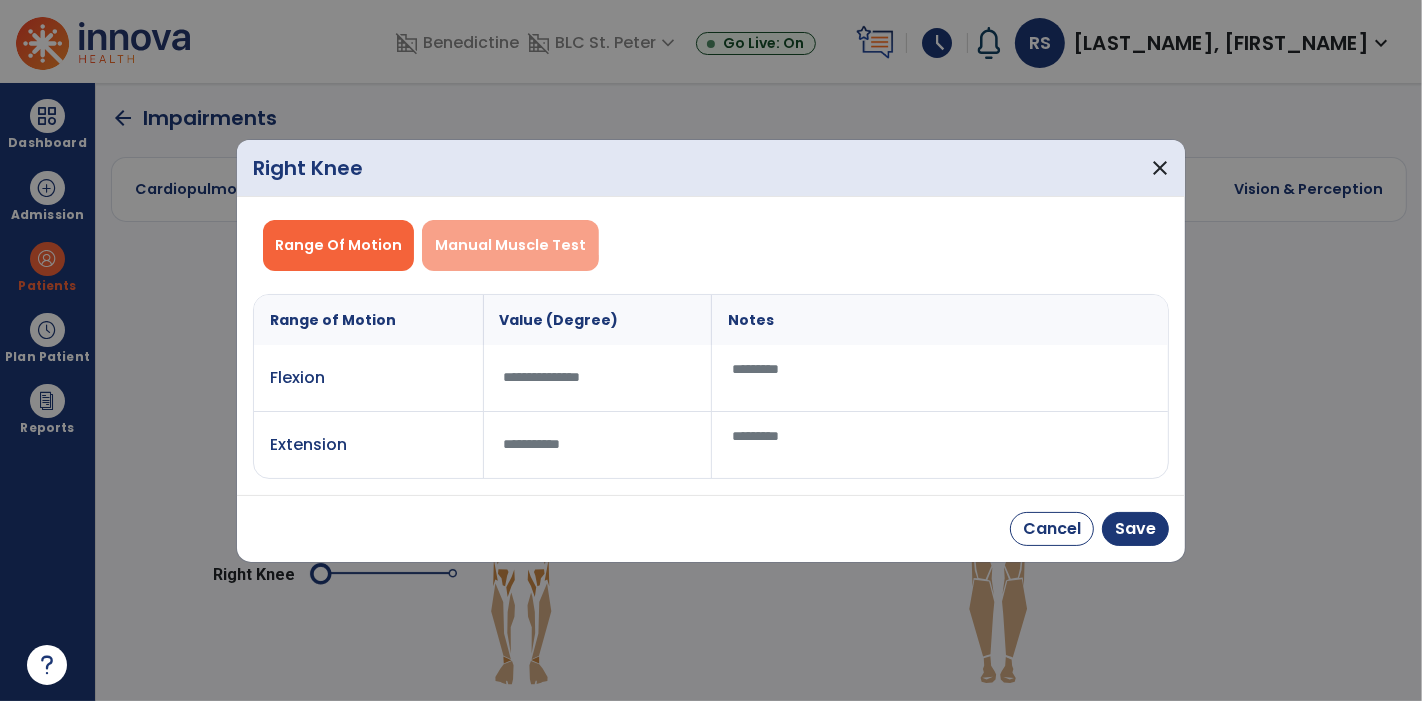 click on "Manual Muscle Test" at bounding box center (510, 245) 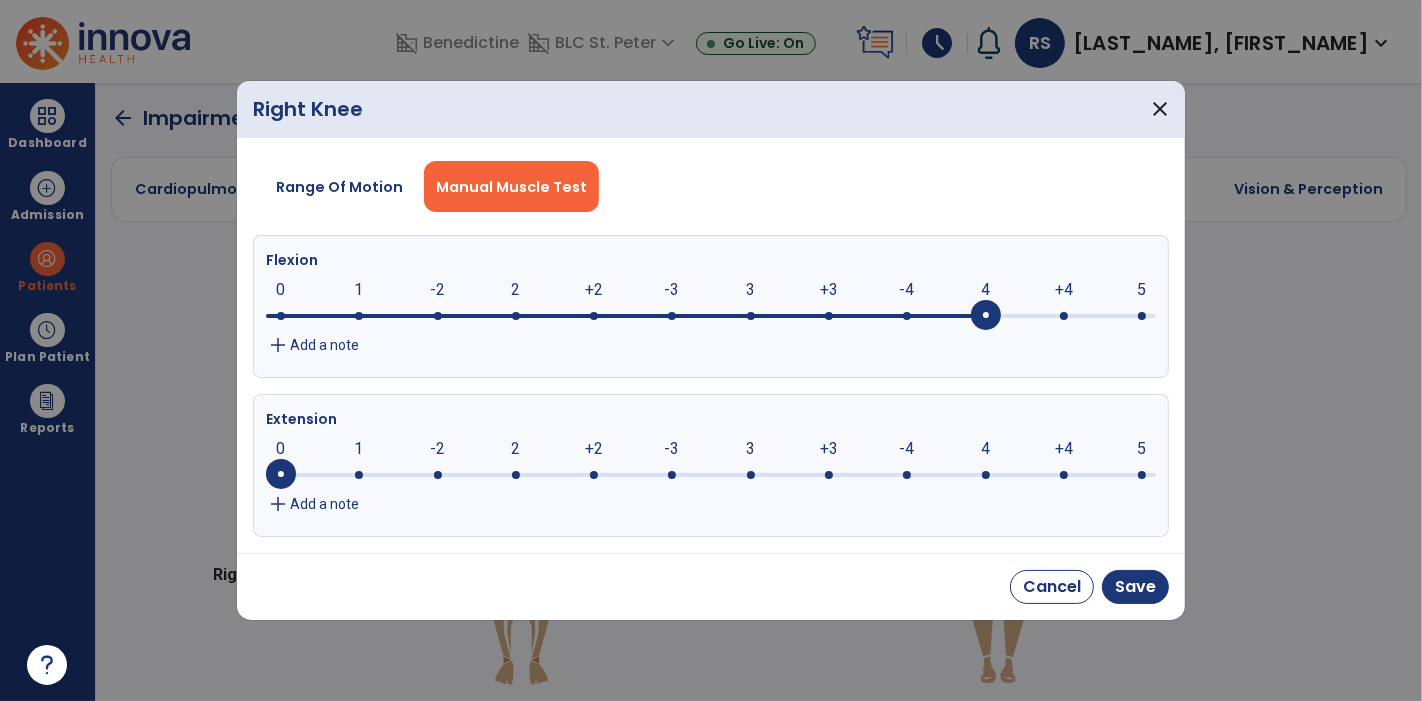 click 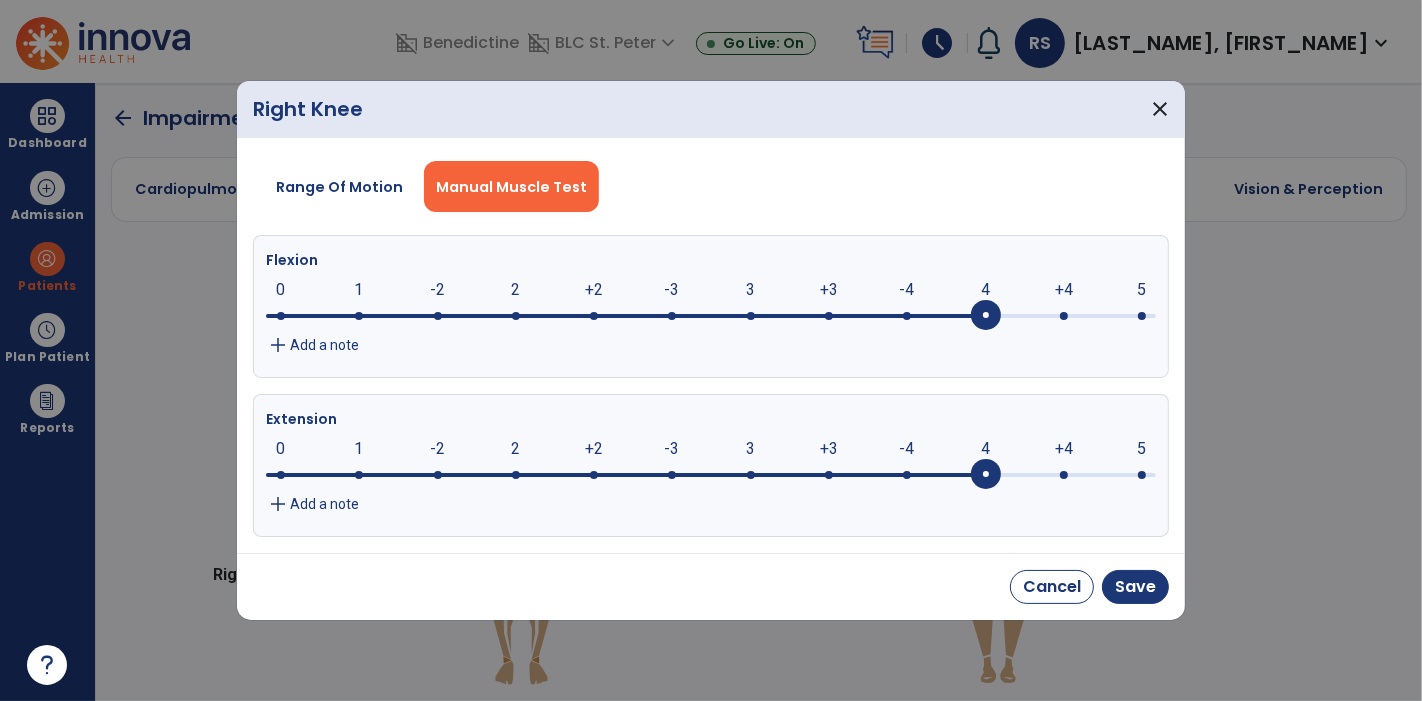 click 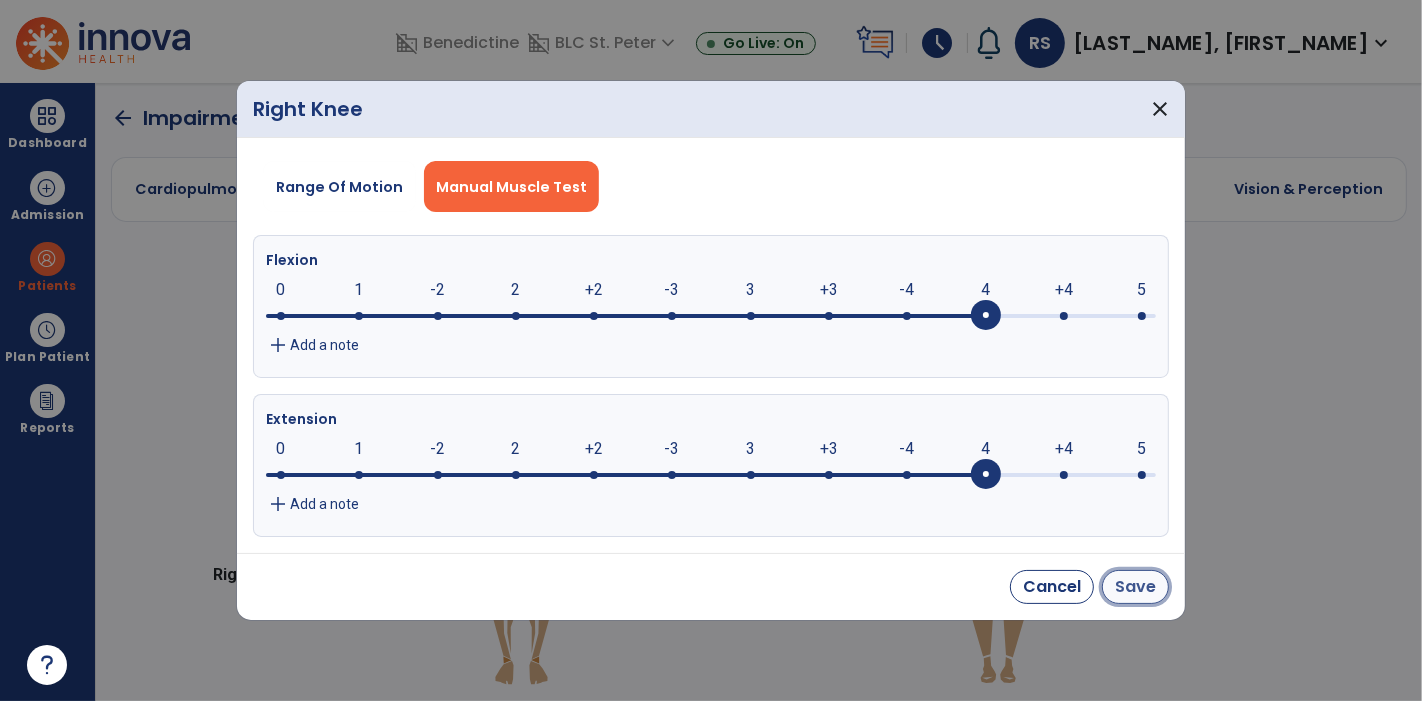 click on "Save" at bounding box center [1135, 587] 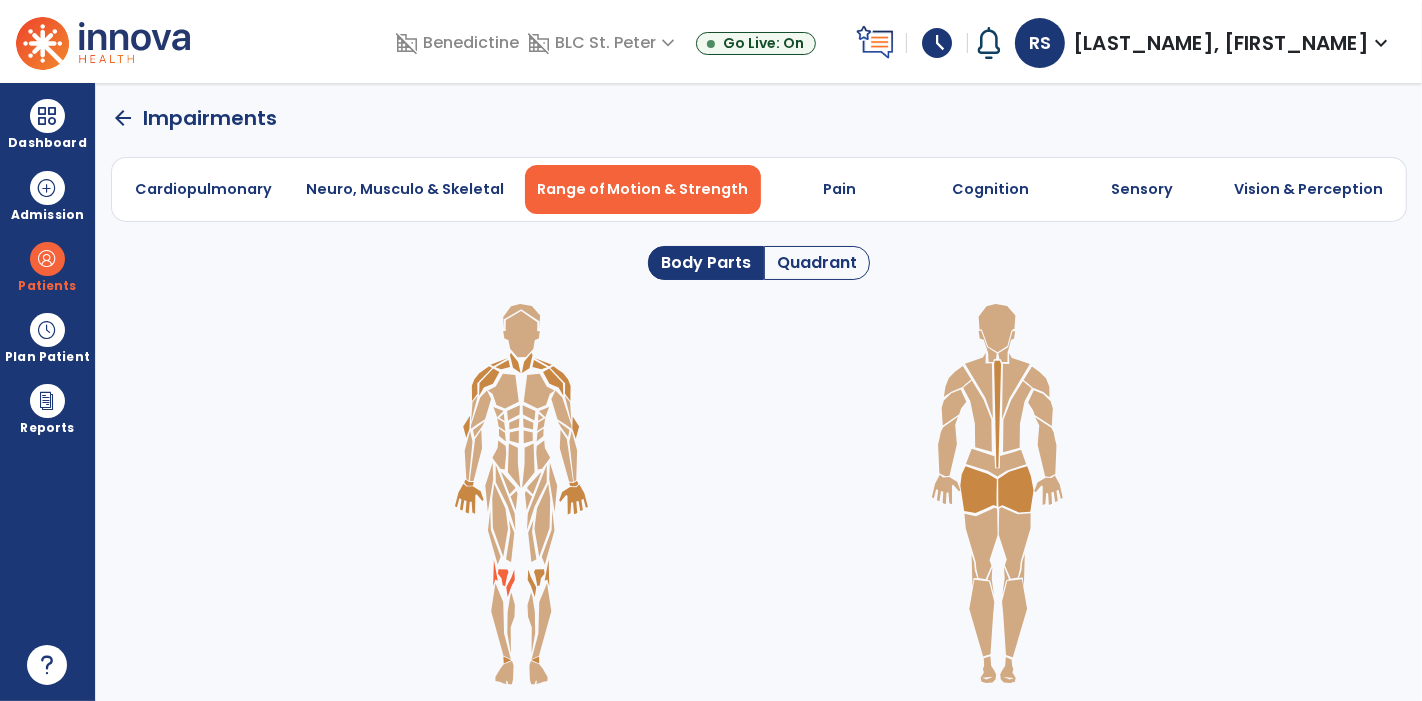 click 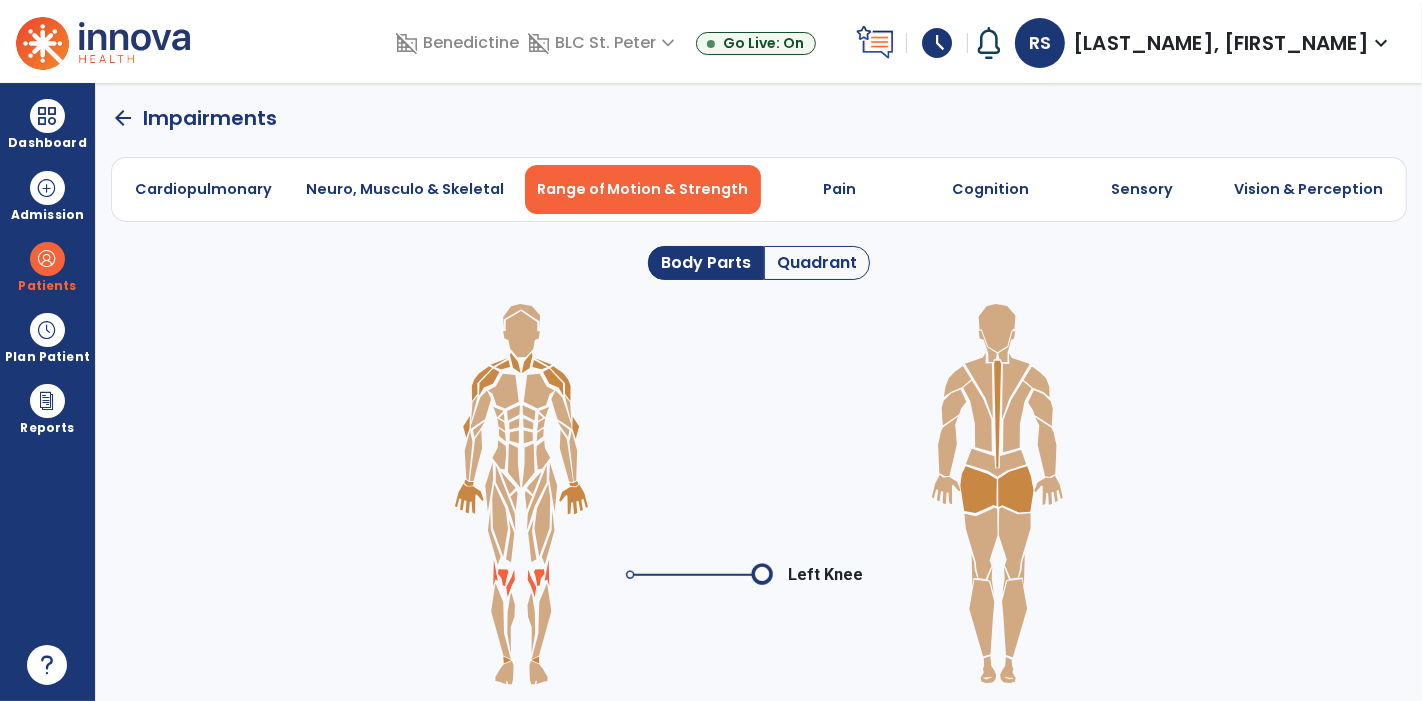 click 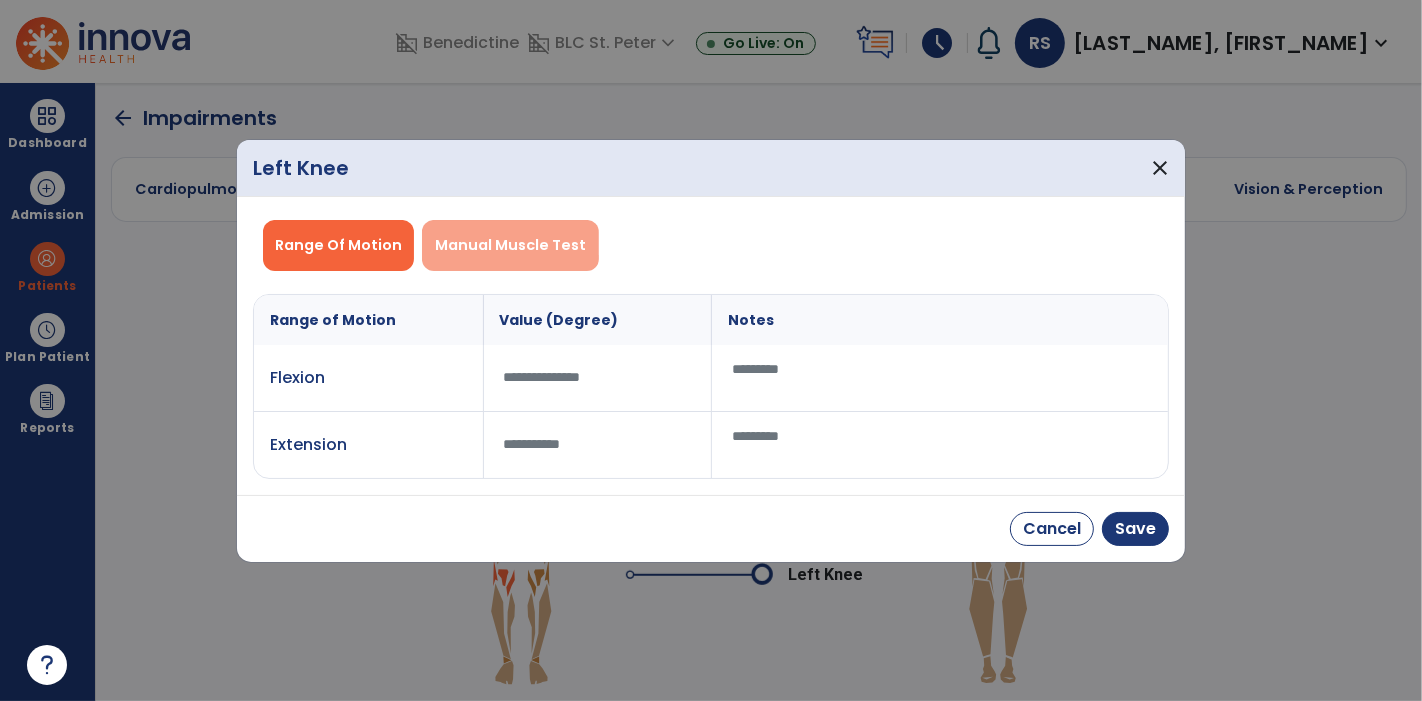 click on "Manual Muscle Test" at bounding box center (510, 245) 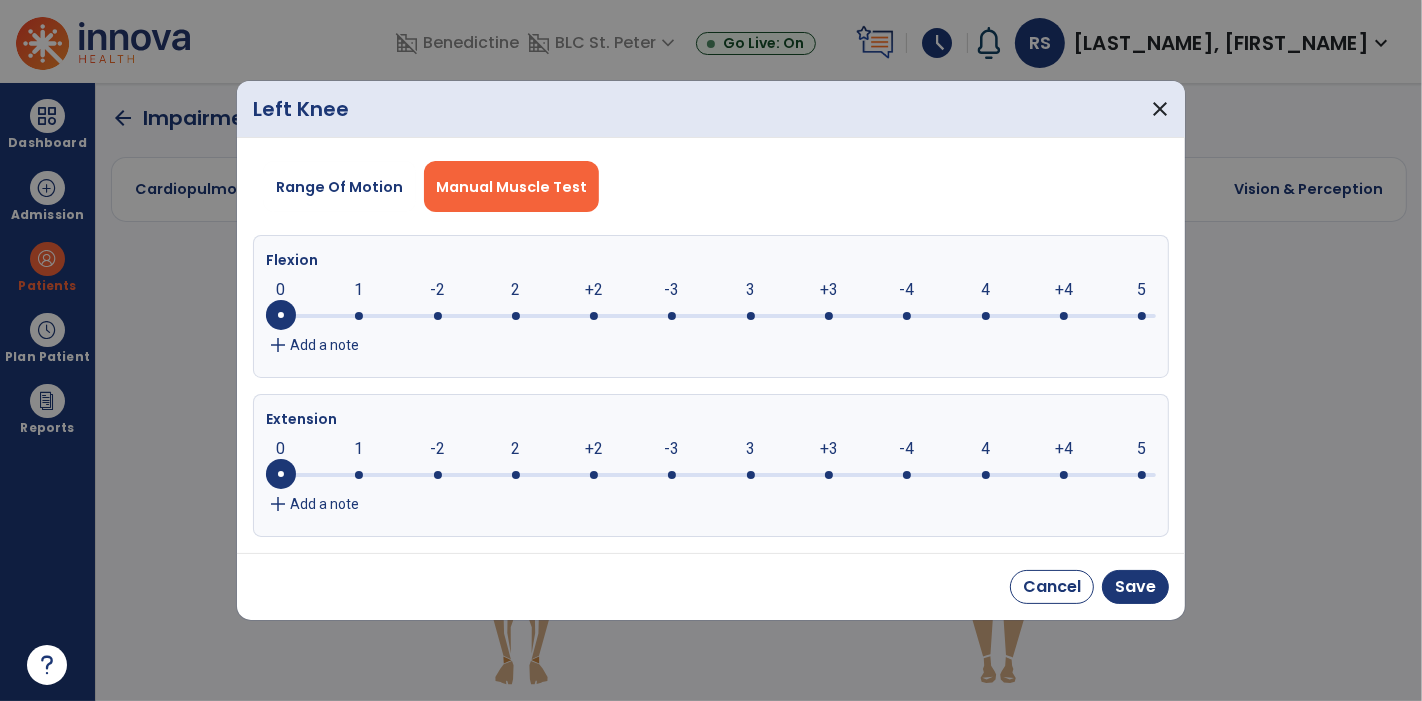 click 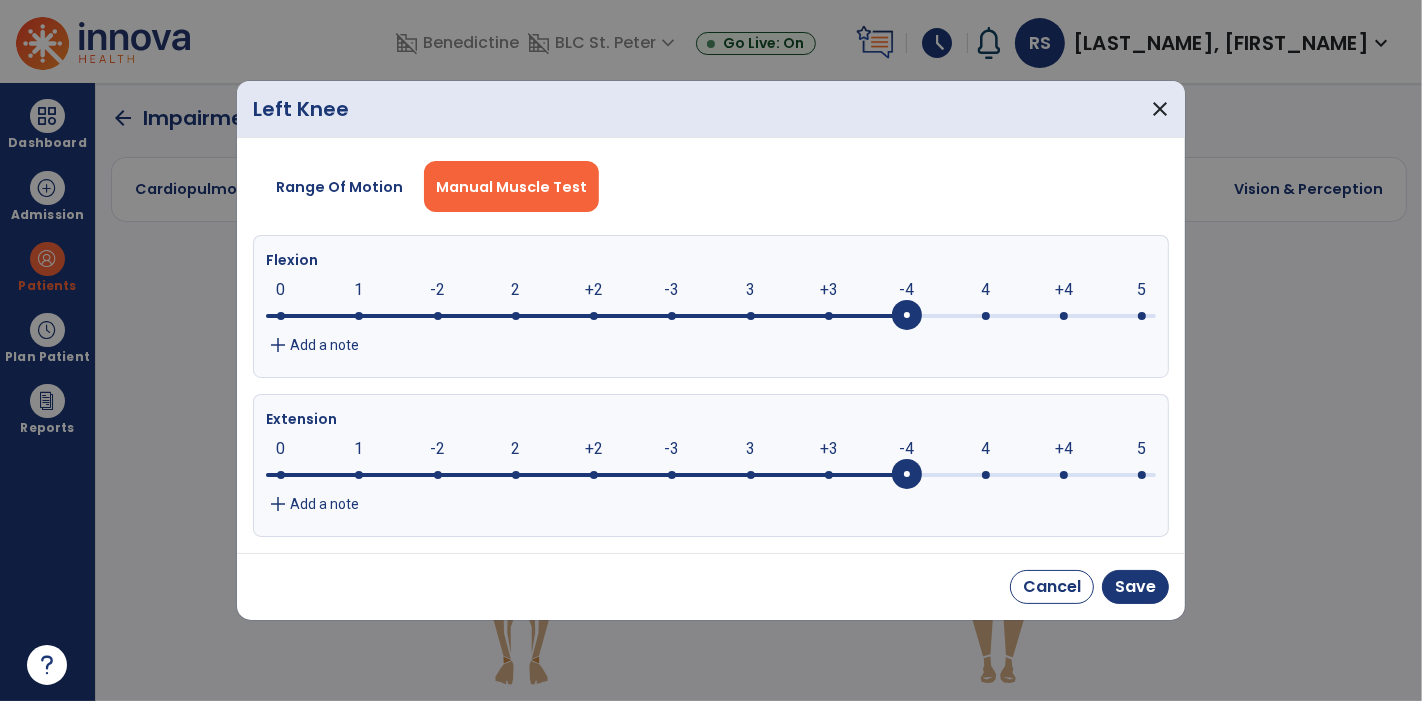 click on "-4" 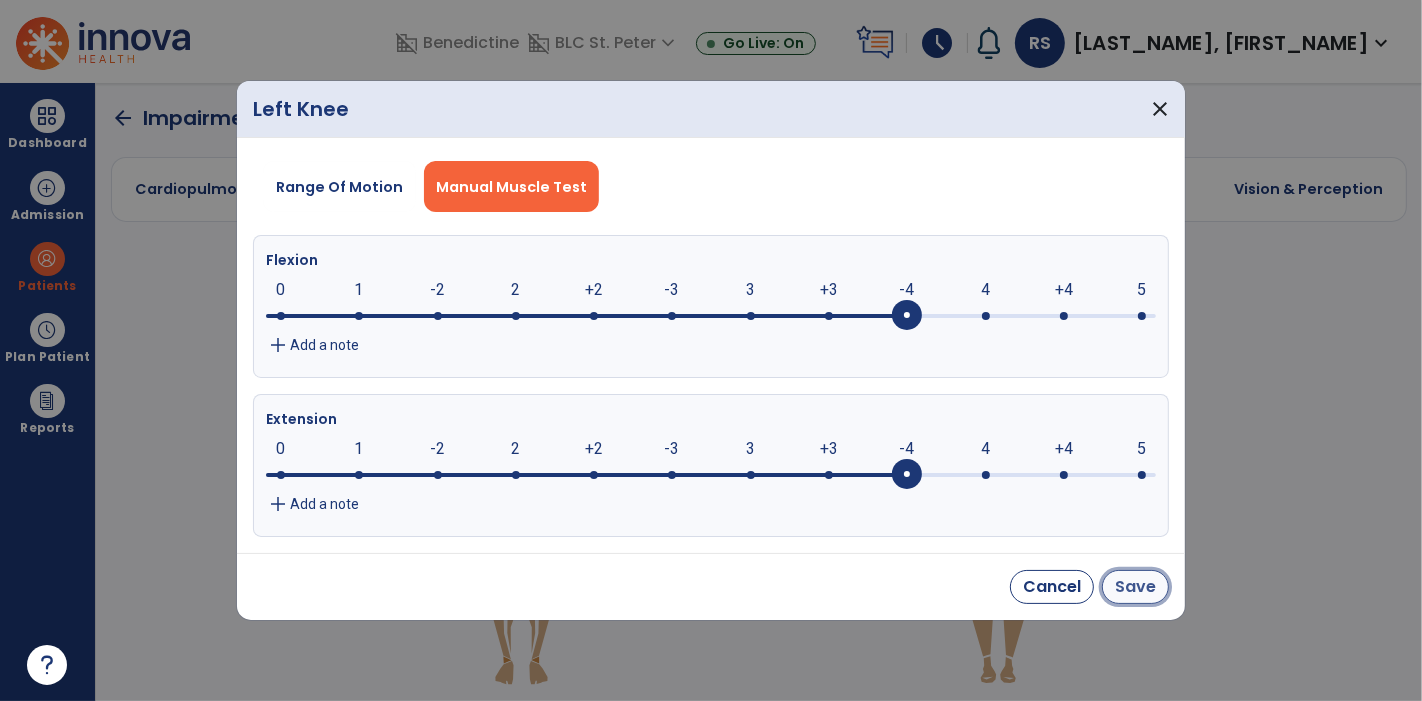 click on "Save" at bounding box center (1135, 587) 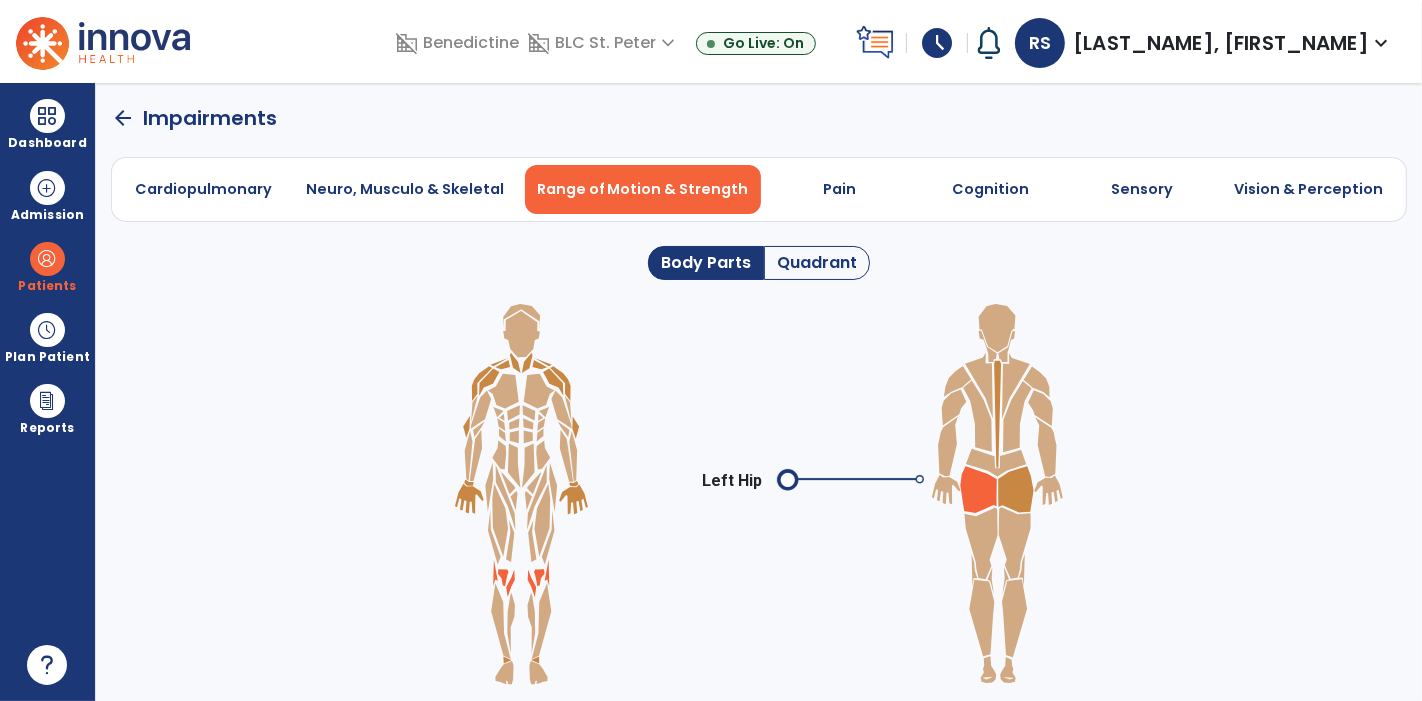 click 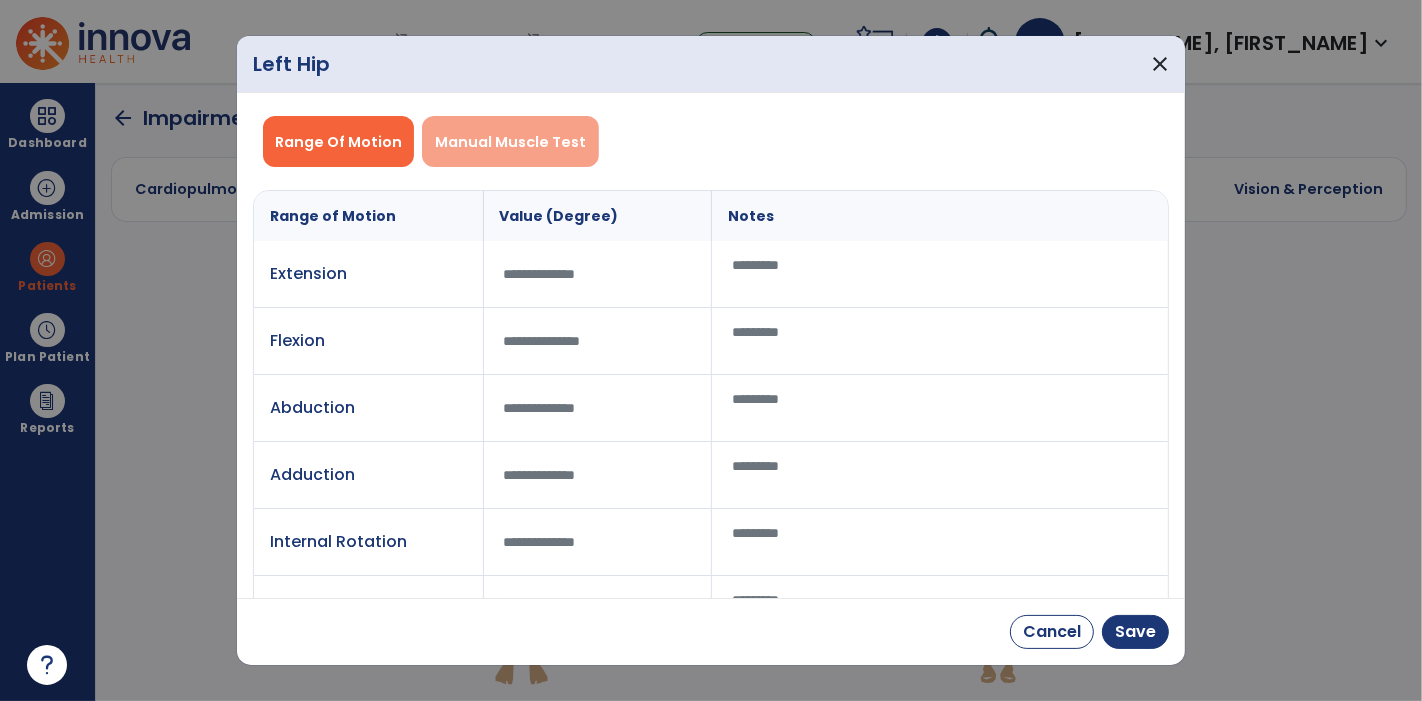 click on "Manual Muscle Test" at bounding box center (510, 142) 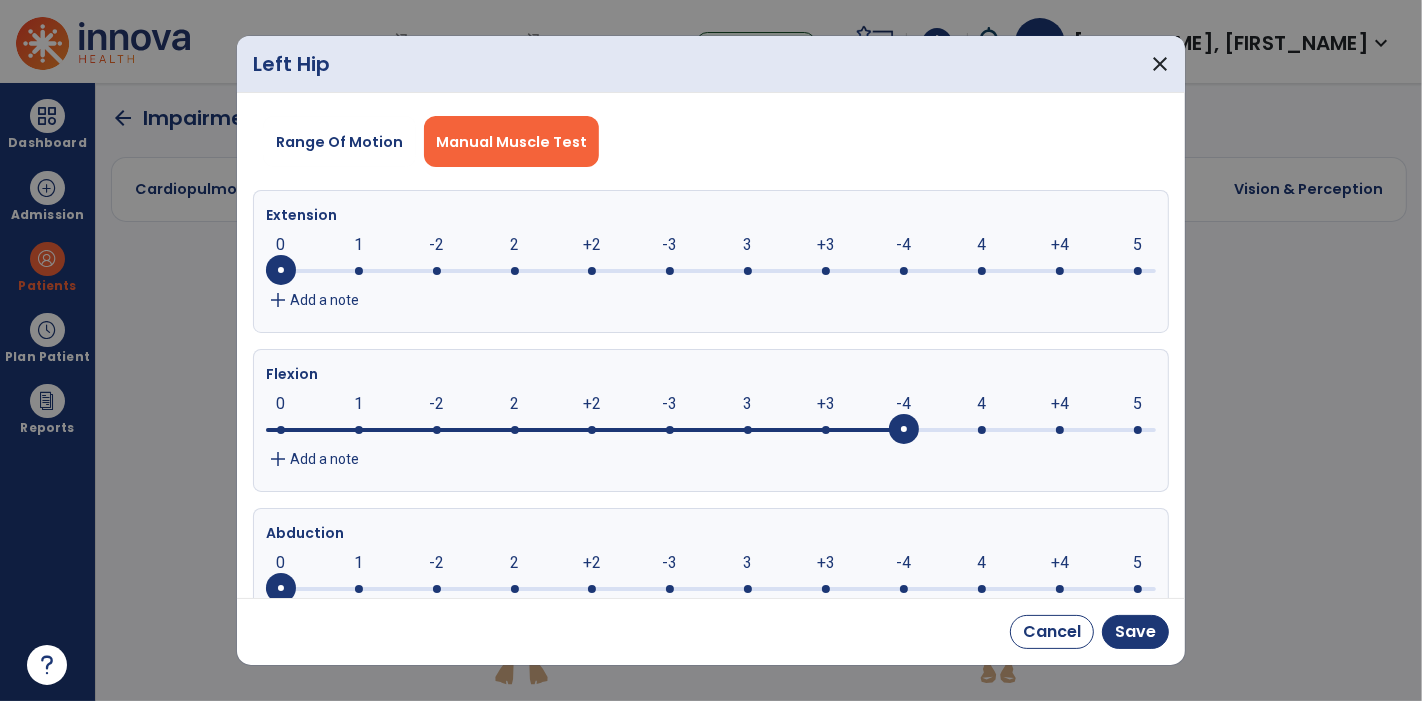 click 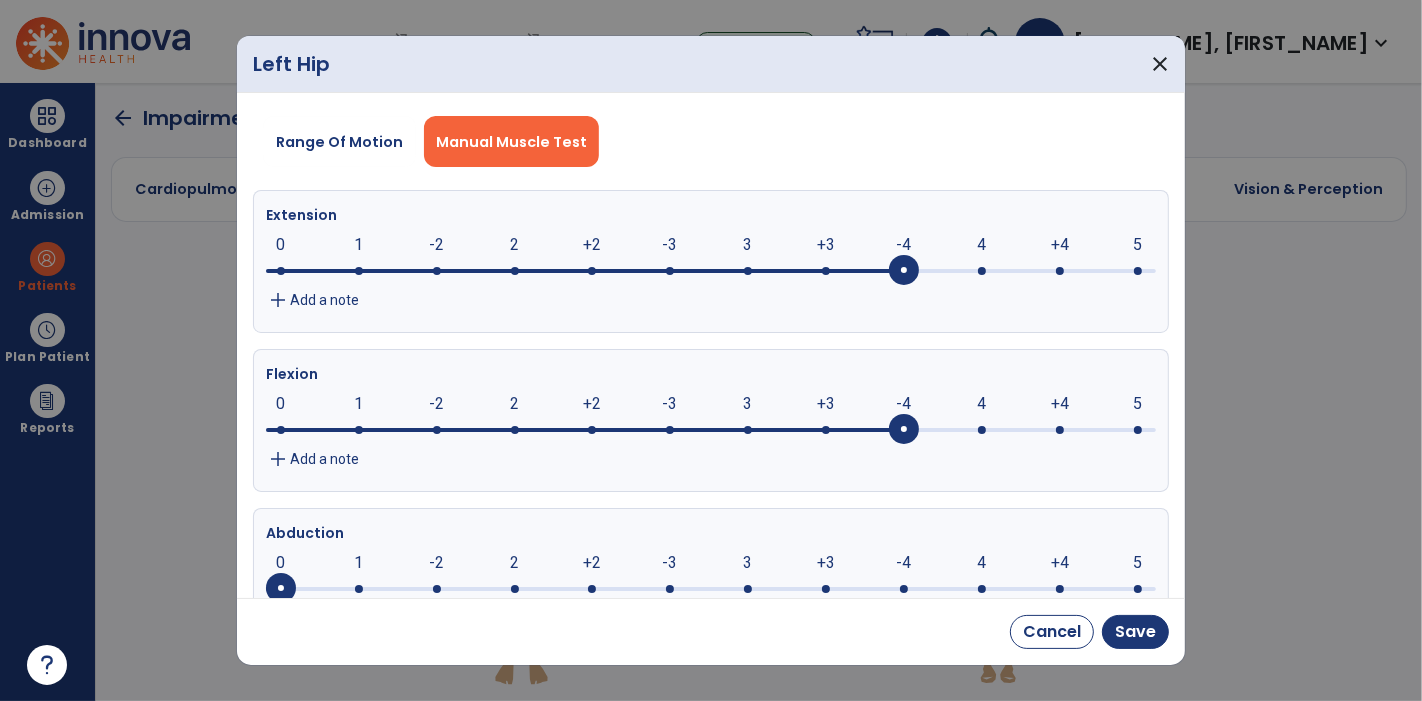 click 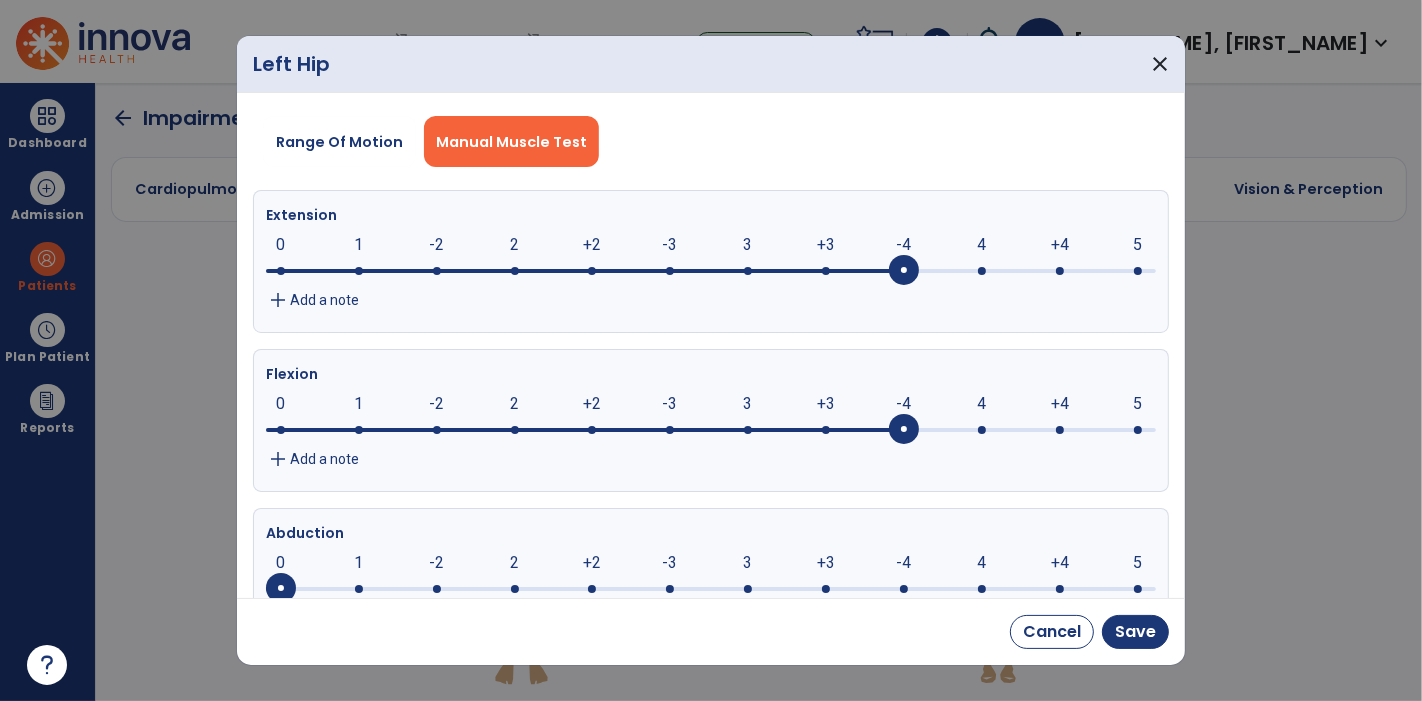 scroll, scrollTop: 6, scrollLeft: 0, axis: vertical 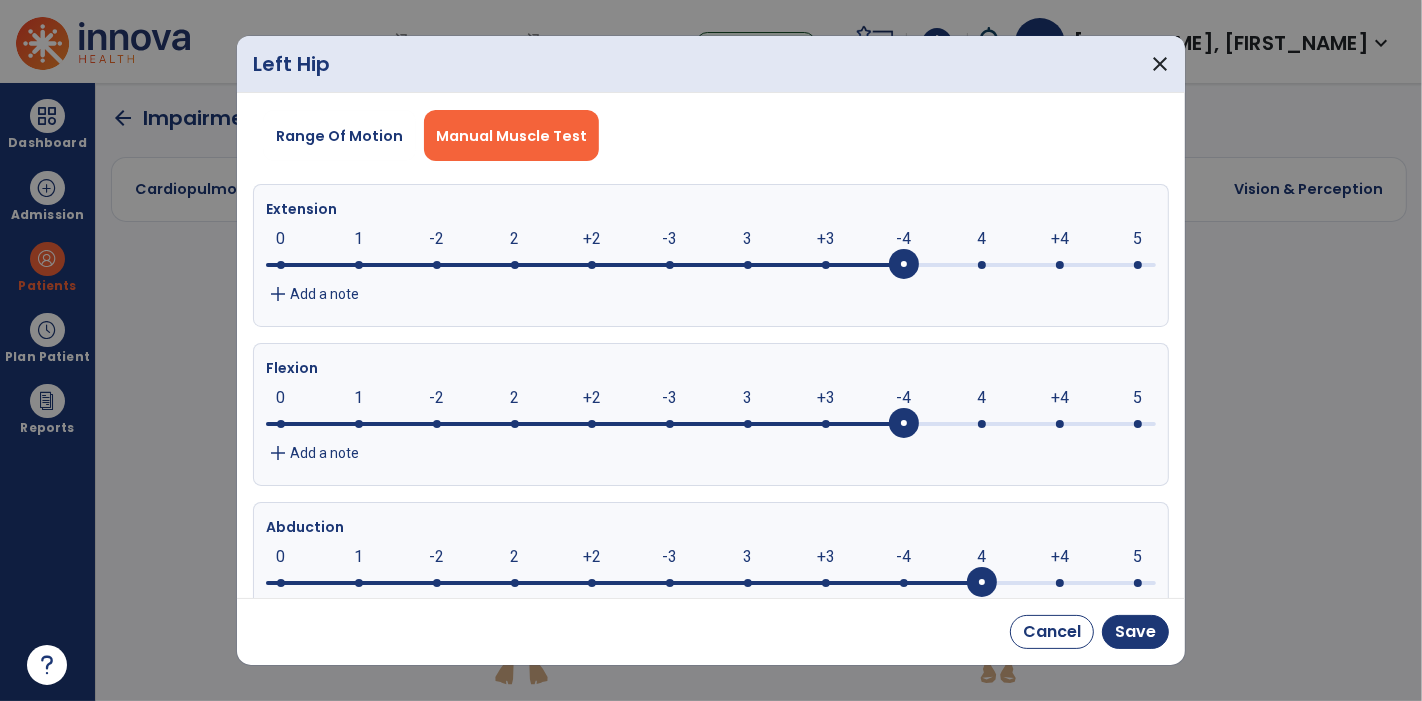 click on "4     0      1      -2      2      +2      -3      3      +3      -4      4      +4      5" 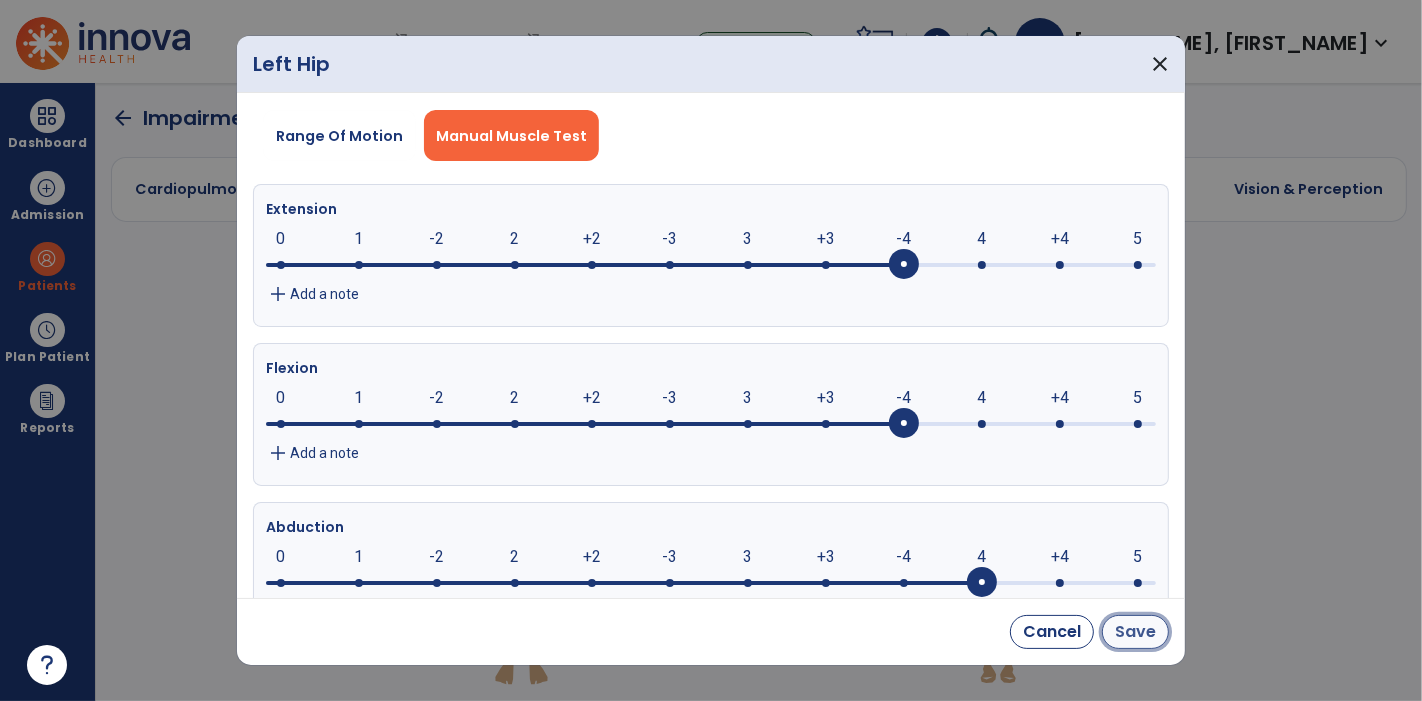 click on "Save" at bounding box center [1135, 632] 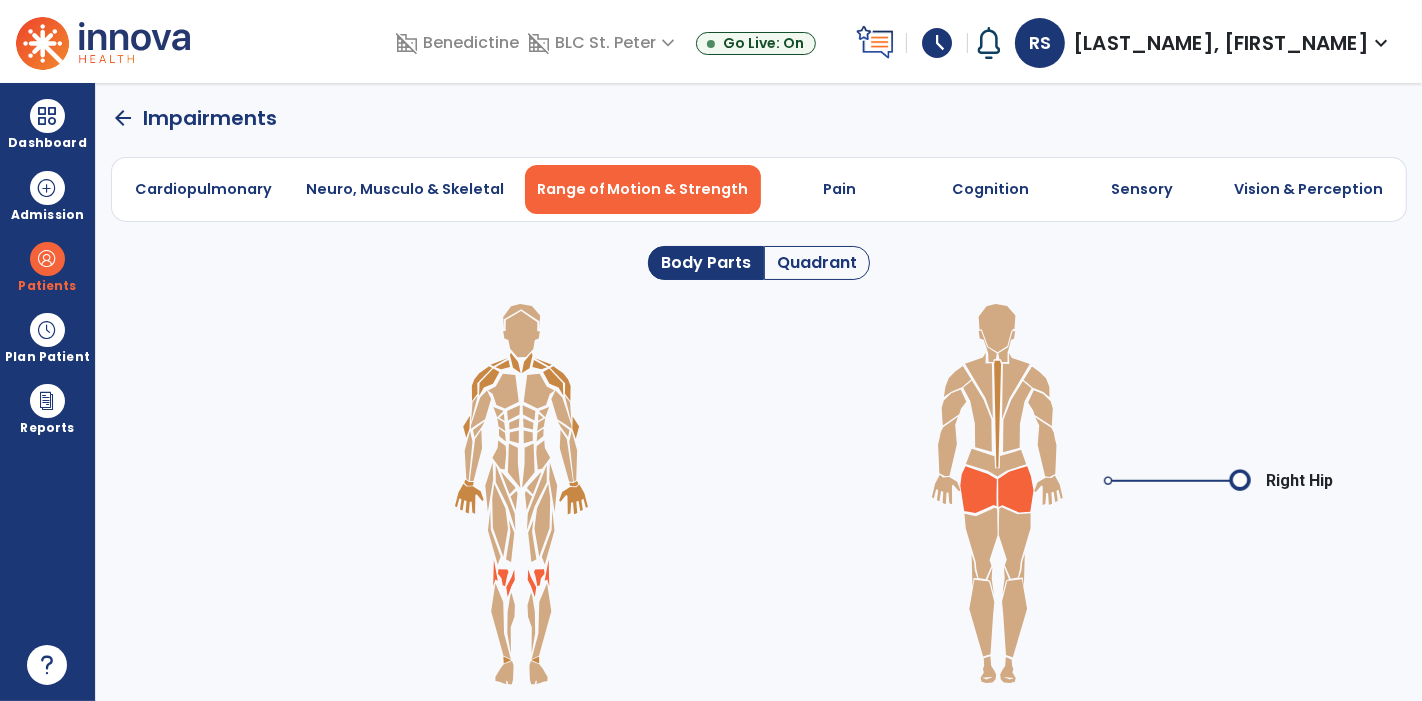 click 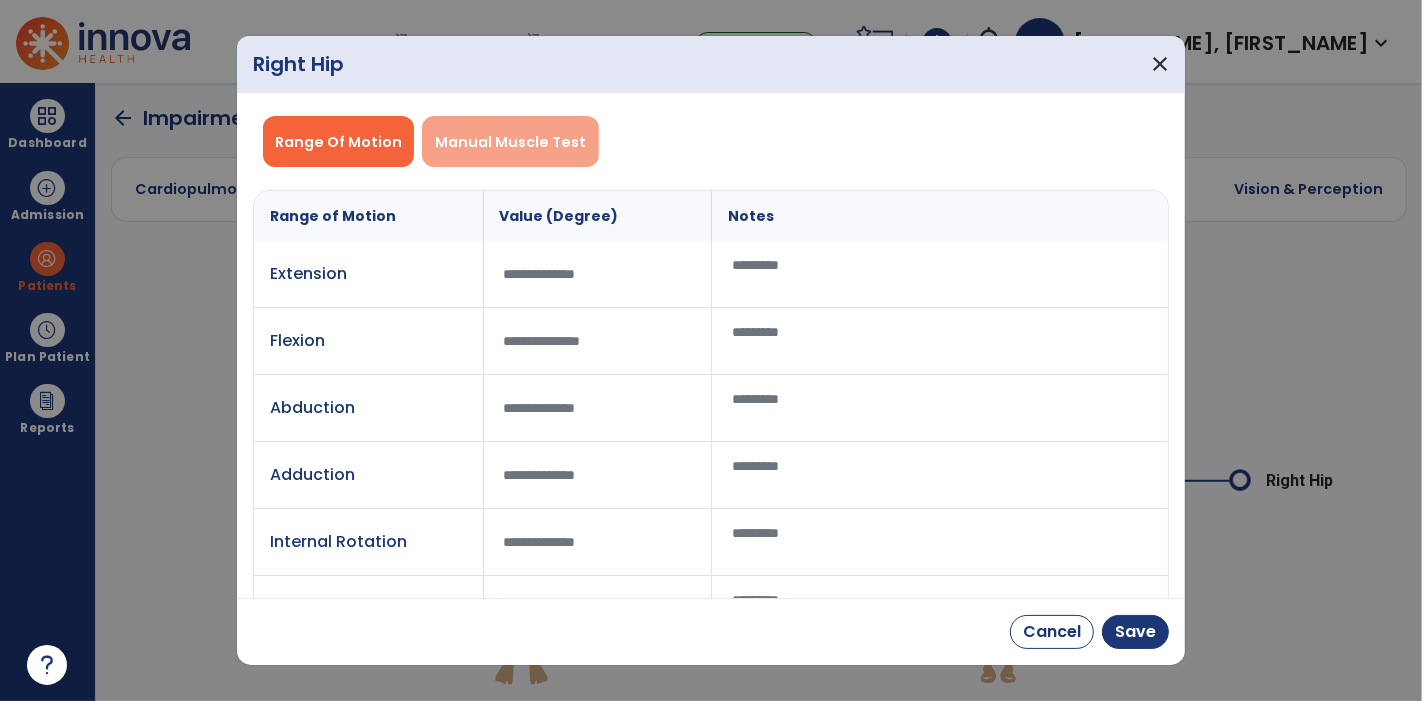 click on "Manual Muscle Test" at bounding box center (510, 142) 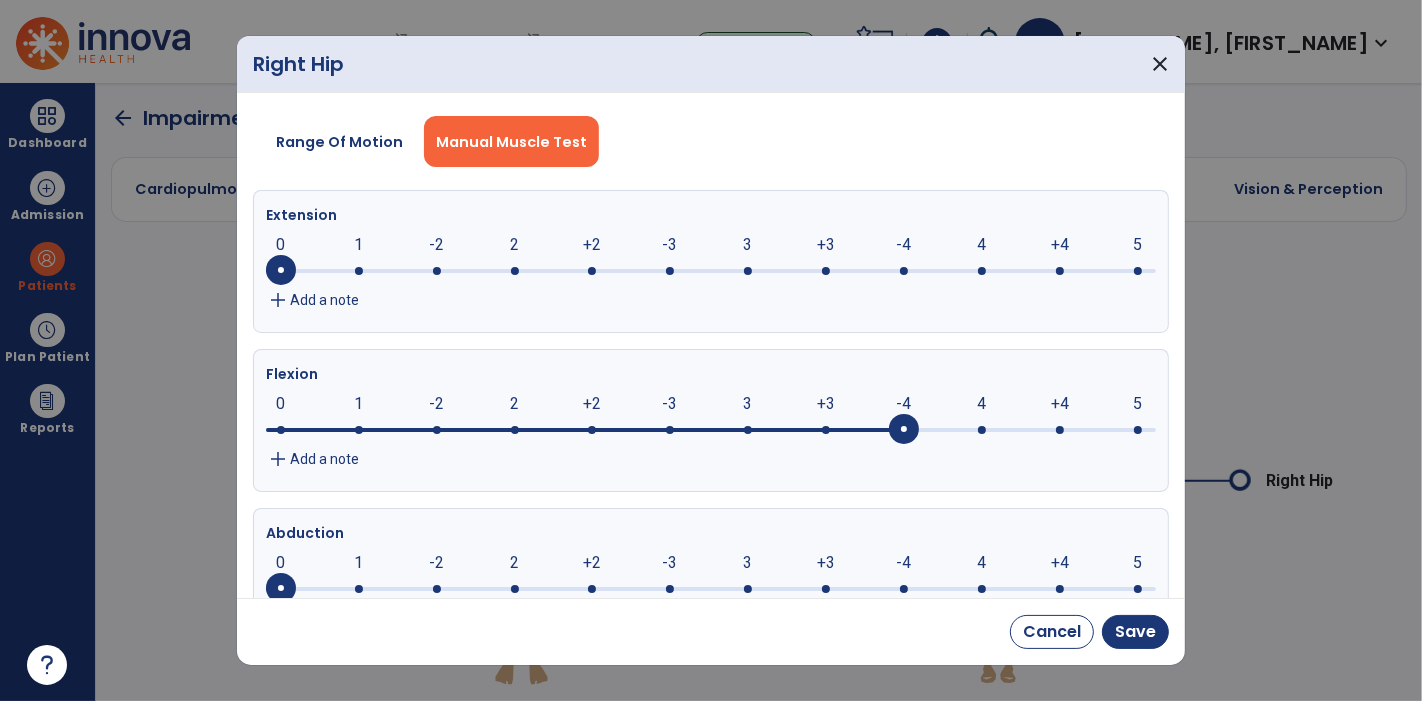 click 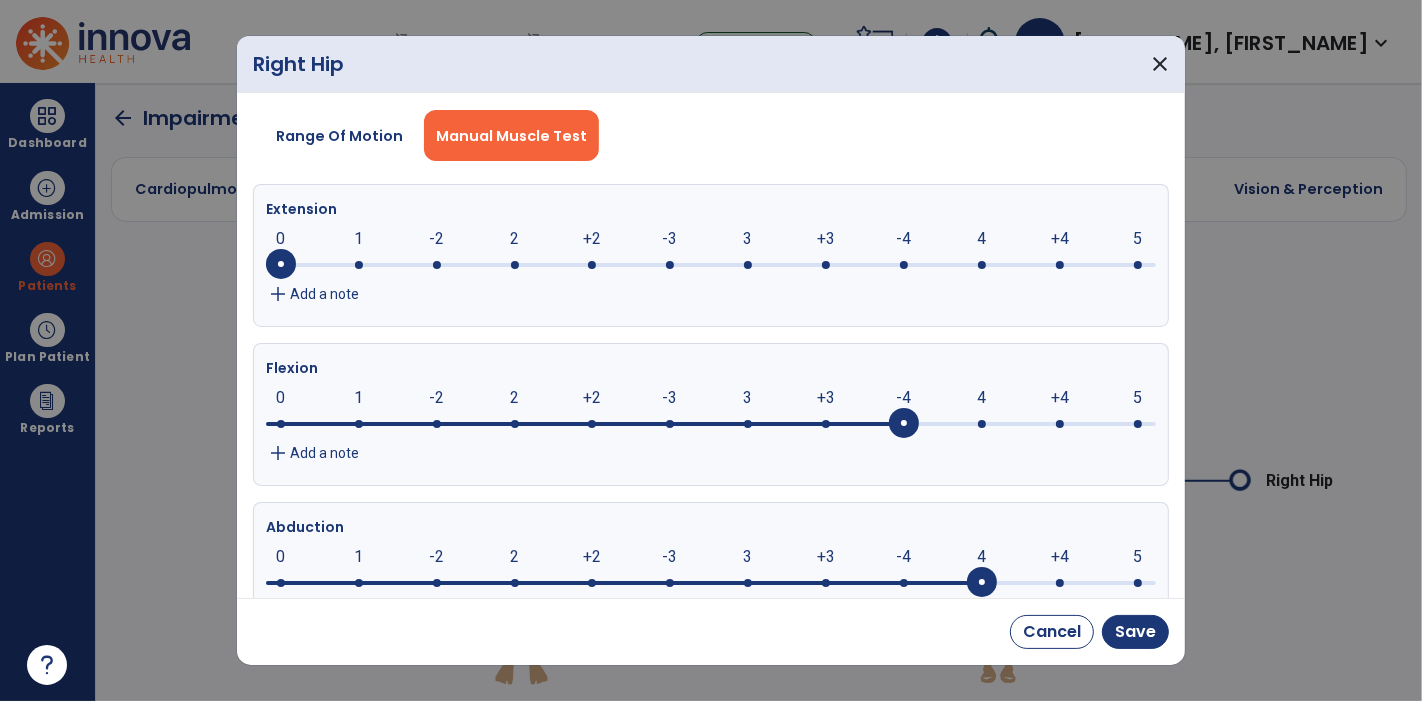 click on "4     0      1      -2      2      +2      -3      3      +3      -4      4      +4      5" 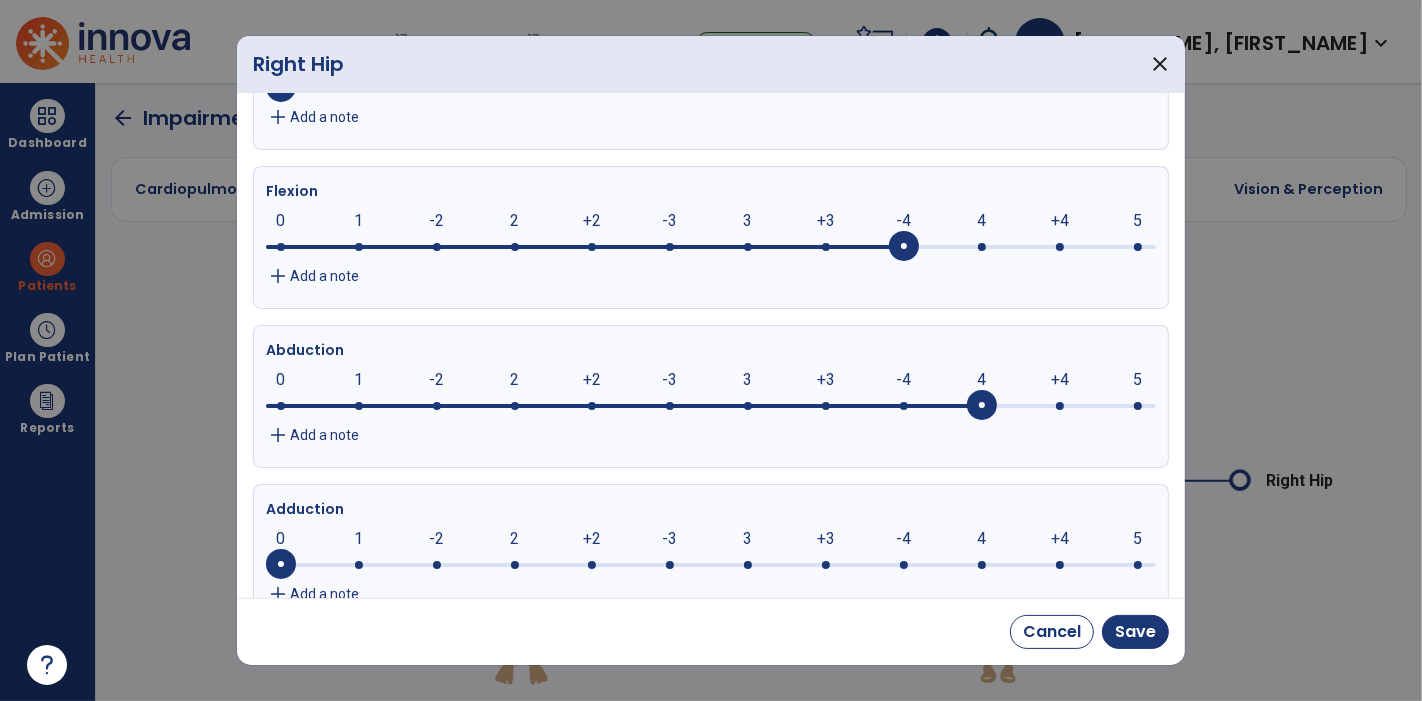 scroll, scrollTop: 215, scrollLeft: 0, axis: vertical 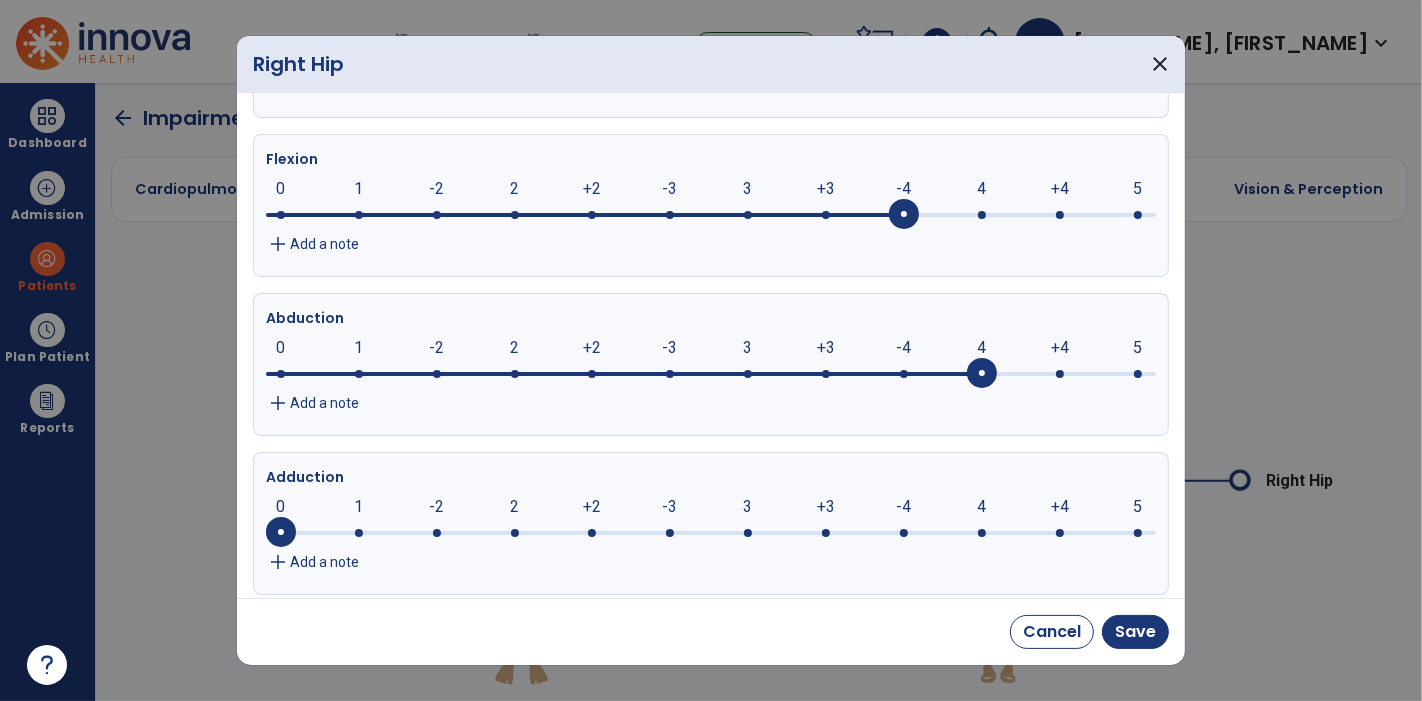 click 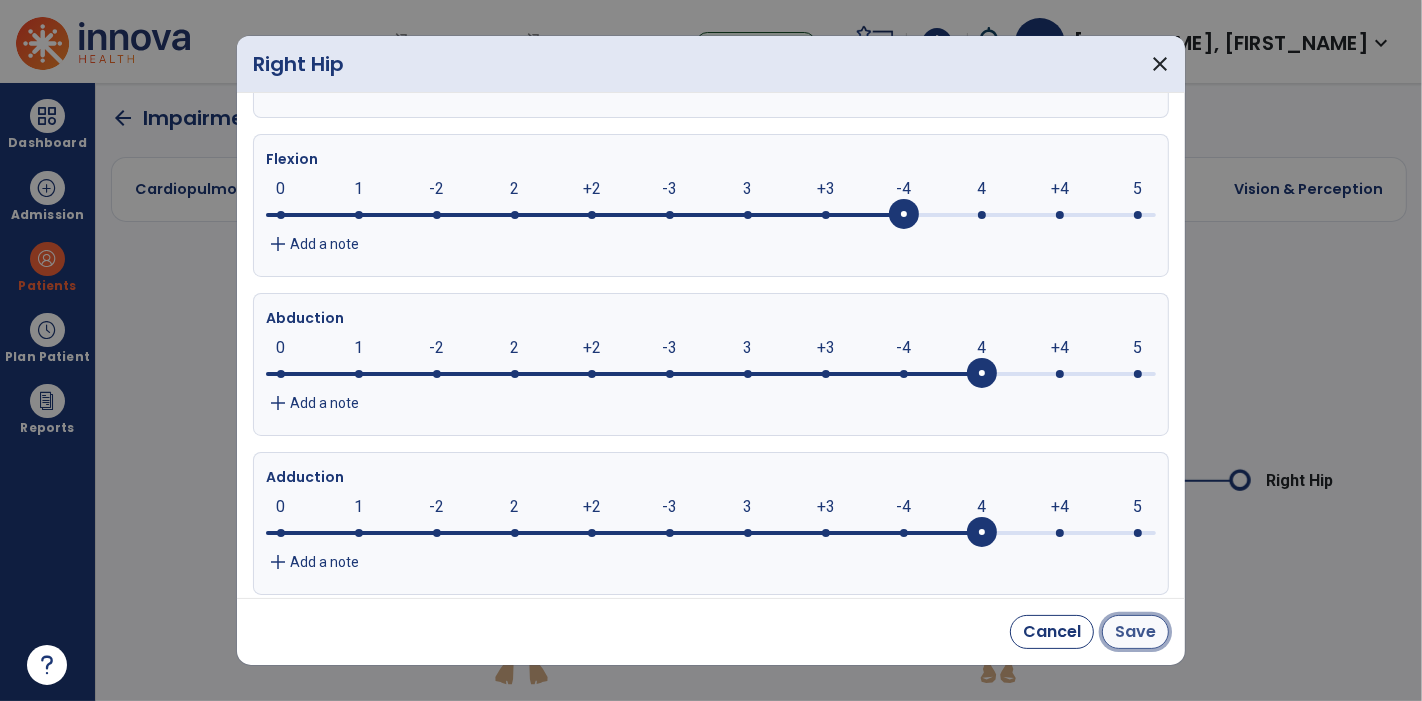 click on "Save" at bounding box center (1135, 632) 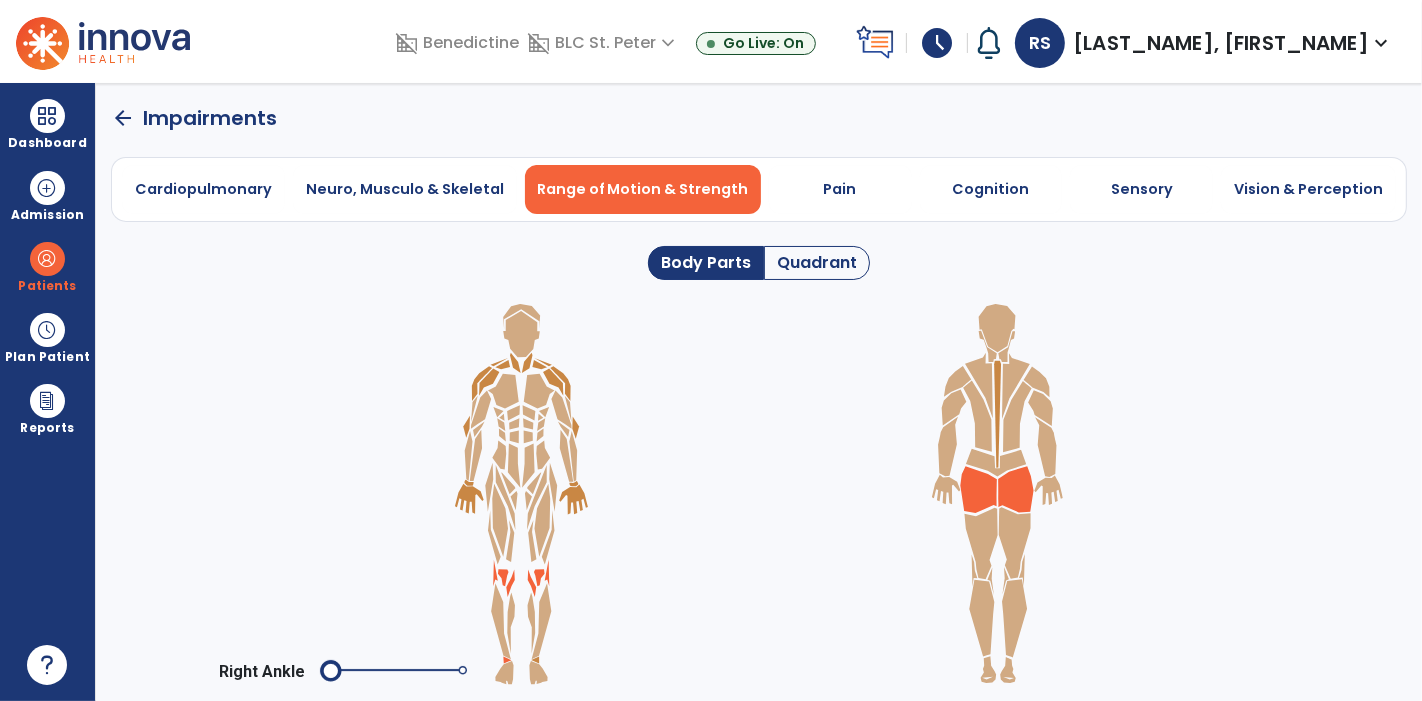 click 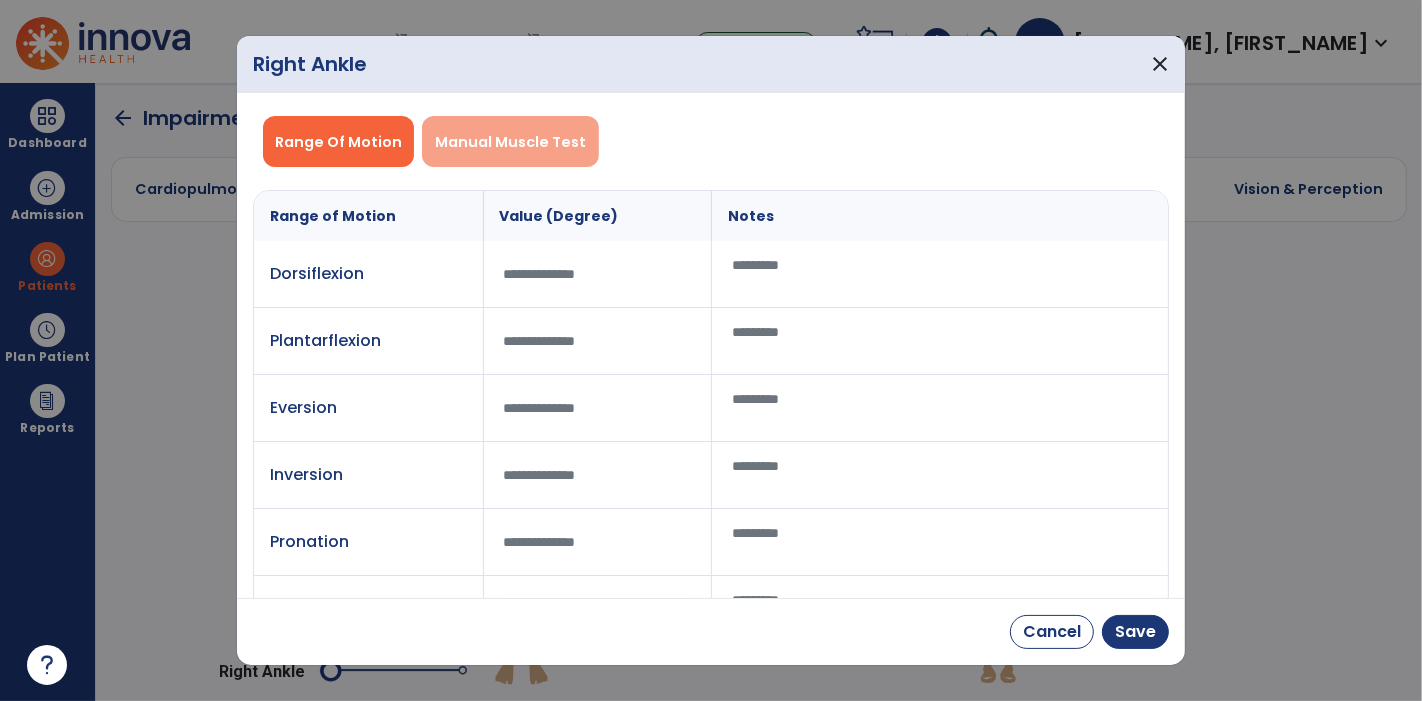 click on "Manual Muscle Test" at bounding box center [510, 142] 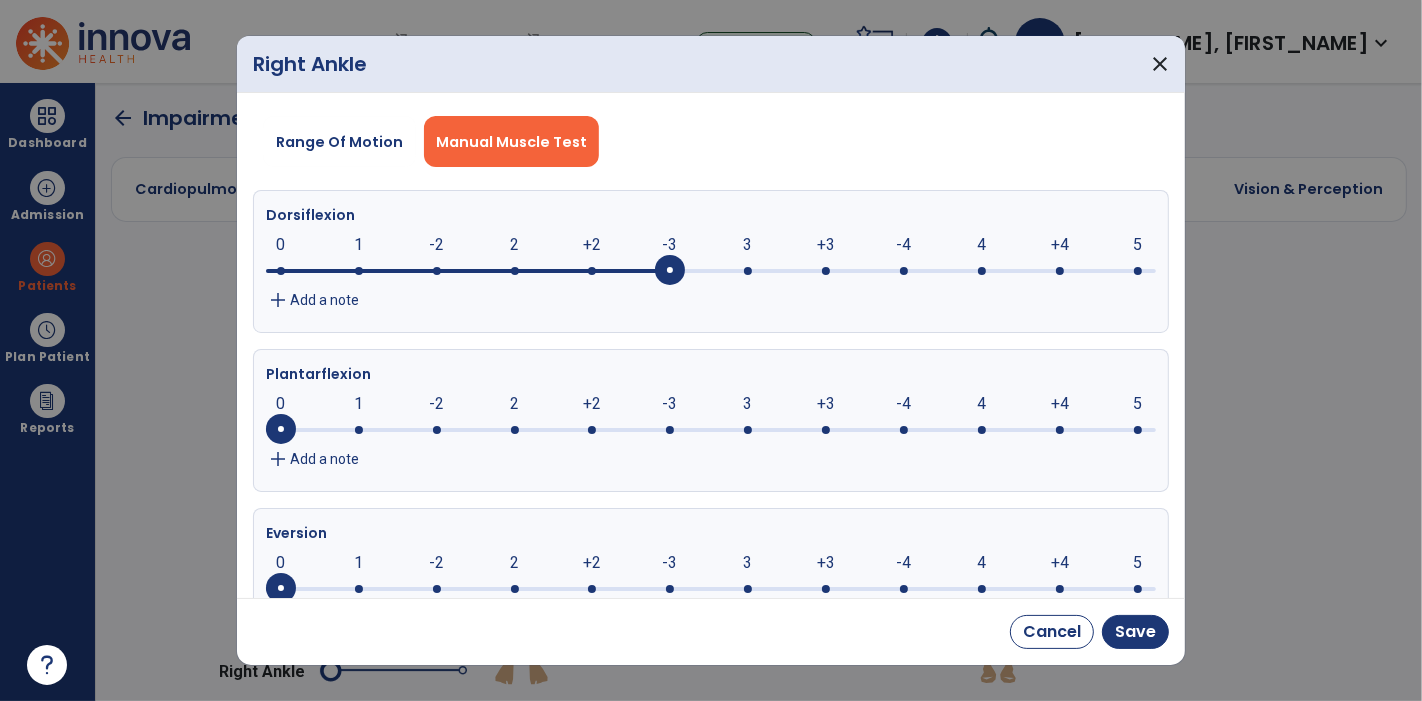 click 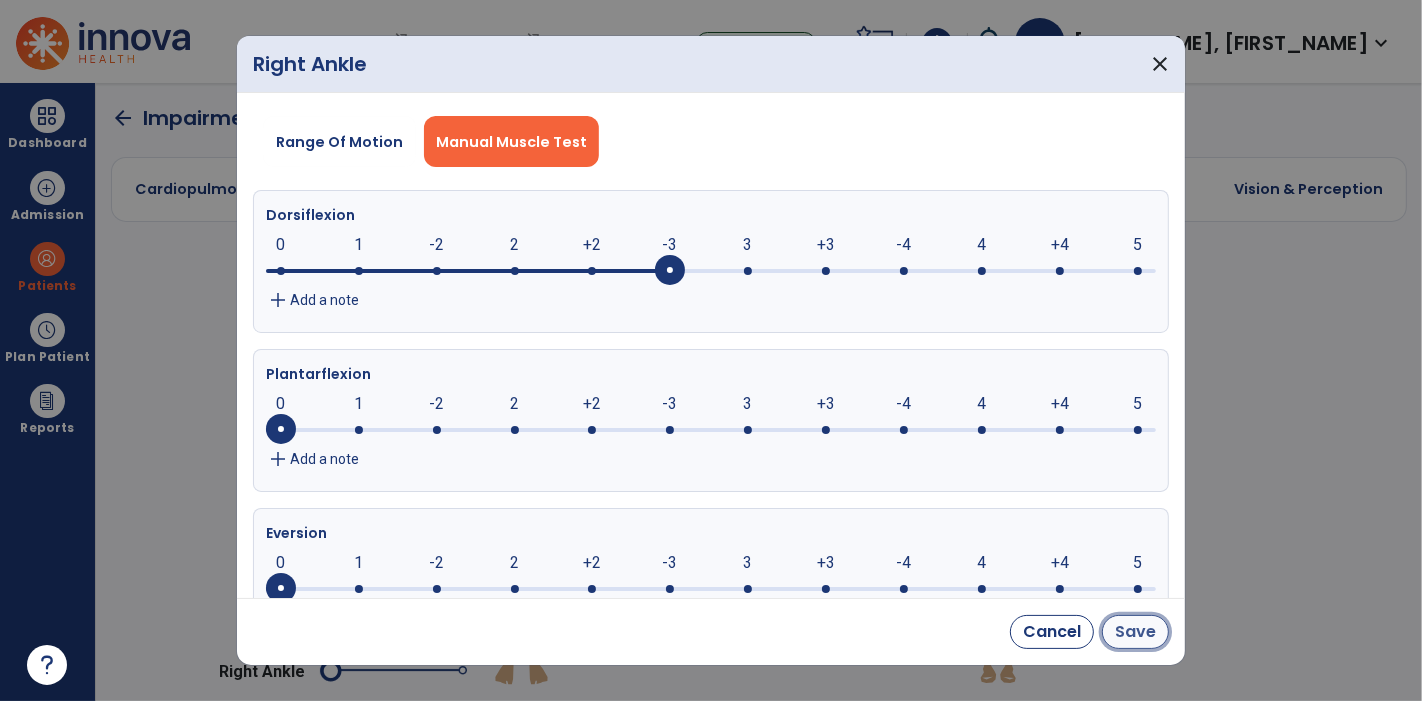 click on "Save" at bounding box center [1135, 632] 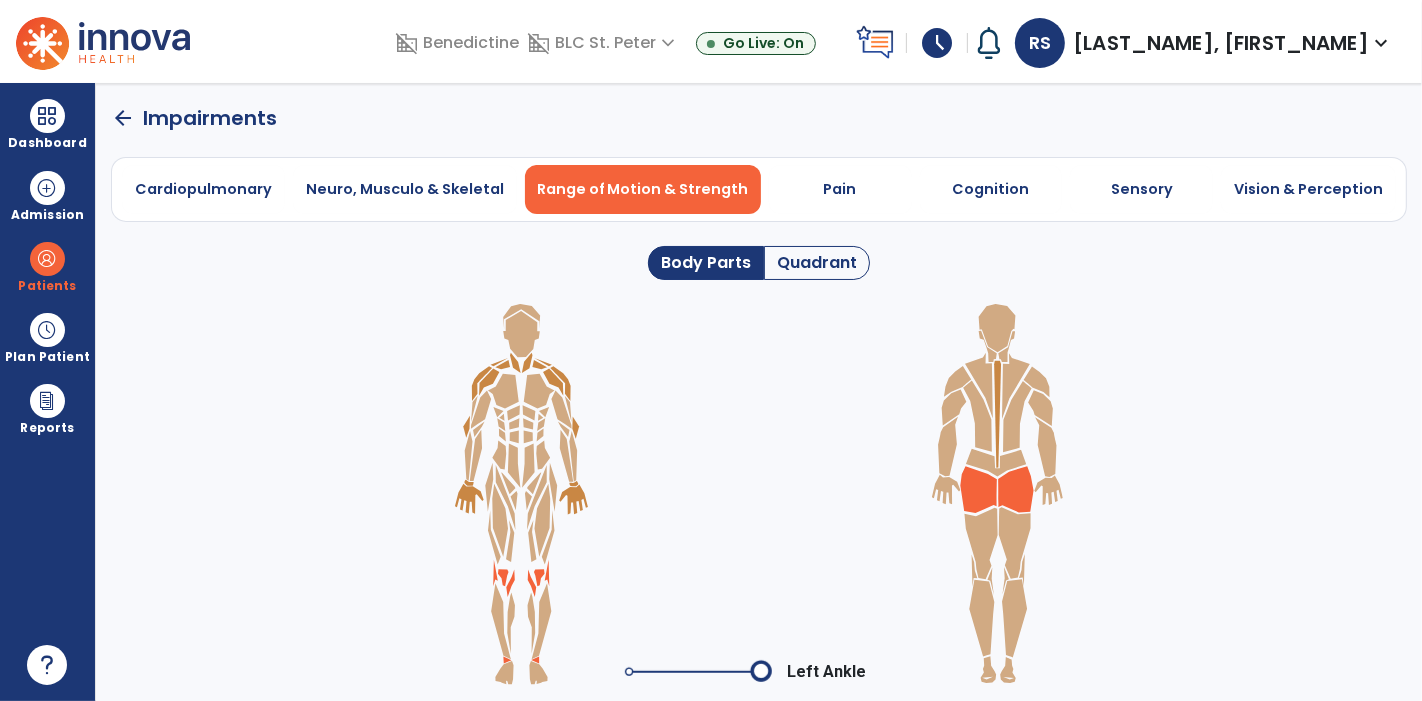 click 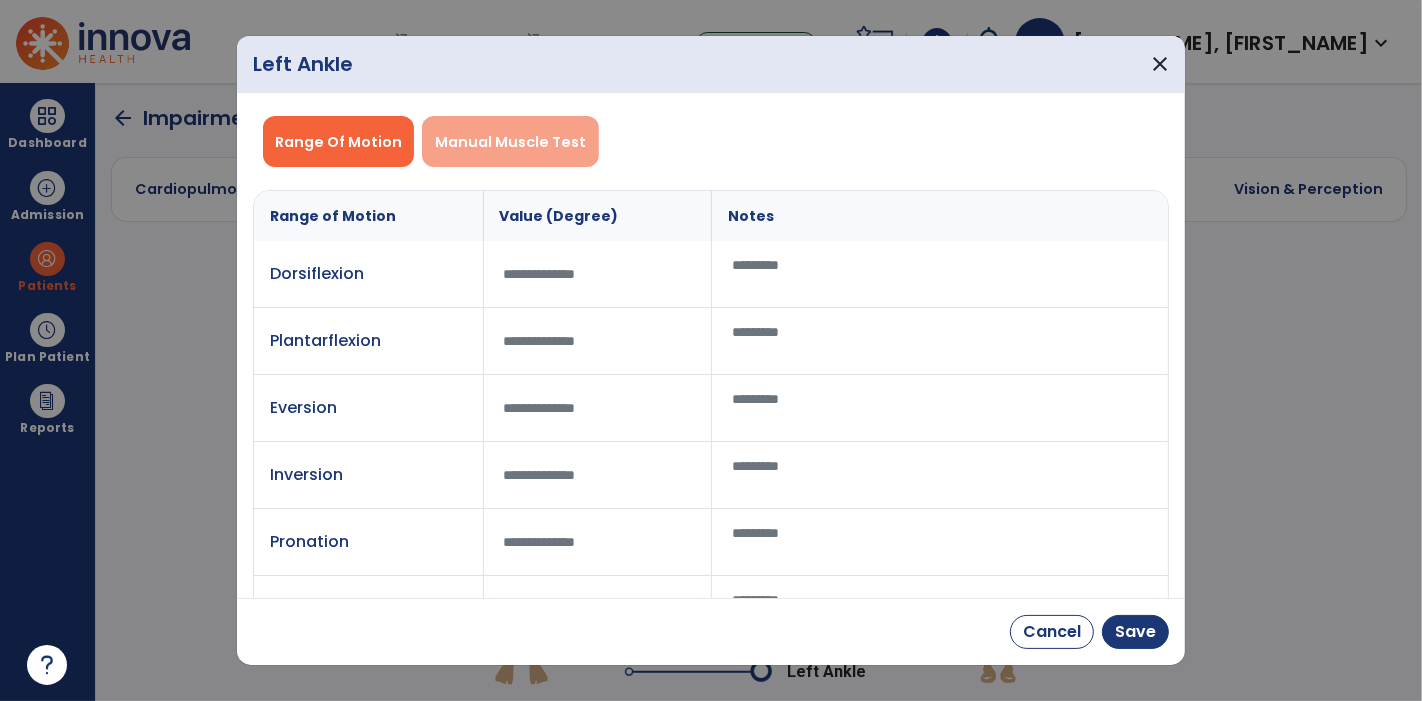 click on "Manual Muscle Test" at bounding box center (510, 142) 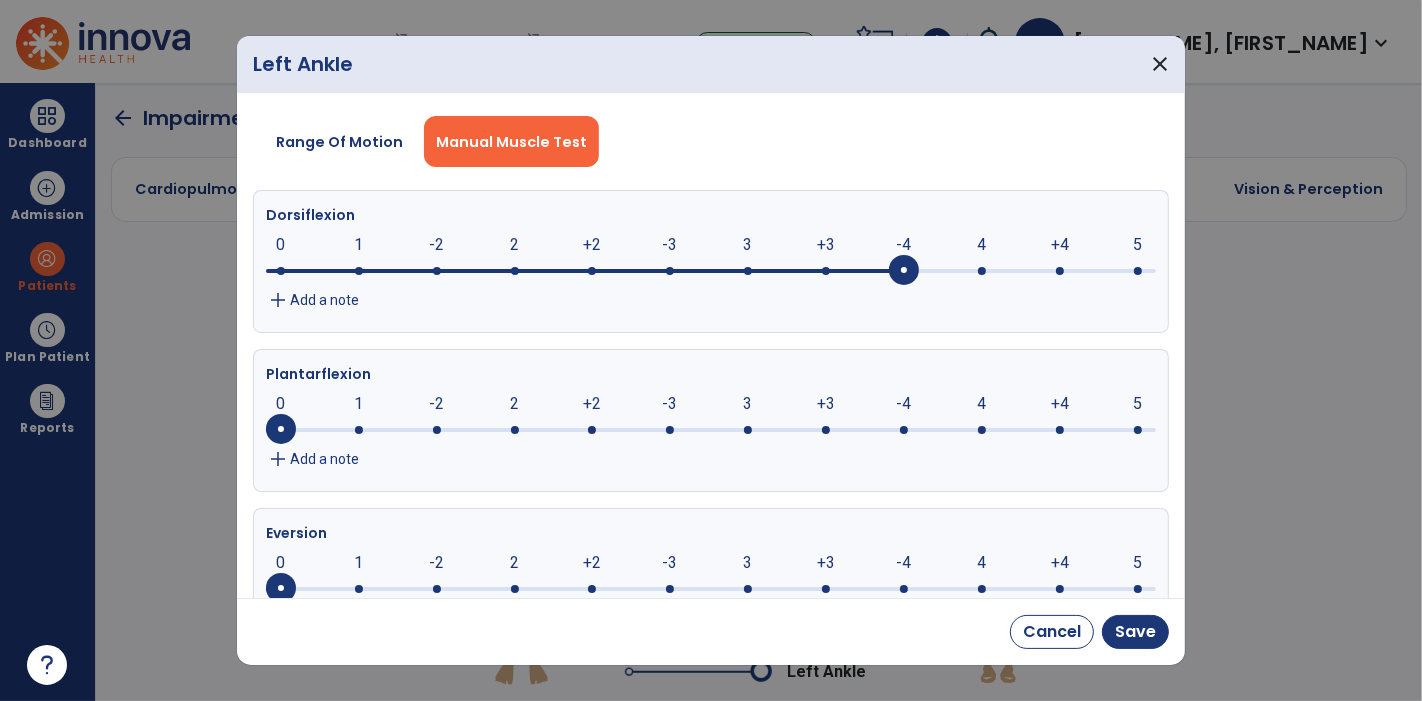 click 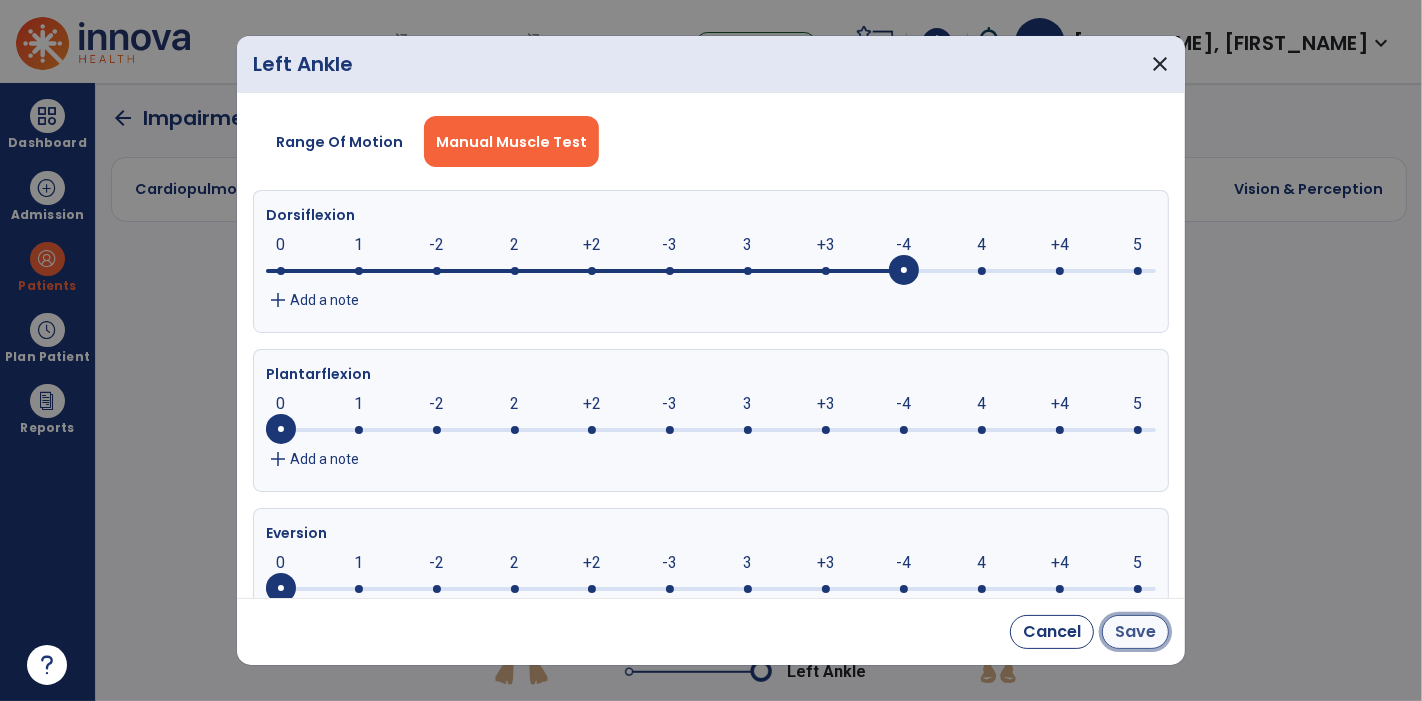 click on "Save" at bounding box center [1135, 632] 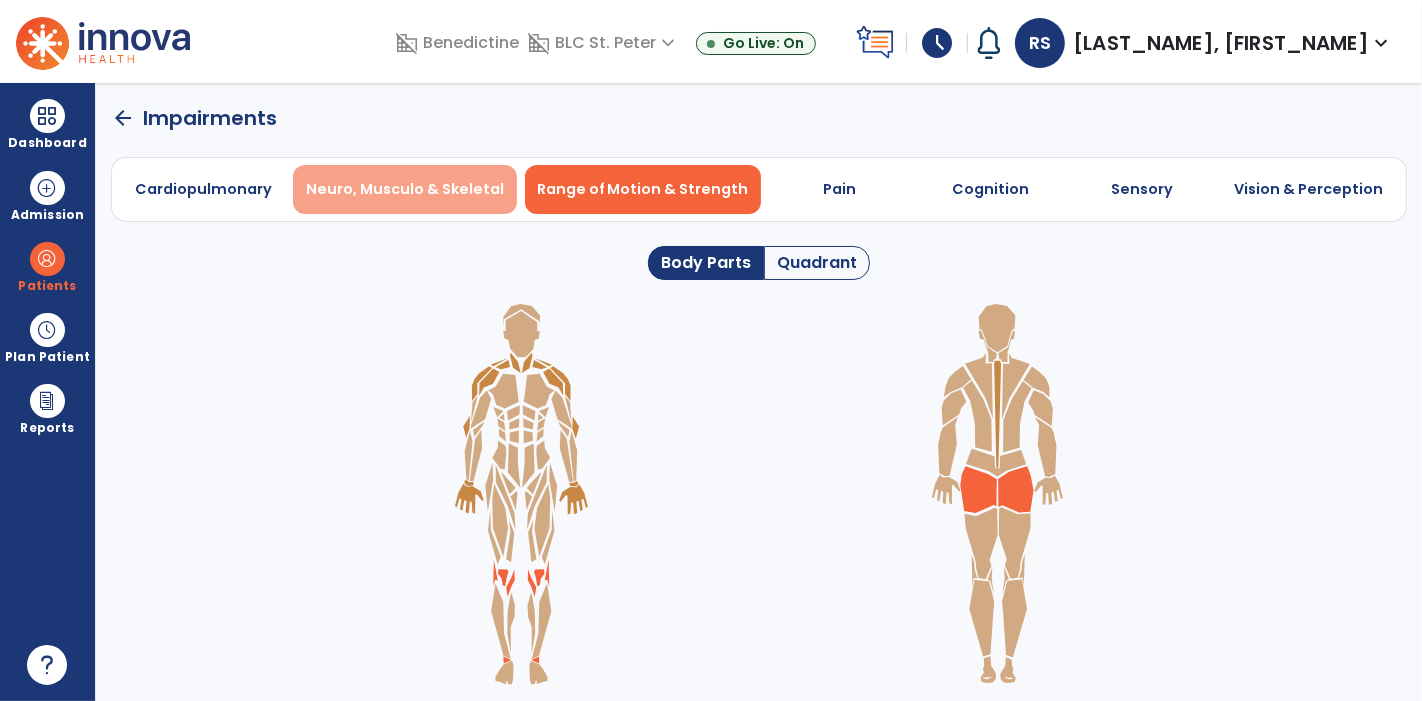 click on "Neuro, Musculo & Skeletal" at bounding box center (405, 189) 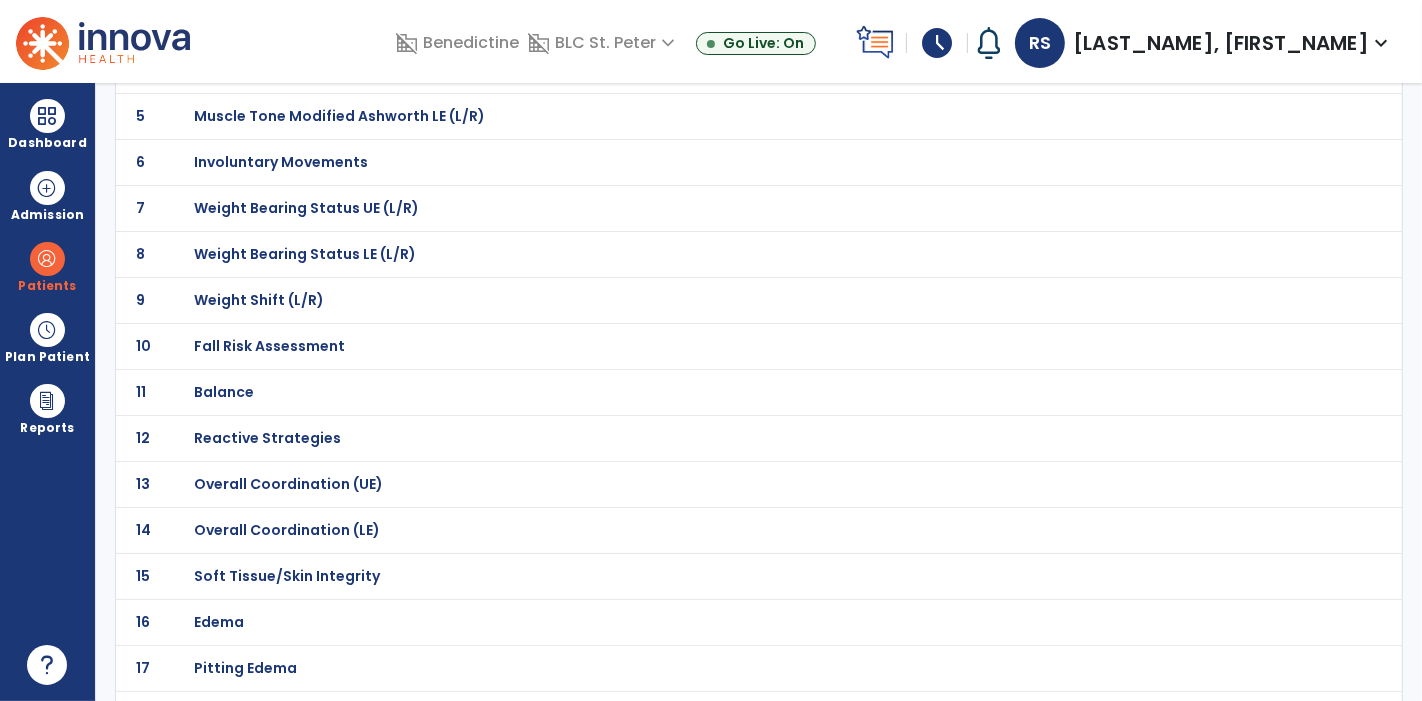 scroll, scrollTop: 340, scrollLeft: 0, axis: vertical 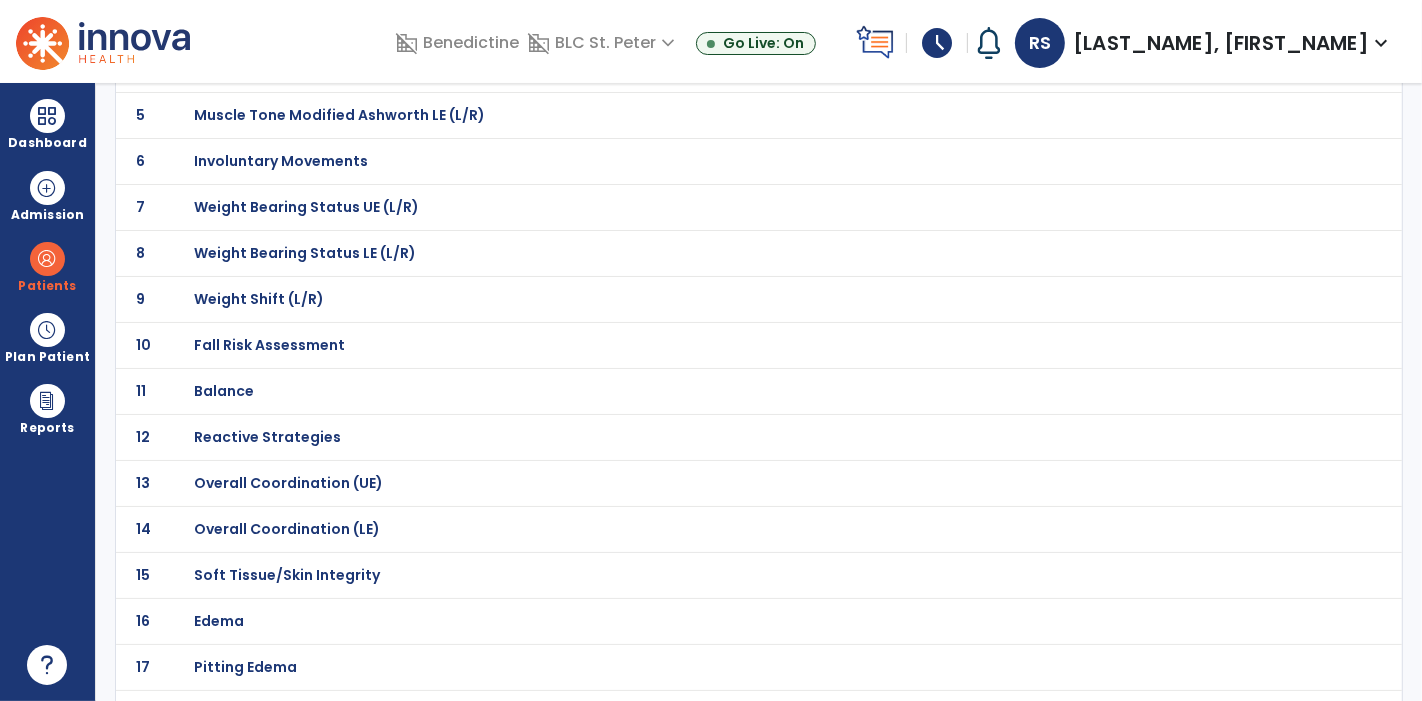 click on "Balance" at bounding box center (266, -69) 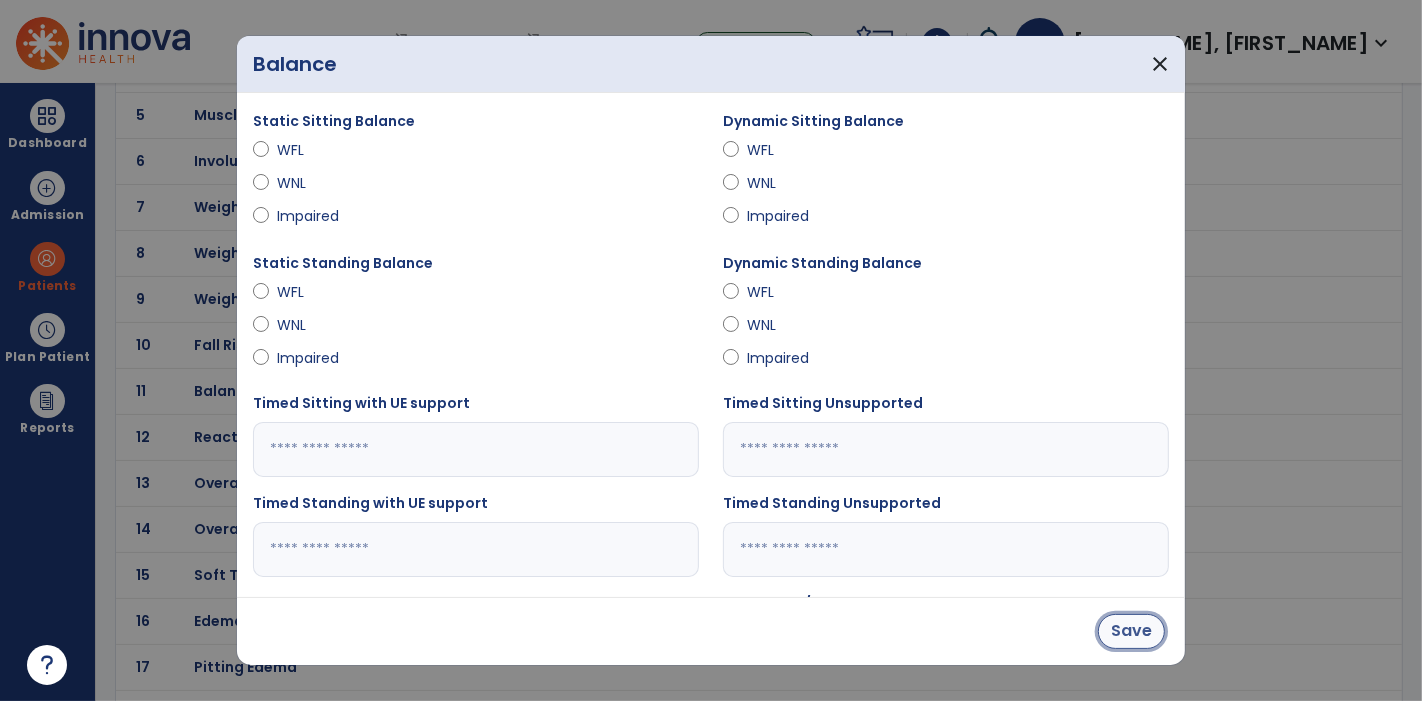 click on "Save" at bounding box center [1131, 631] 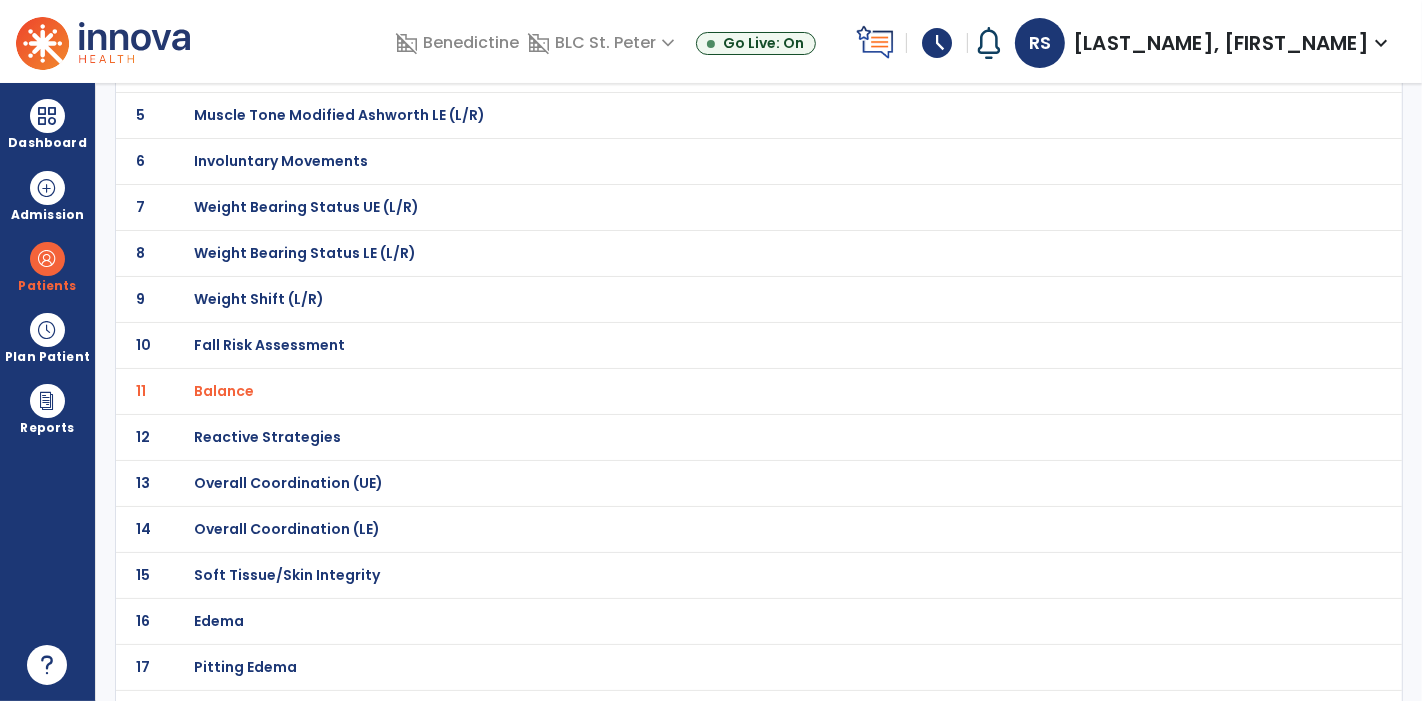 scroll, scrollTop: 0, scrollLeft: 0, axis: both 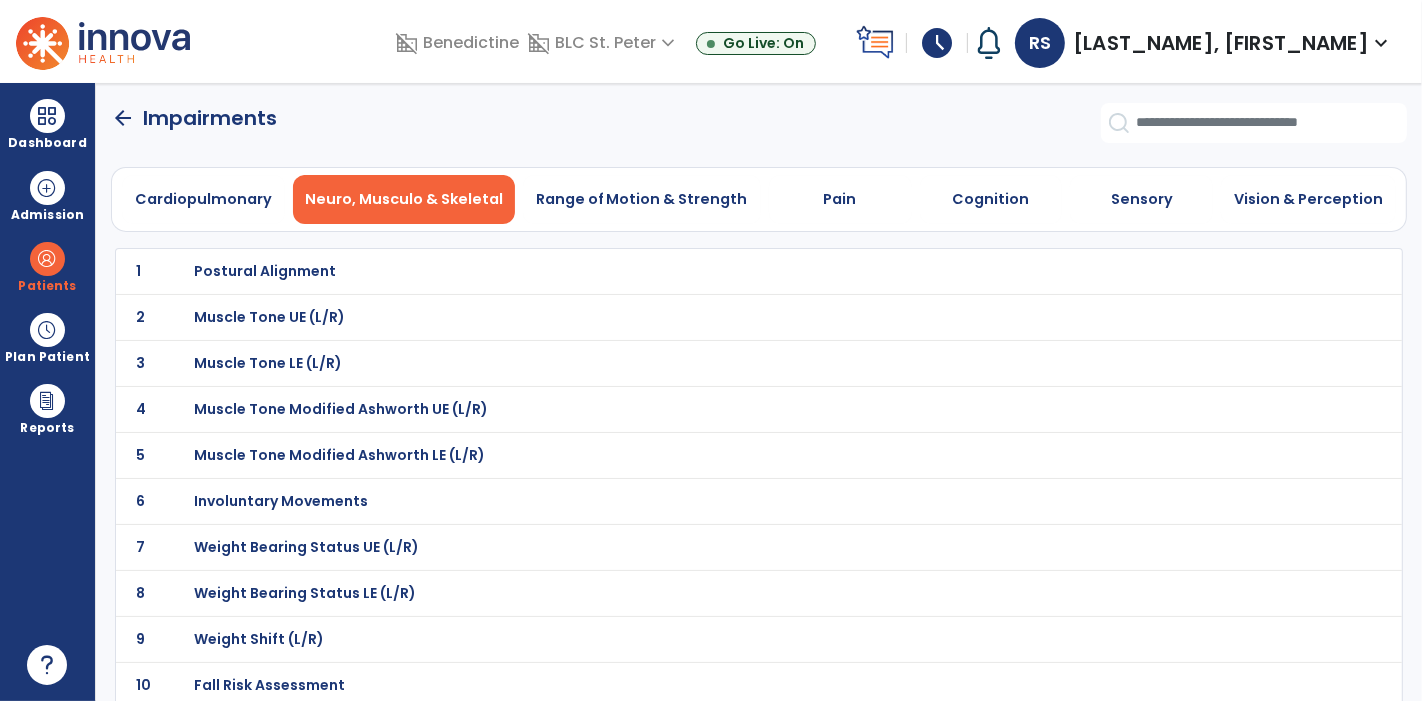 click on "arrow_back" 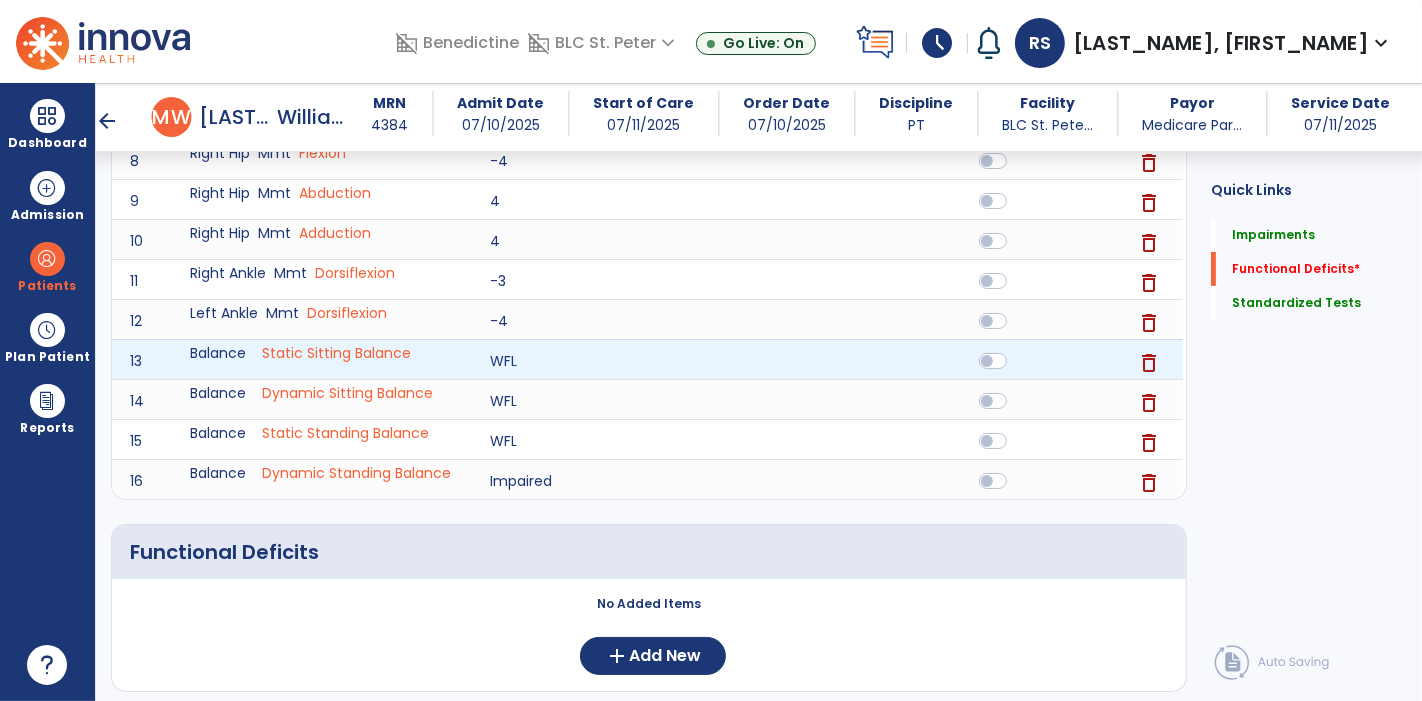 scroll, scrollTop: 873, scrollLeft: 0, axis: vertical 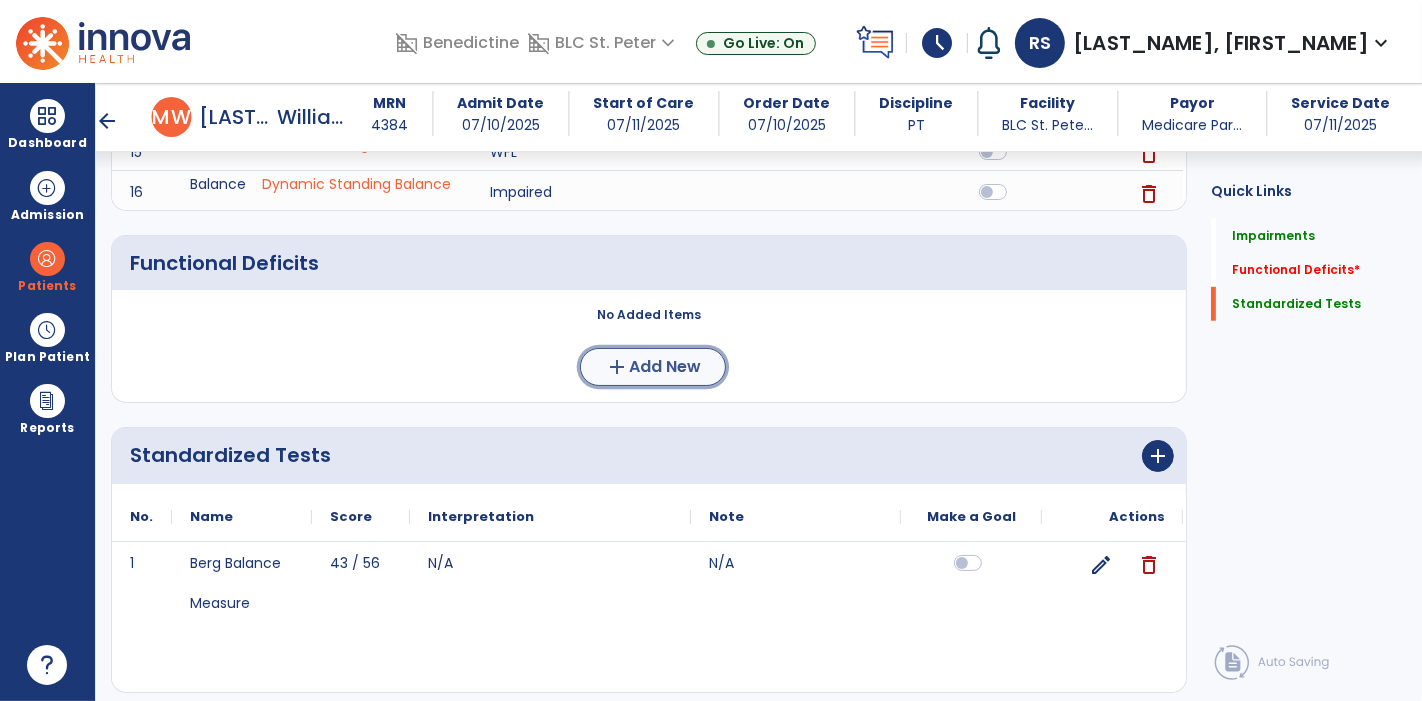 click on "add" 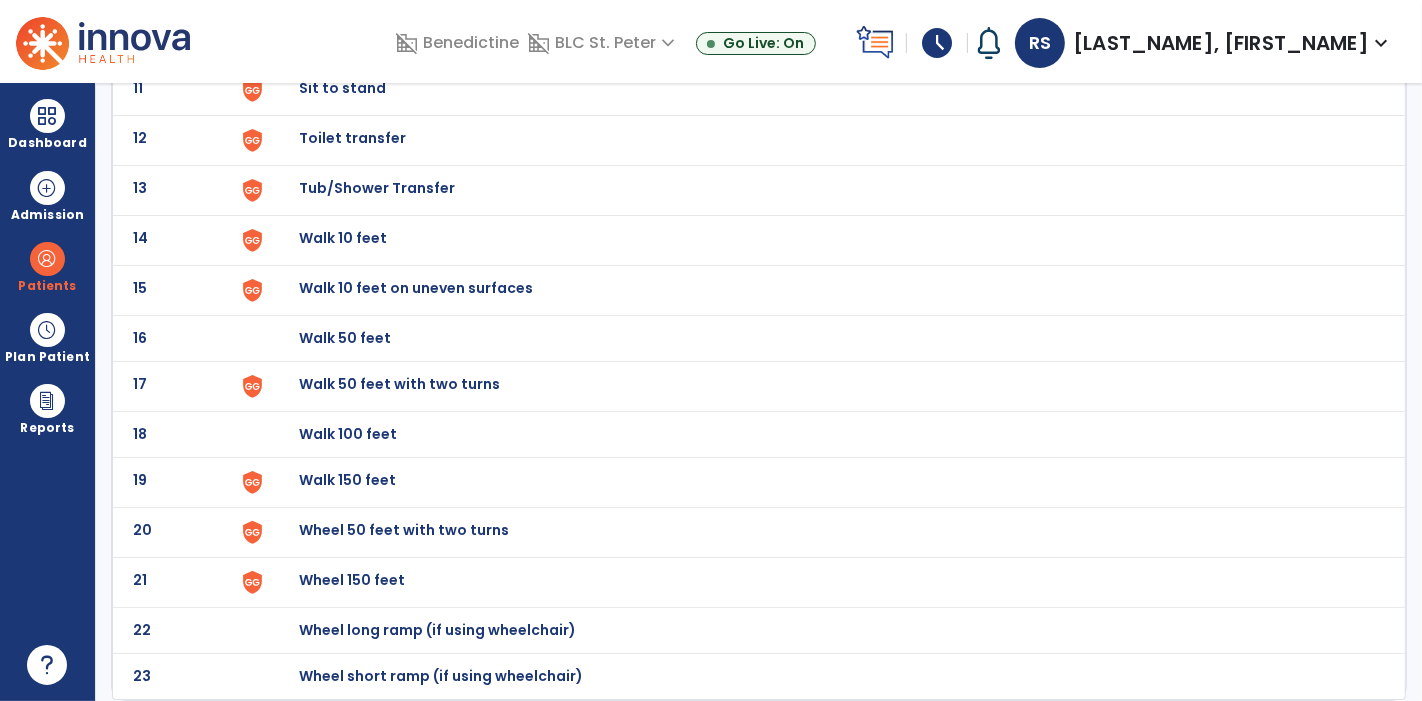 scroll, scrollTop: 0, scrollLeft: 0, axis: both 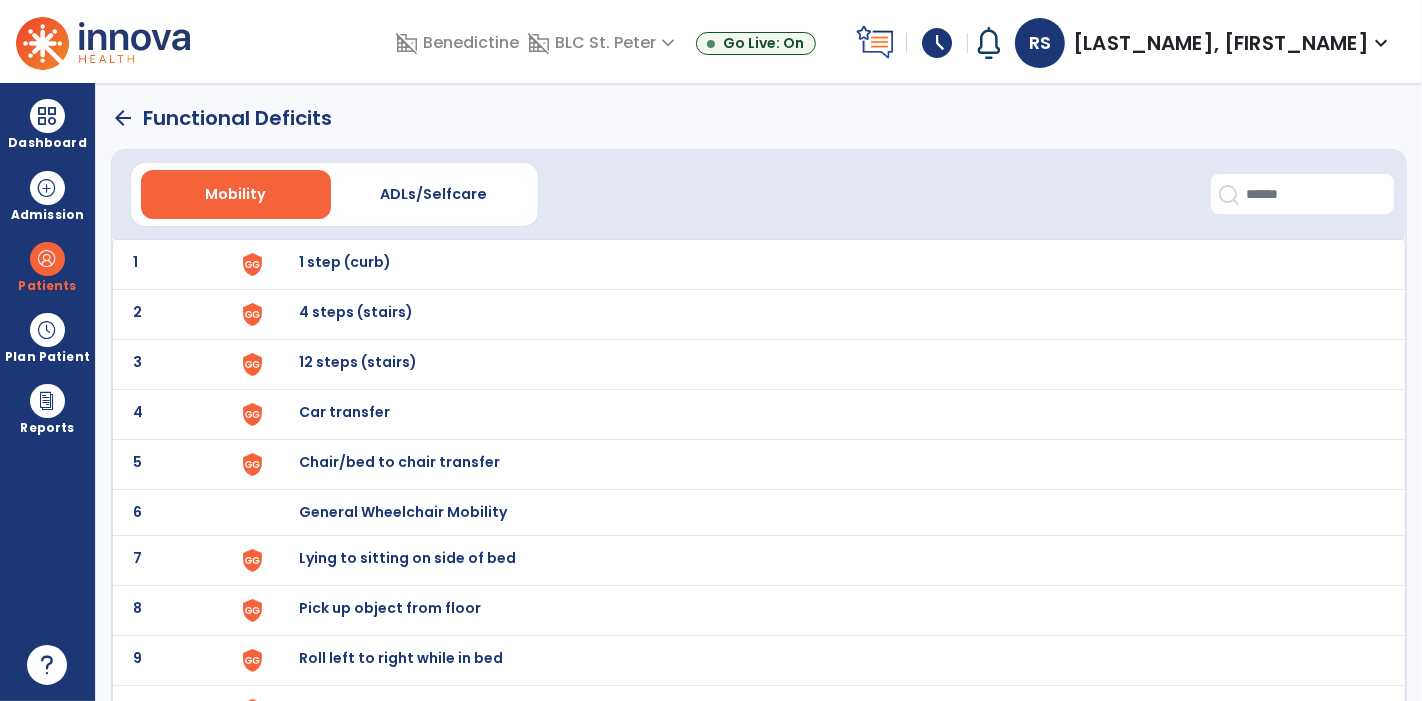 click on "1 step (curb)" at bounding box center (345, 262) 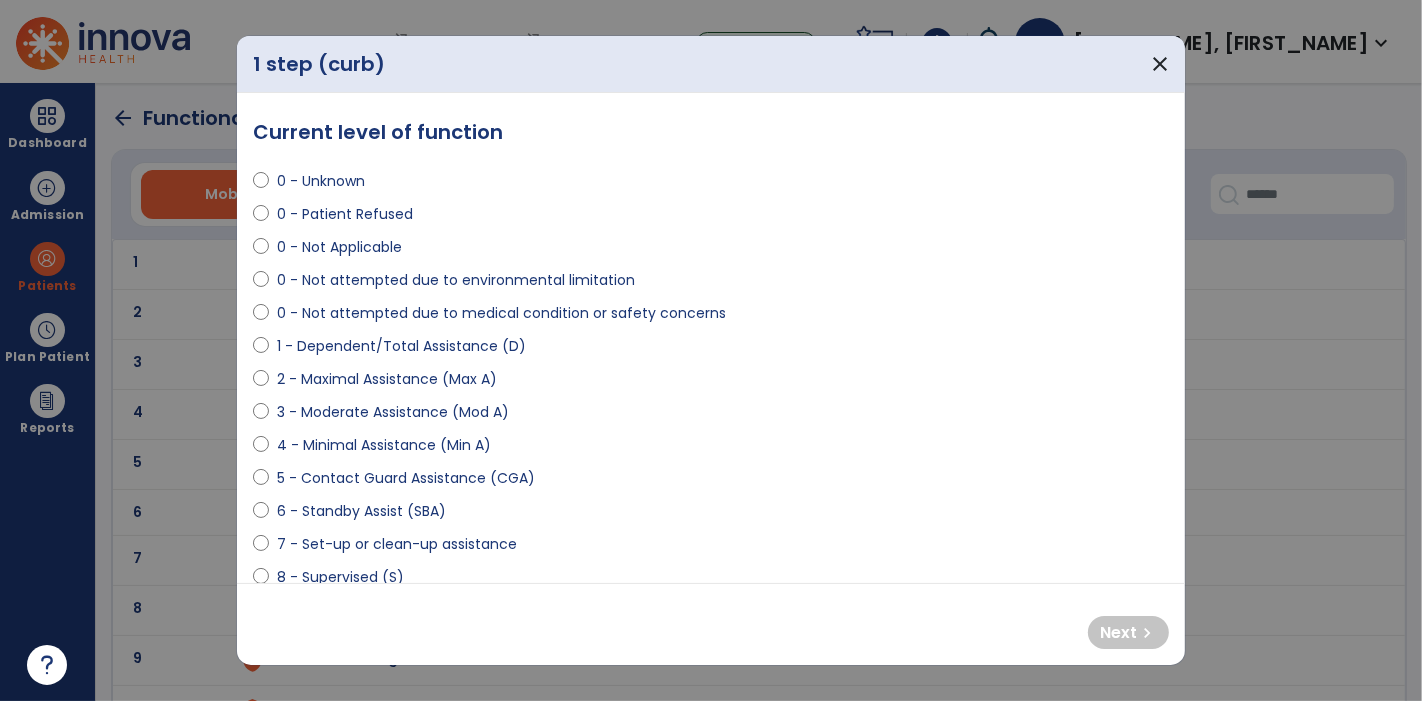 click on "0 - Not Applicable" at bounding box center (339, 247) 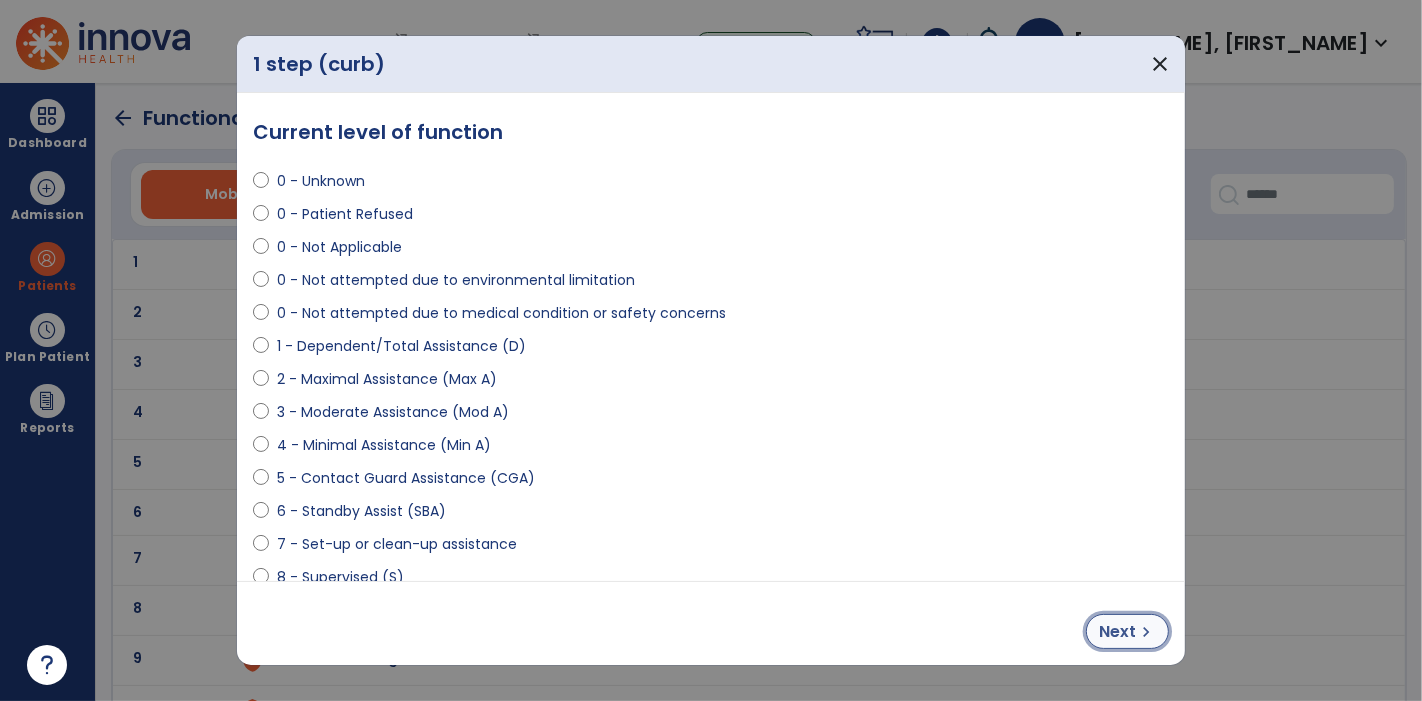 click on "Next" at bounding box center [1117, 632] 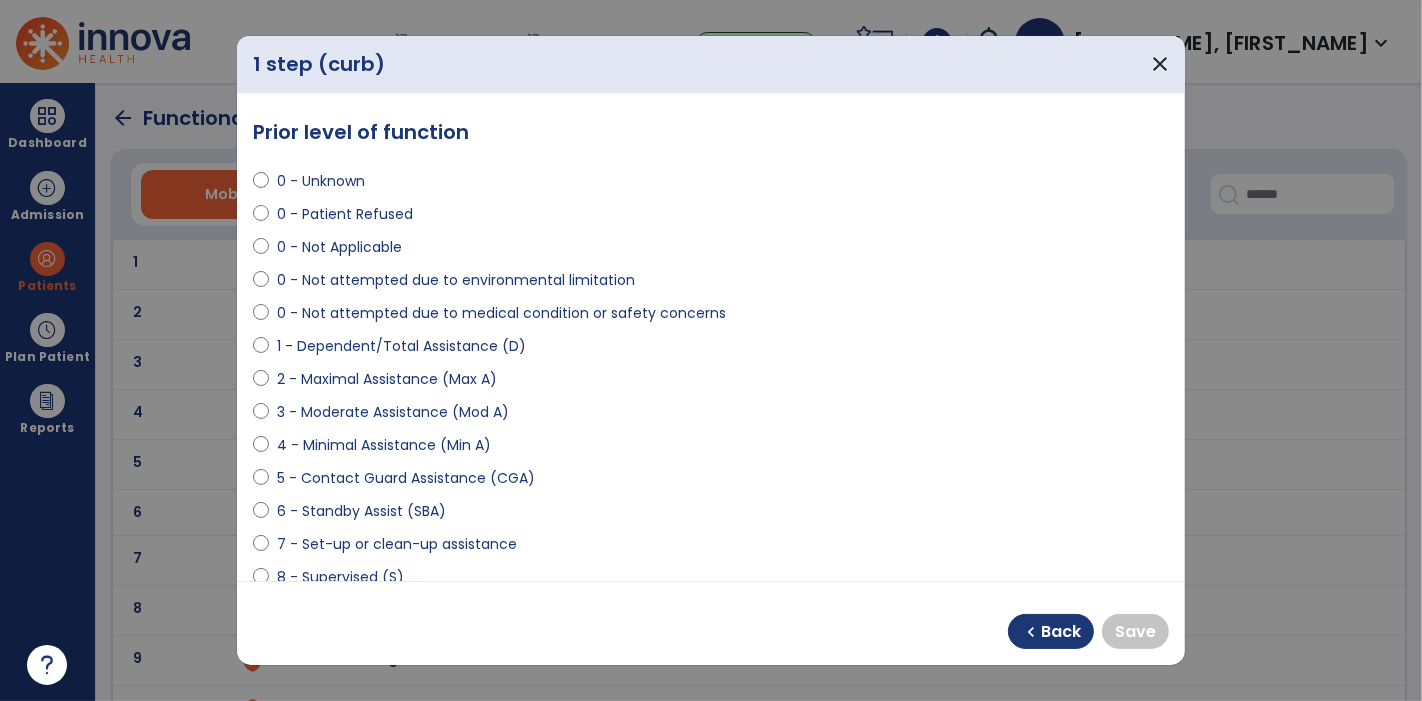 click on "0 - Not Applicable" at bounding box center [339, 247] 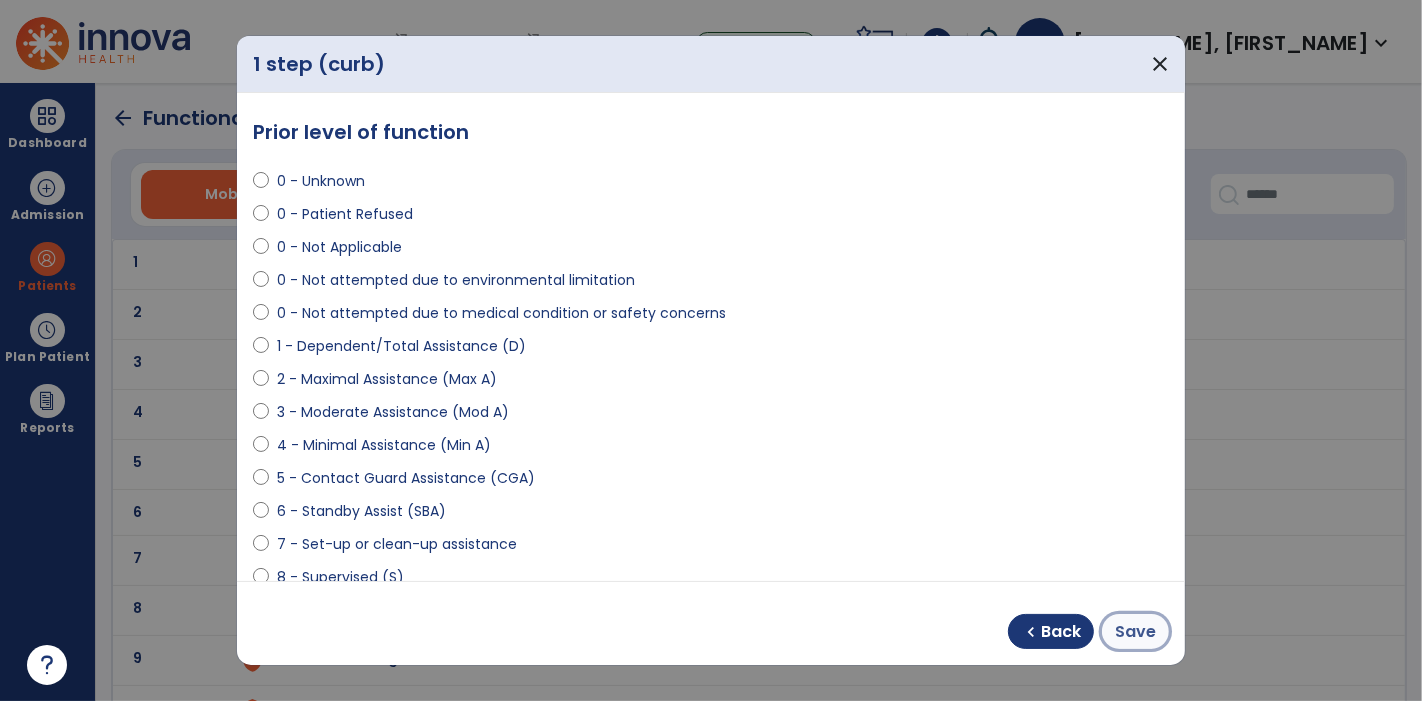 click on "Save" at bounding box center (1135, 632) 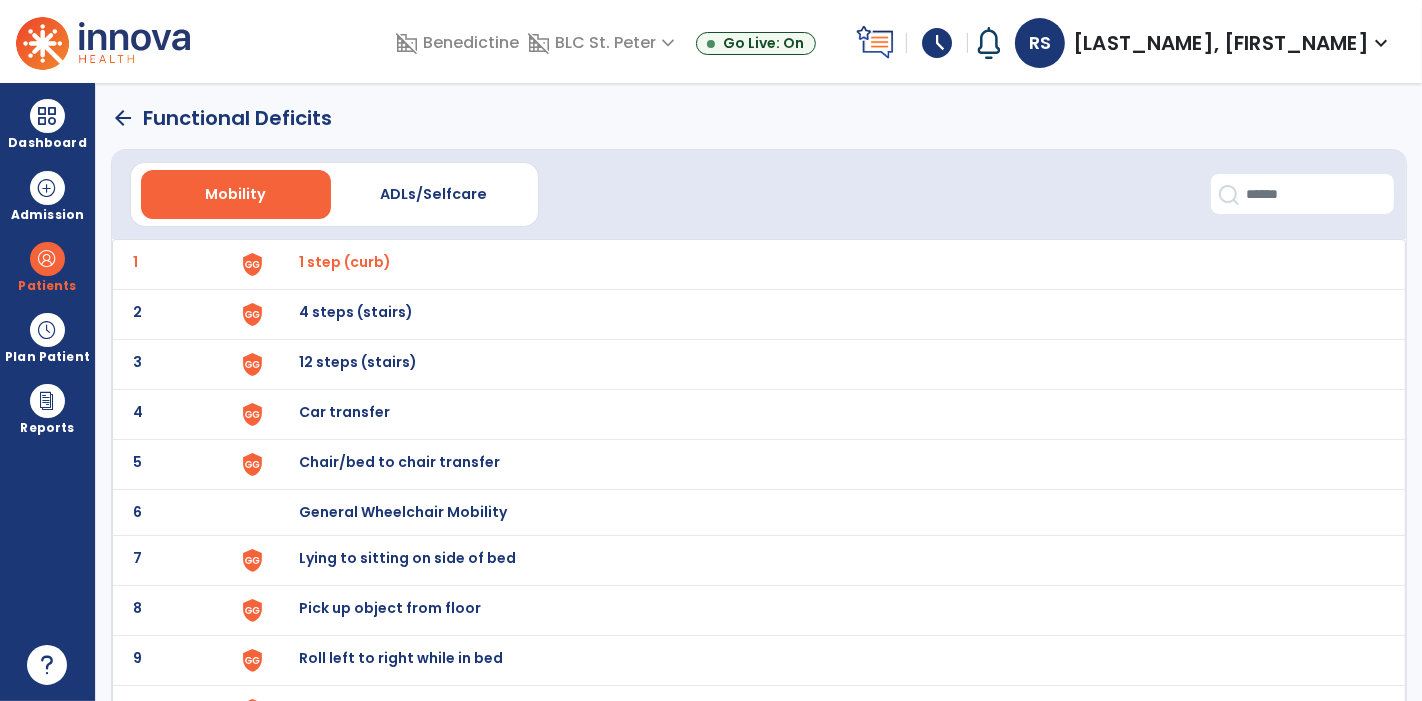 click on "4 steps (stairs)" at bounding box center [345, 262] 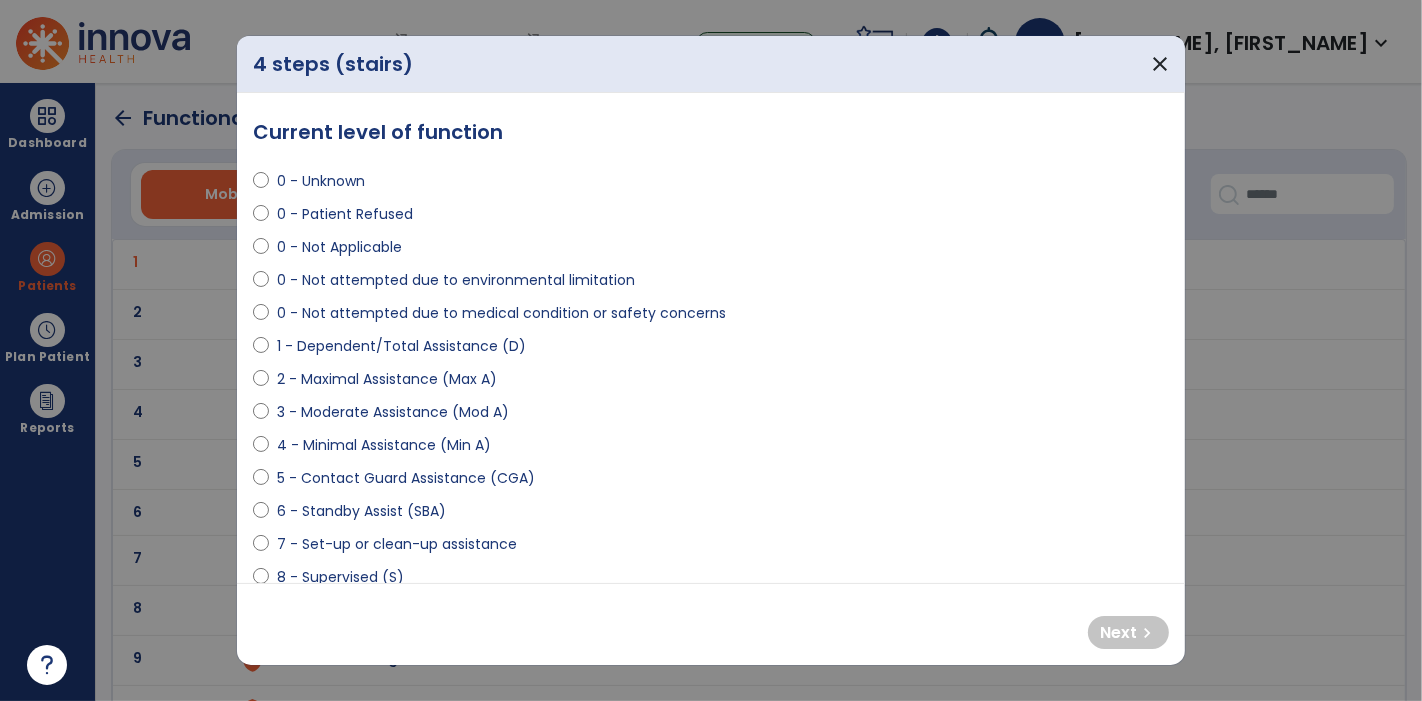 click on "0 - Not Applicable" at bounding box center (339, 247) 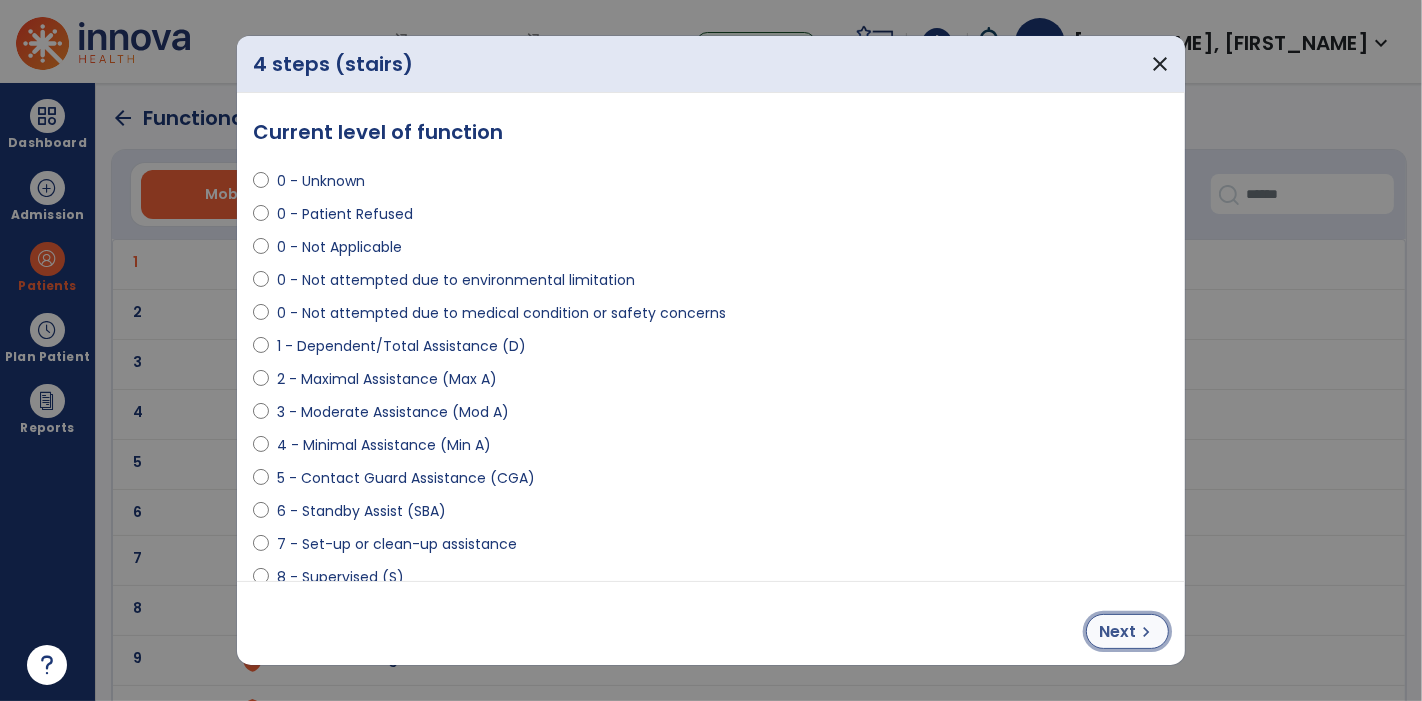 click on "Next  chevron_right" at bounding box center (1127, 631) 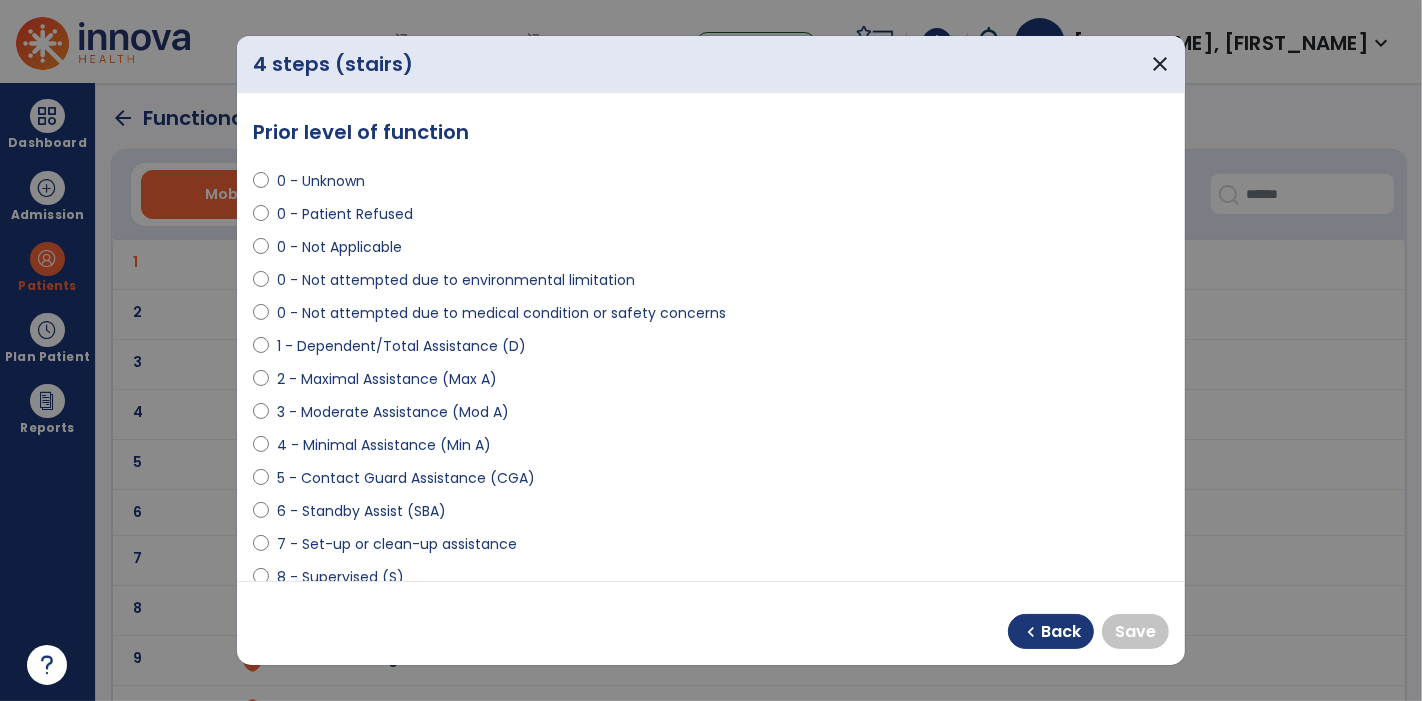 click on "0 - Not Applicable" at bounding box center [339, 247] 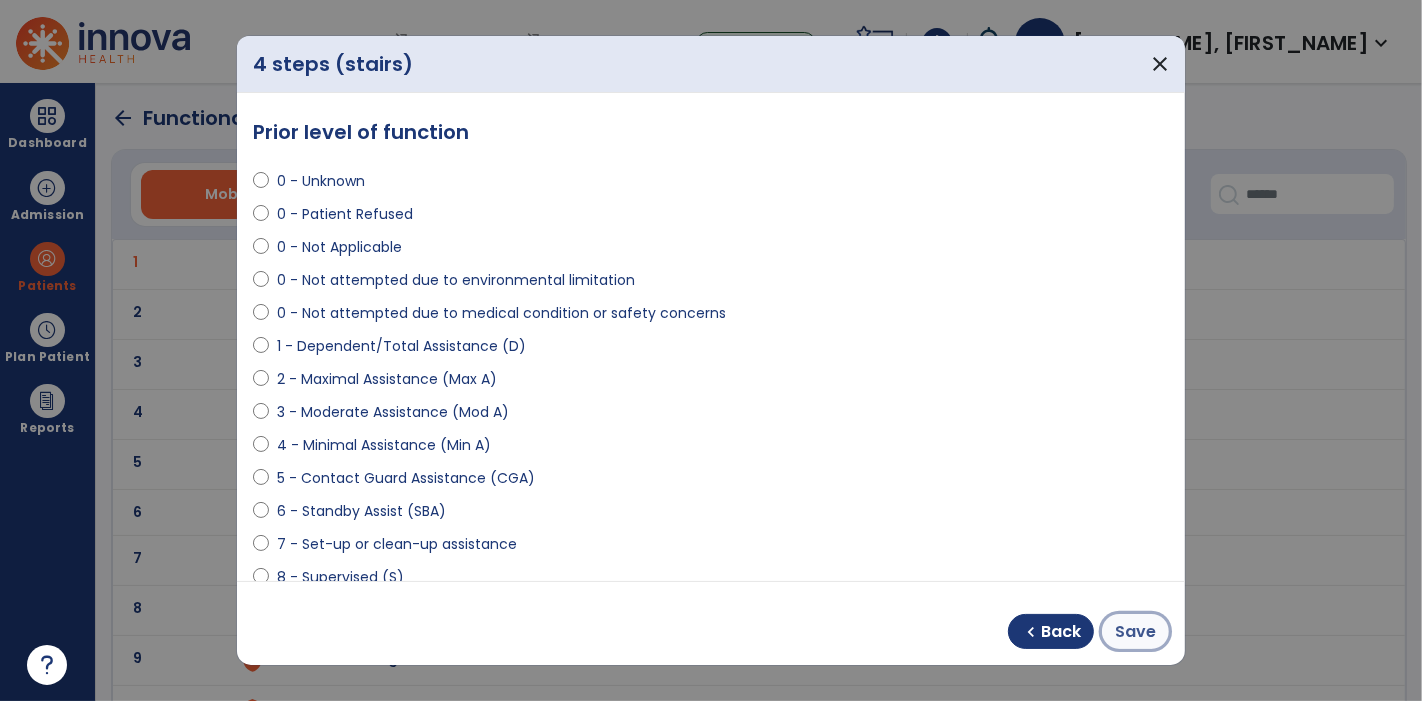 click on "Save" at bounding box center (1135, 632) 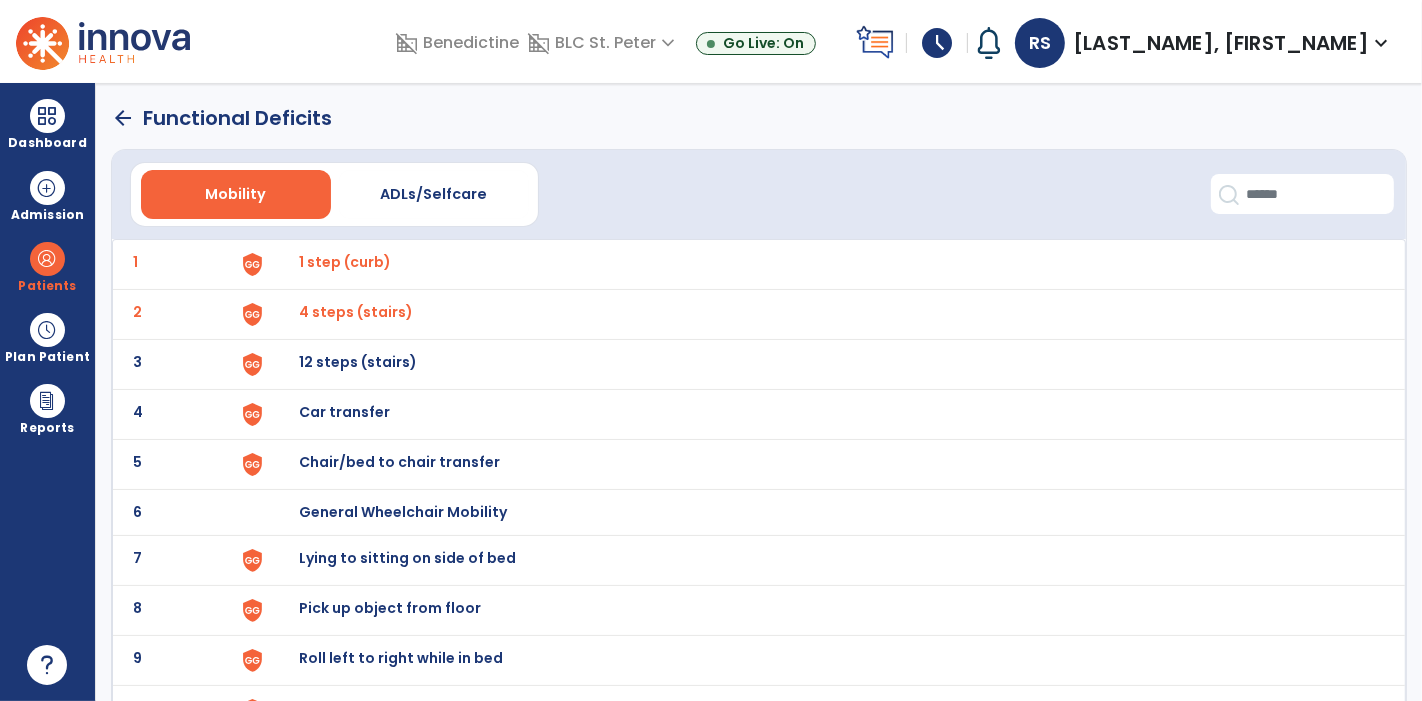 click on "12 steps (stairs)" at bounding box center (345, 262) 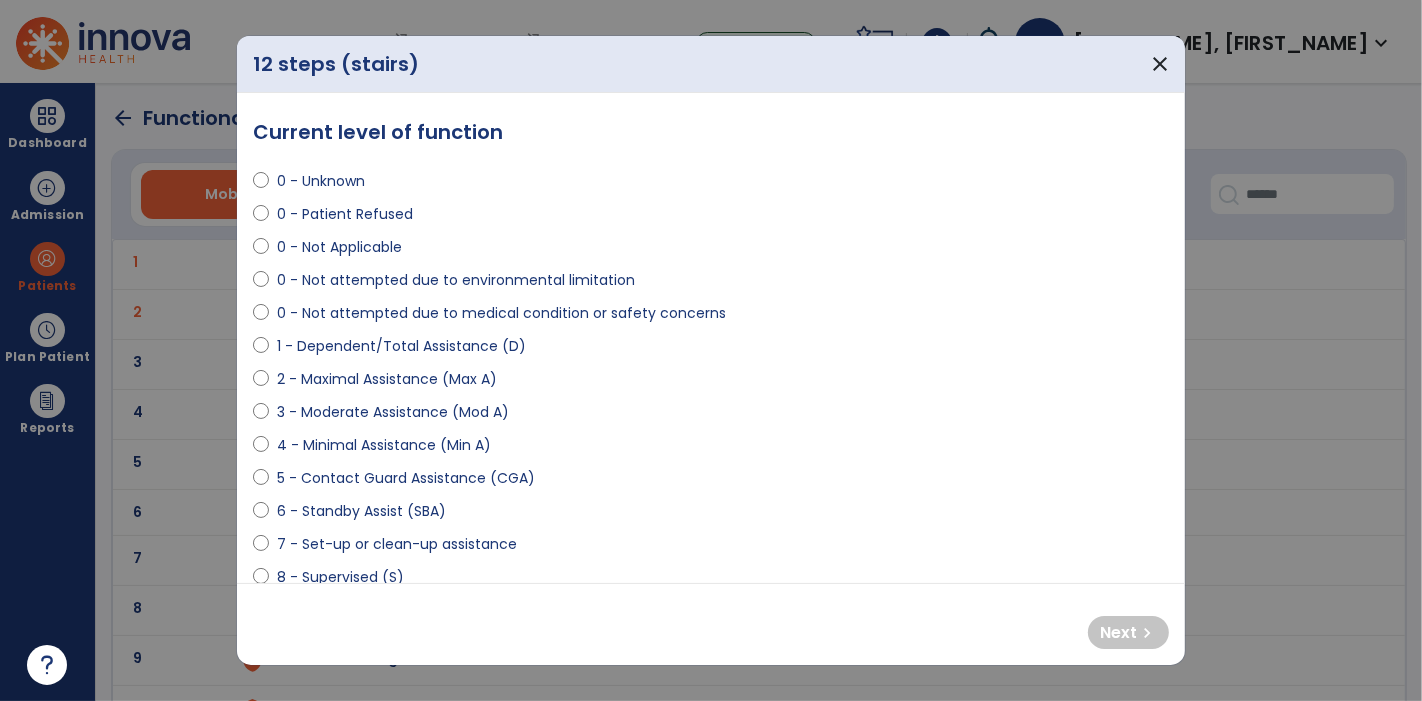 click on "0 - Not Applicable" at bounding box center (339, 247) 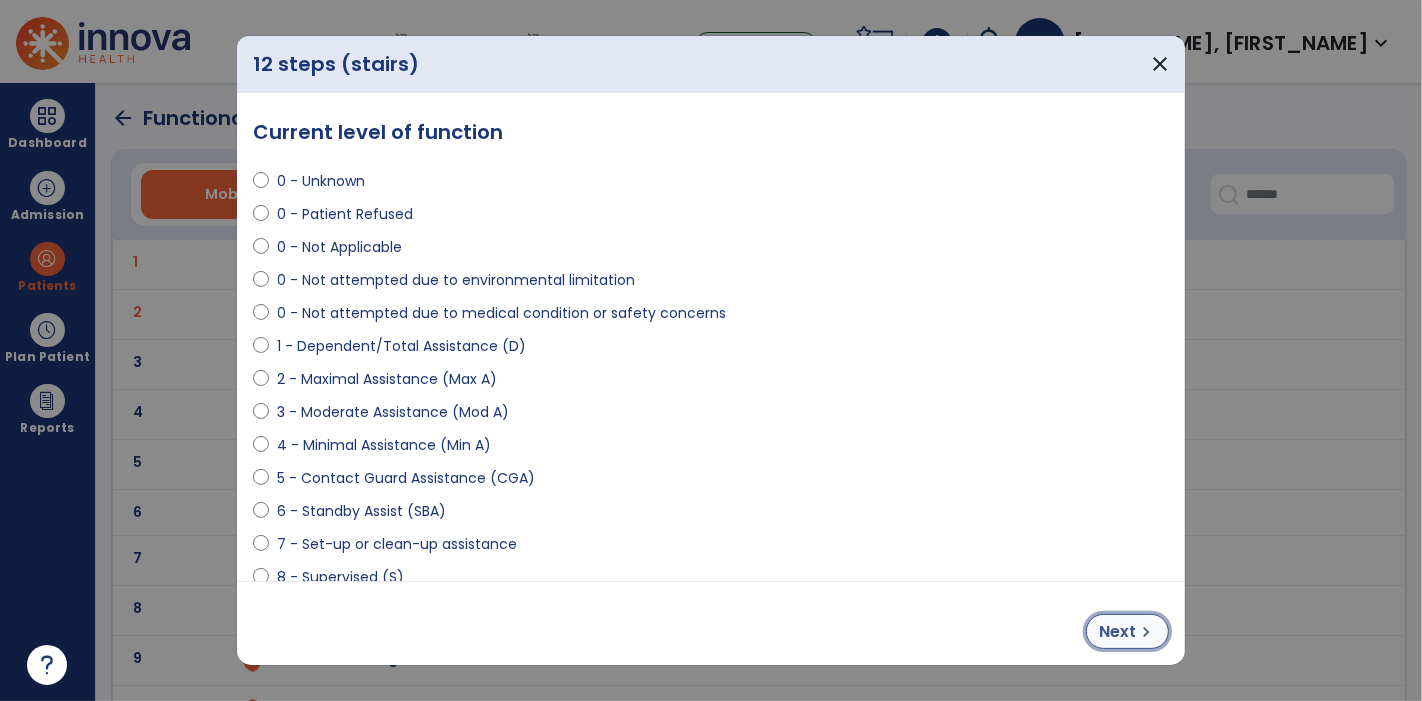click on "Next" at bounding box center [1117, 632] 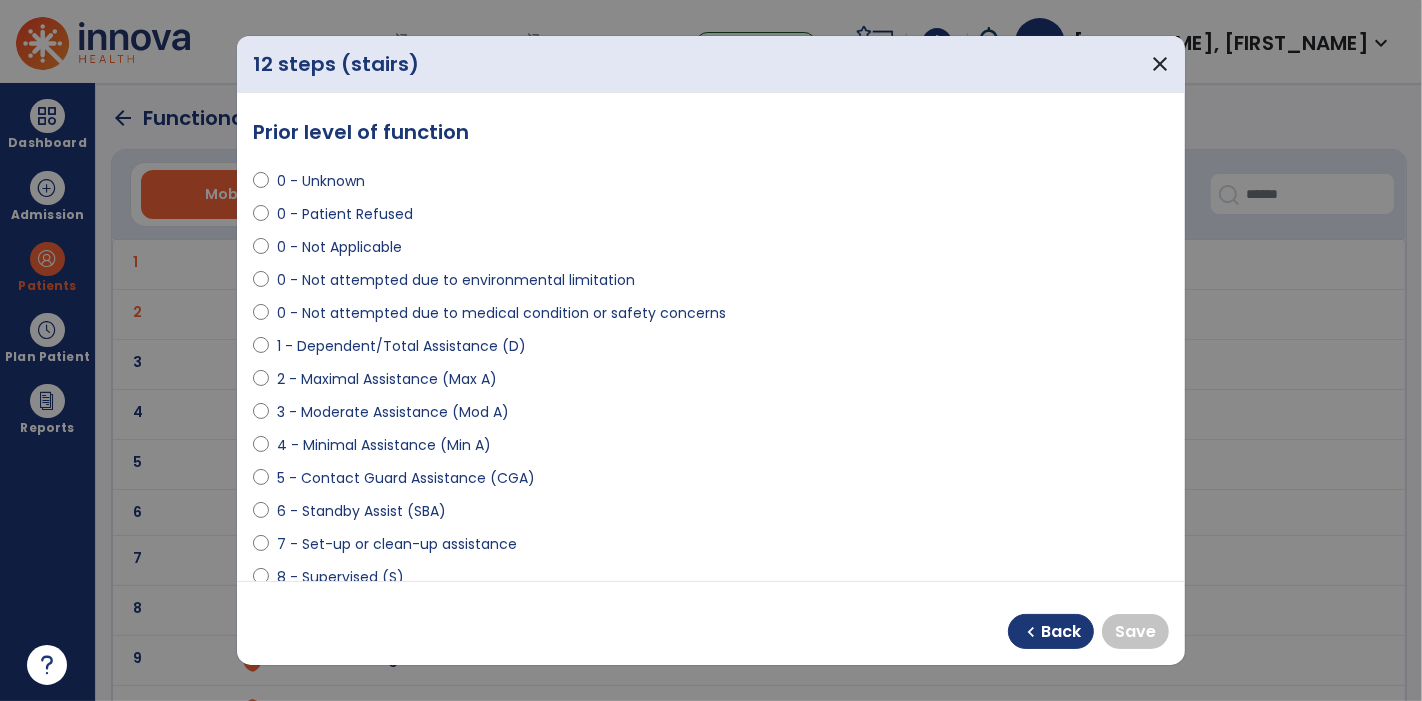 click on "0 - Not Applicable" at bounding box center [339, 247] 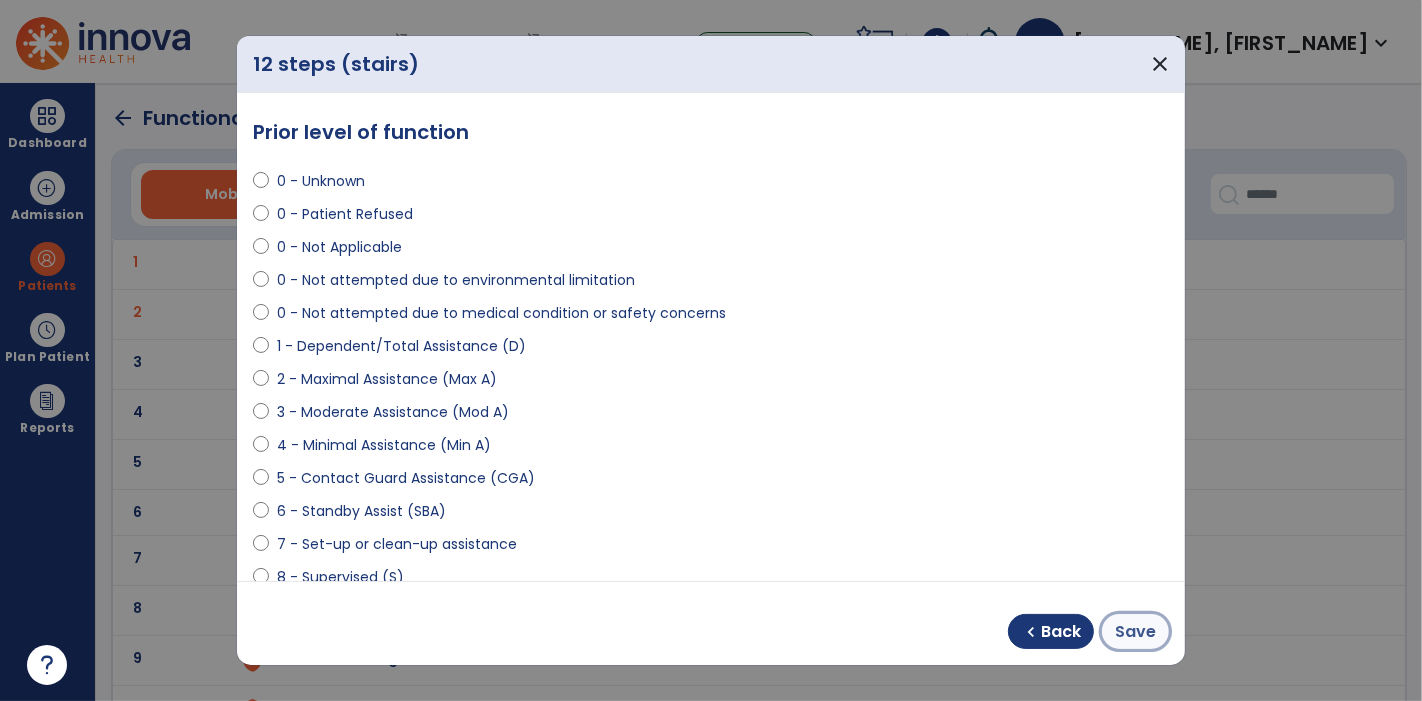 click on "Save" at bounding box center [1135, 632] 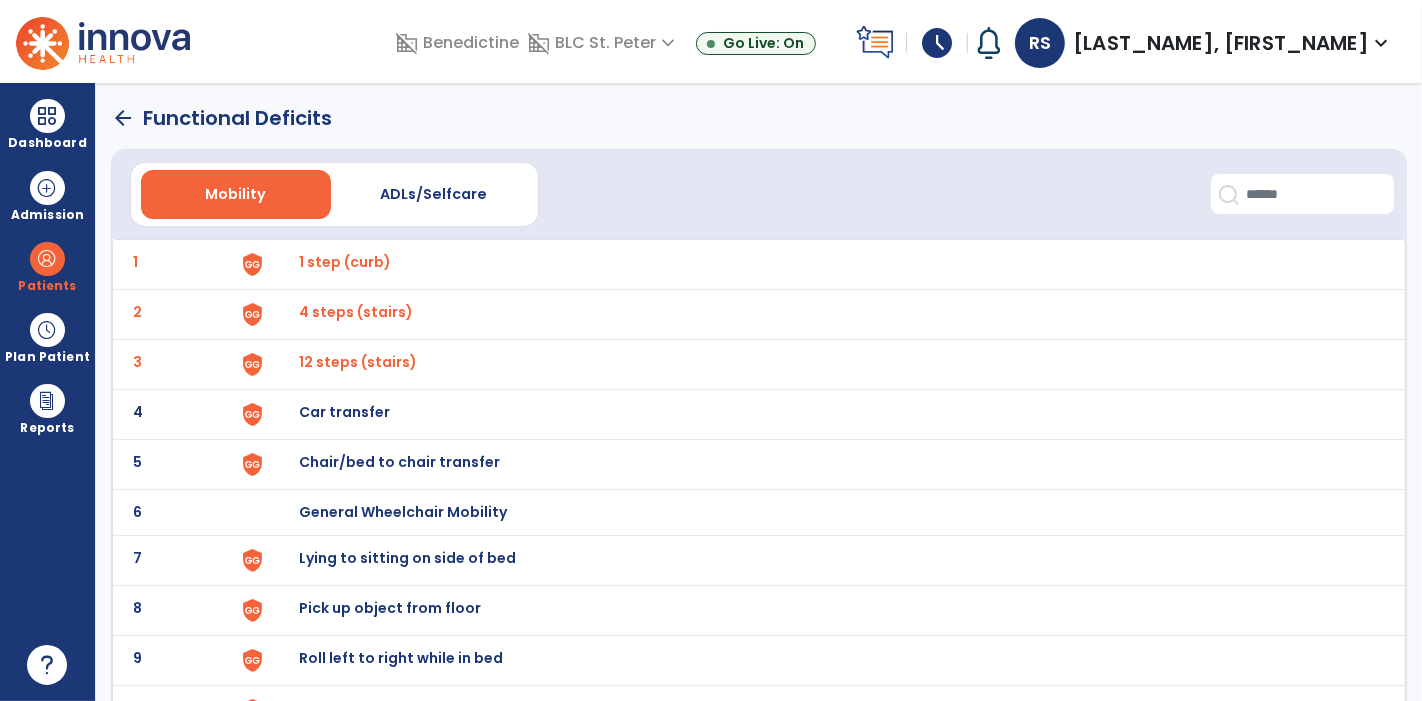 click on "Car transfer" at bounding box center (345, 262) 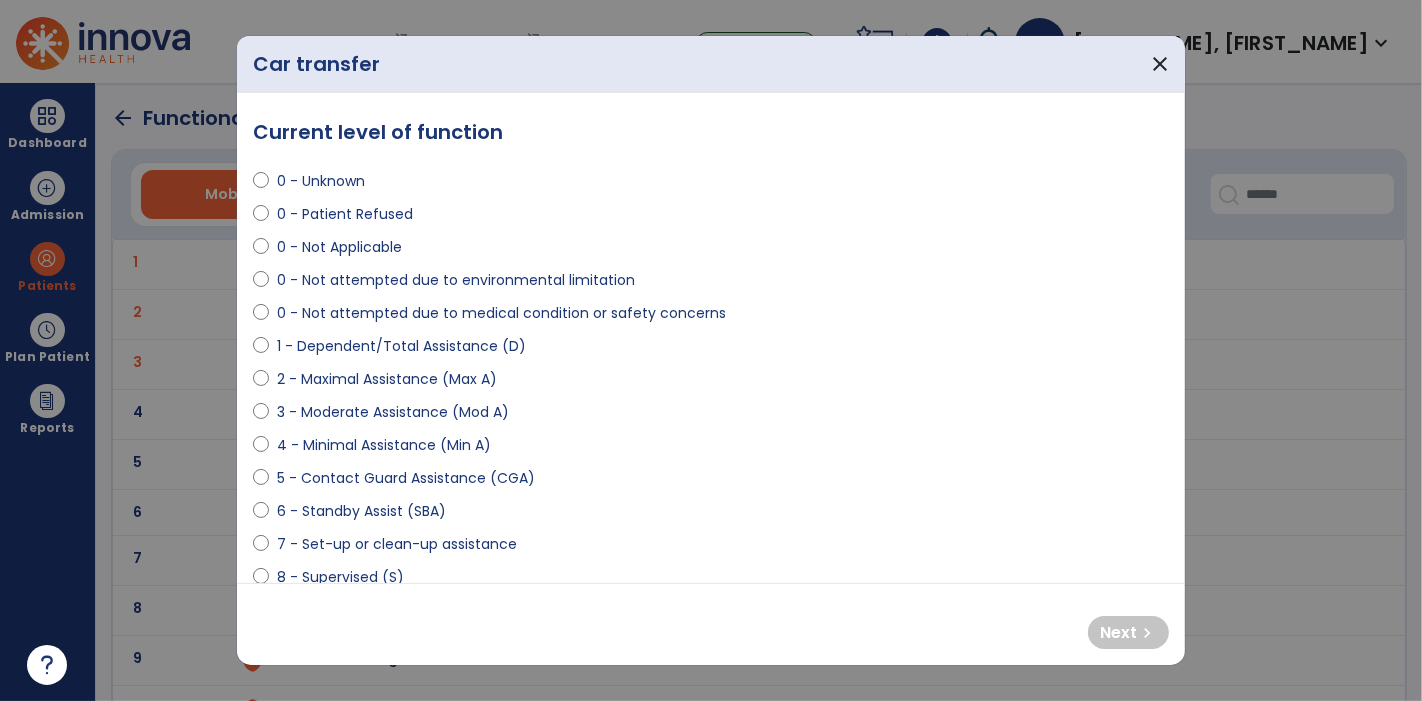 click on "0 - Not attempted due to environmental limitation" at bounding box center (456, 280) 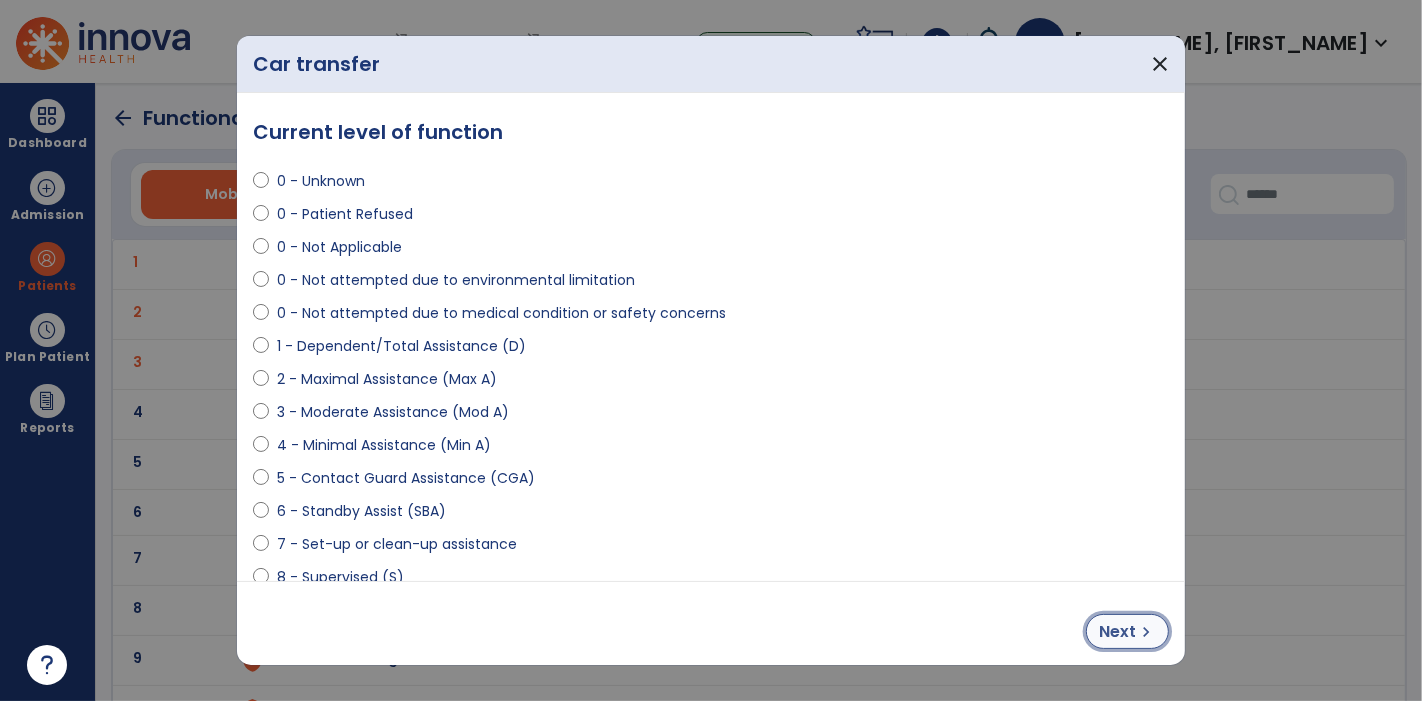 click on "Next" at bounding box center [1117, 632] 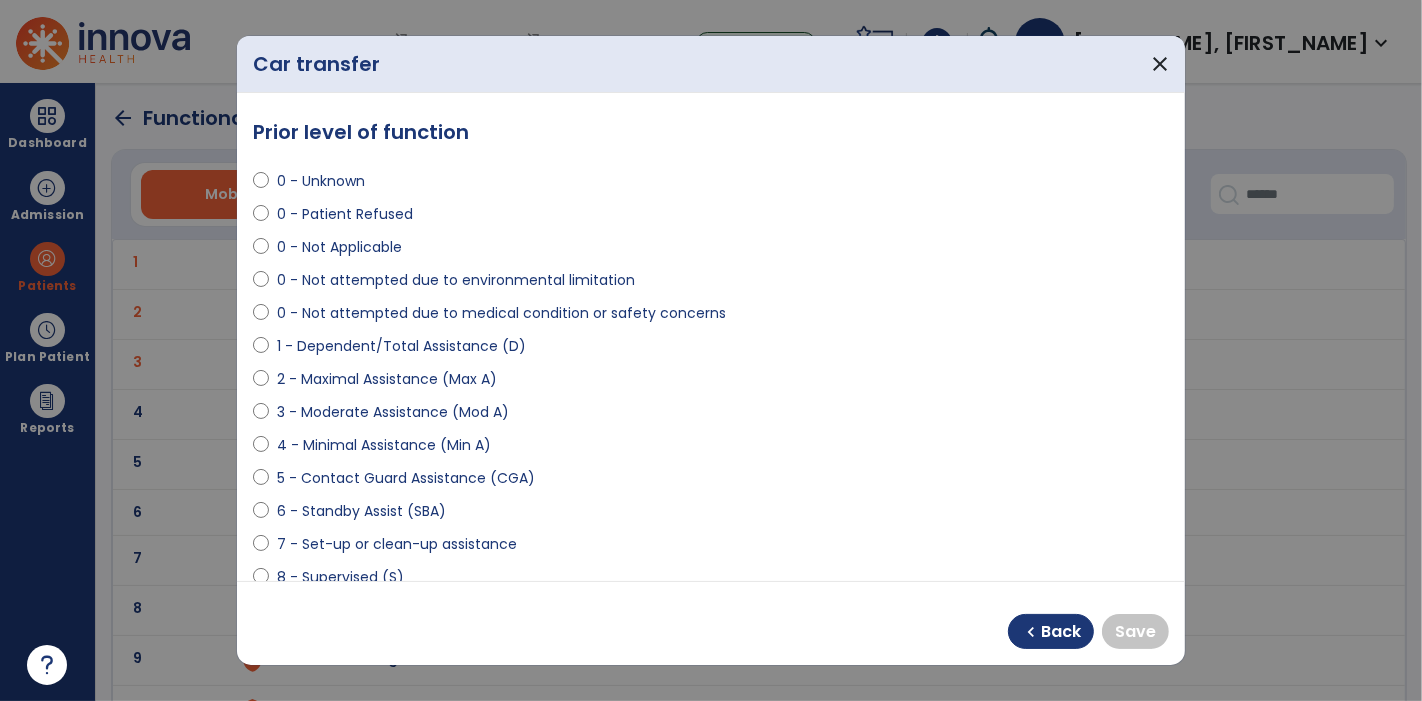 scroll, scrollTop: 188, scrollLeft: 0, axis: vertical 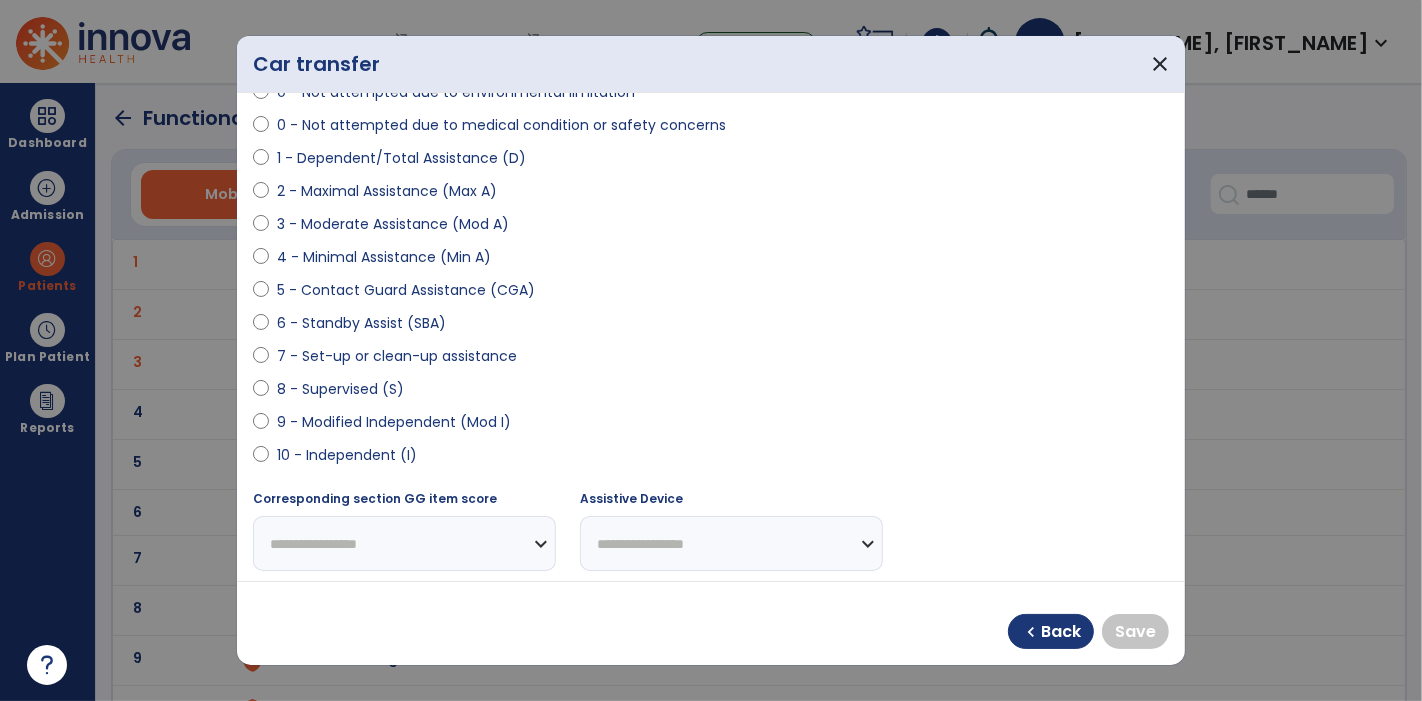 click on "9 - Modified Independent (Mod I)" at bounding box center (394, 422) 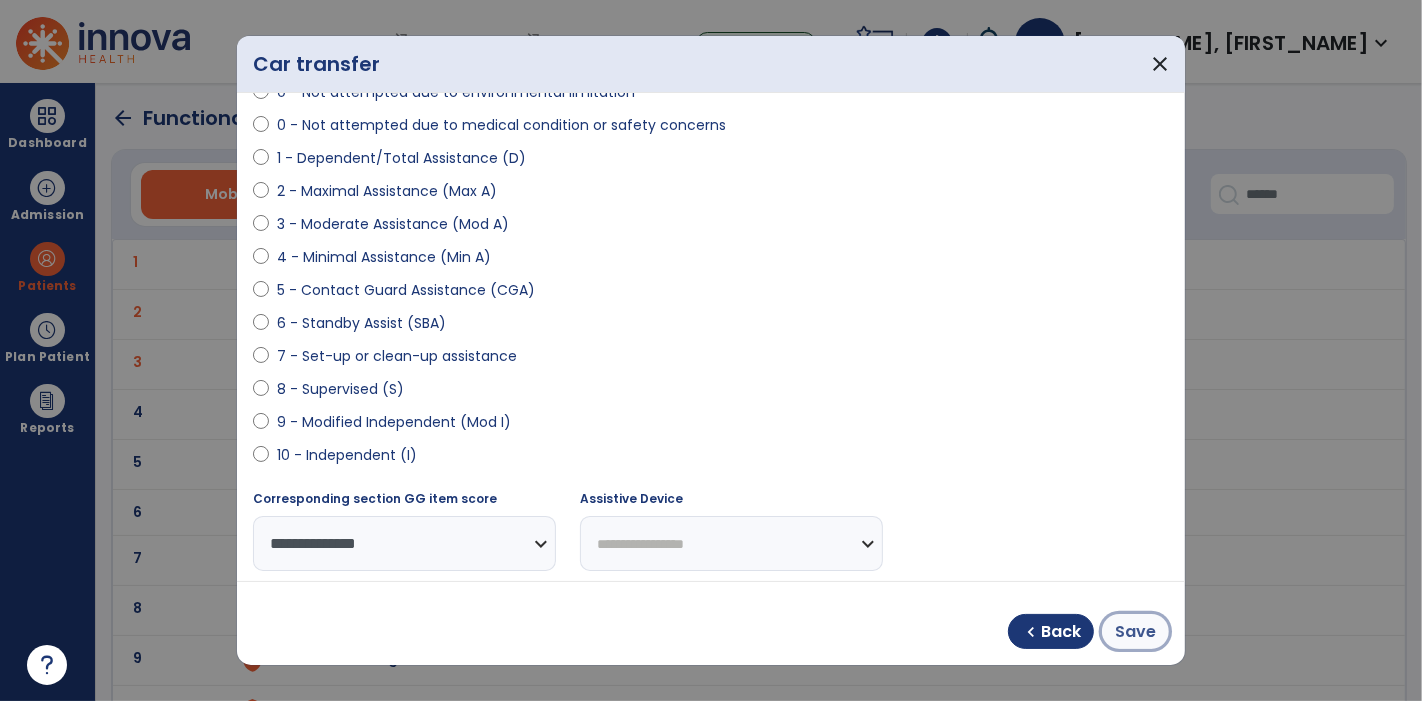 click on "Save" at bounding box center (1135, 632) 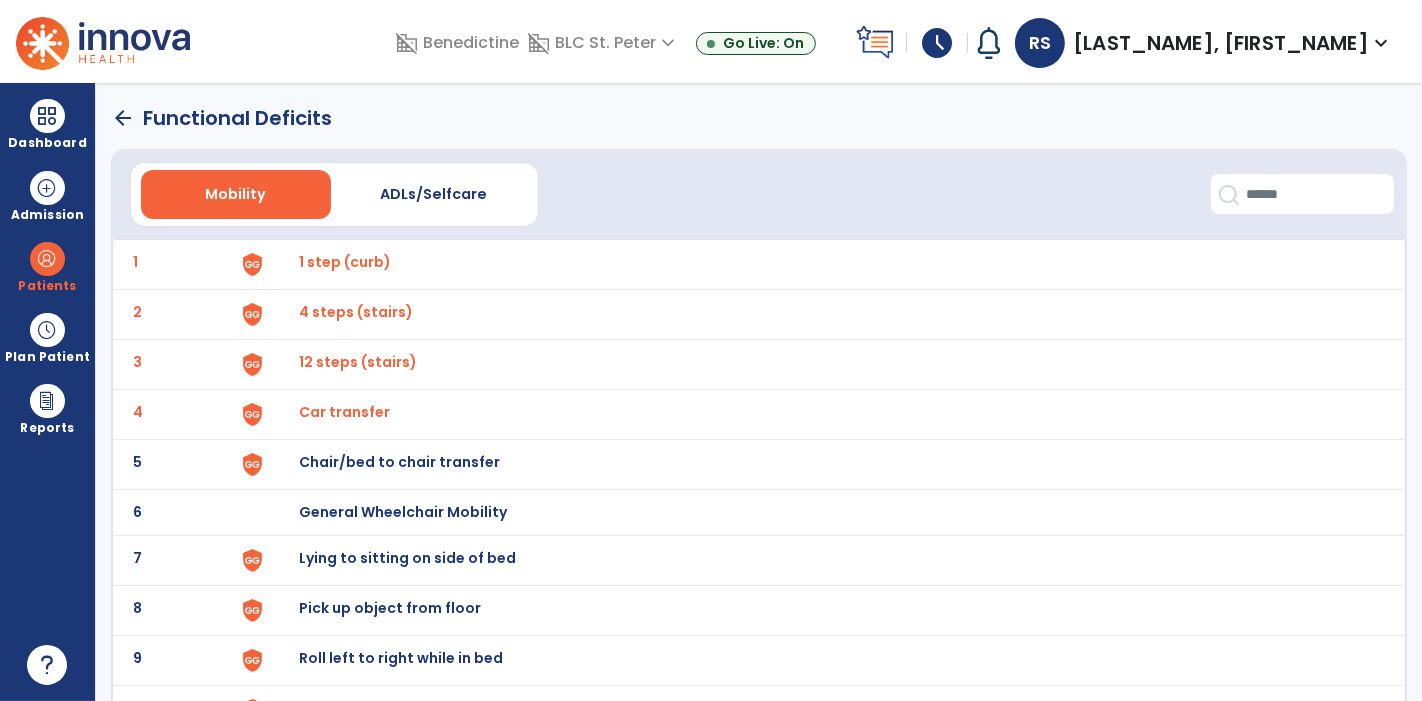 click on "Chair/bed to chair transfer" at bounding box center (345, 262) 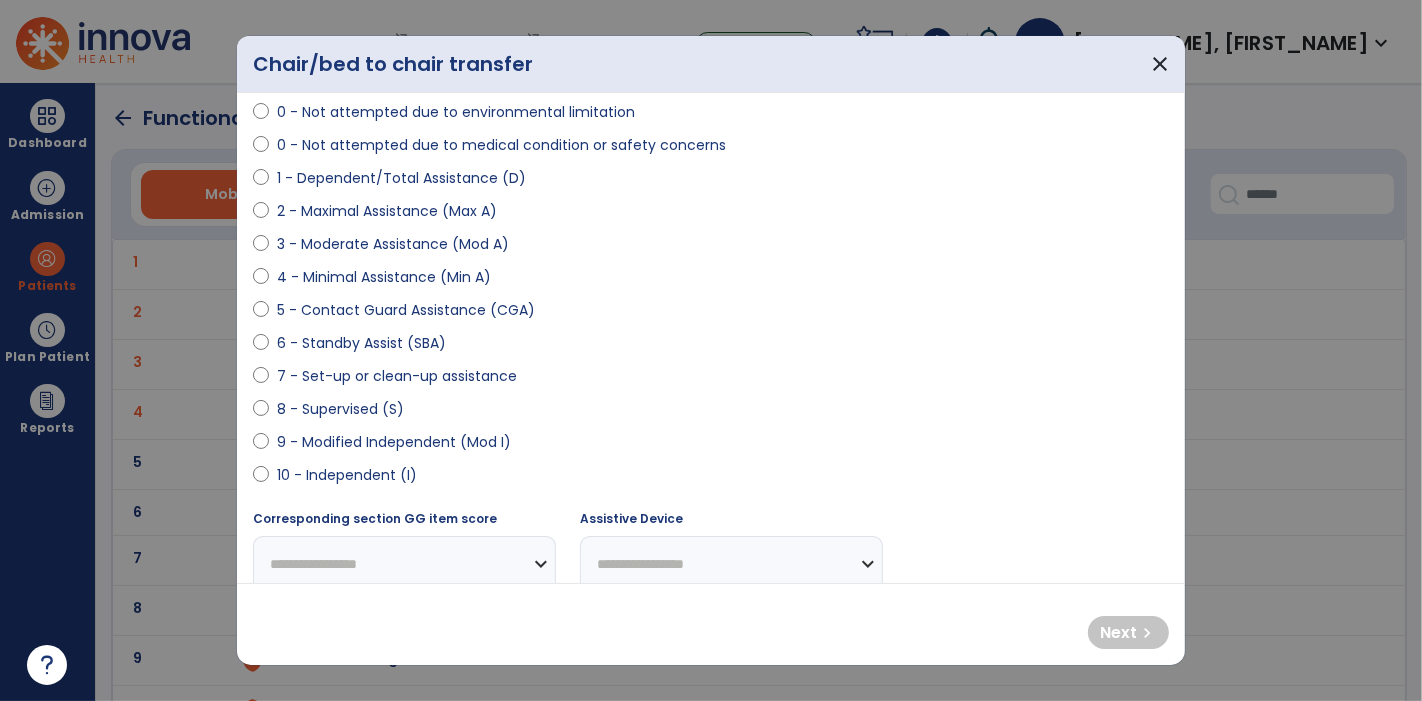 scroll, scrollTop: 195, scrollLeft: 0, axis: vertical 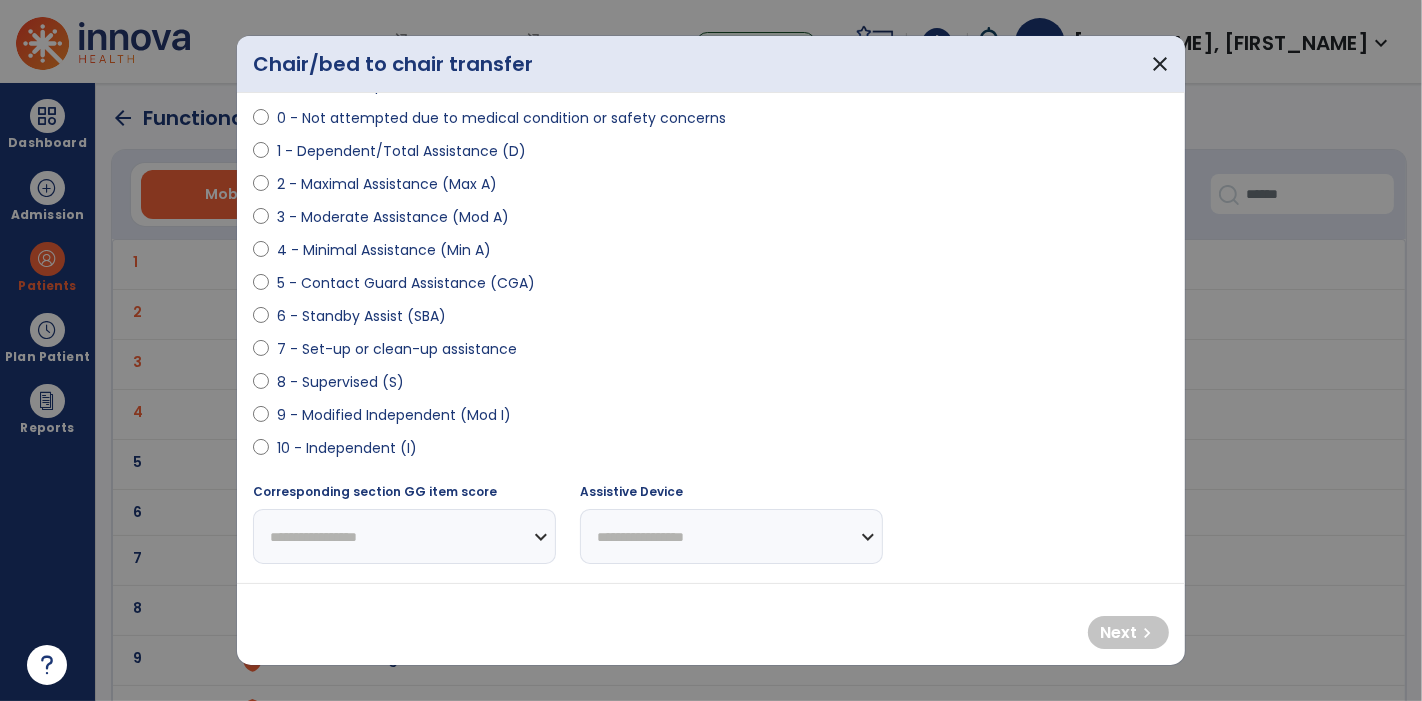 click on "9 - Modified Independent (Mod I)" at bounding box center (394, 415) 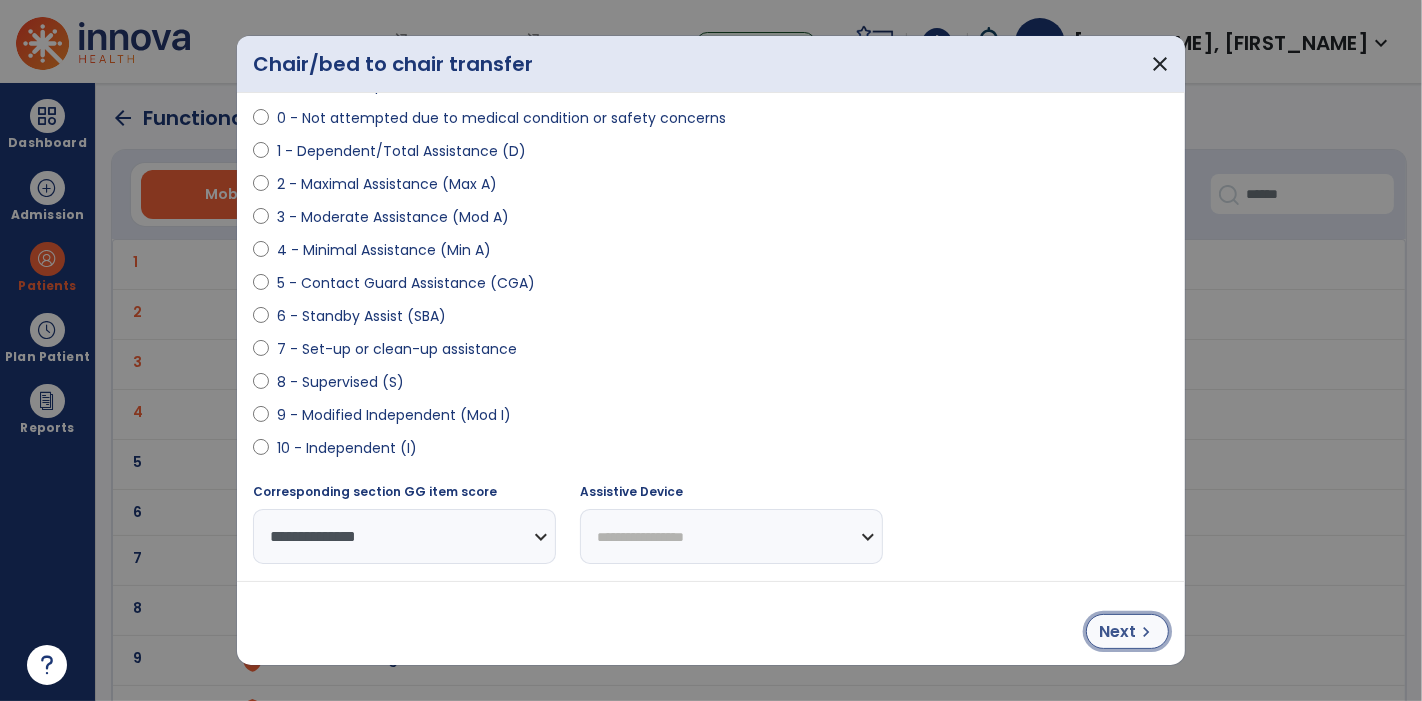 click on "Next" at bounding box center [1117, 632] 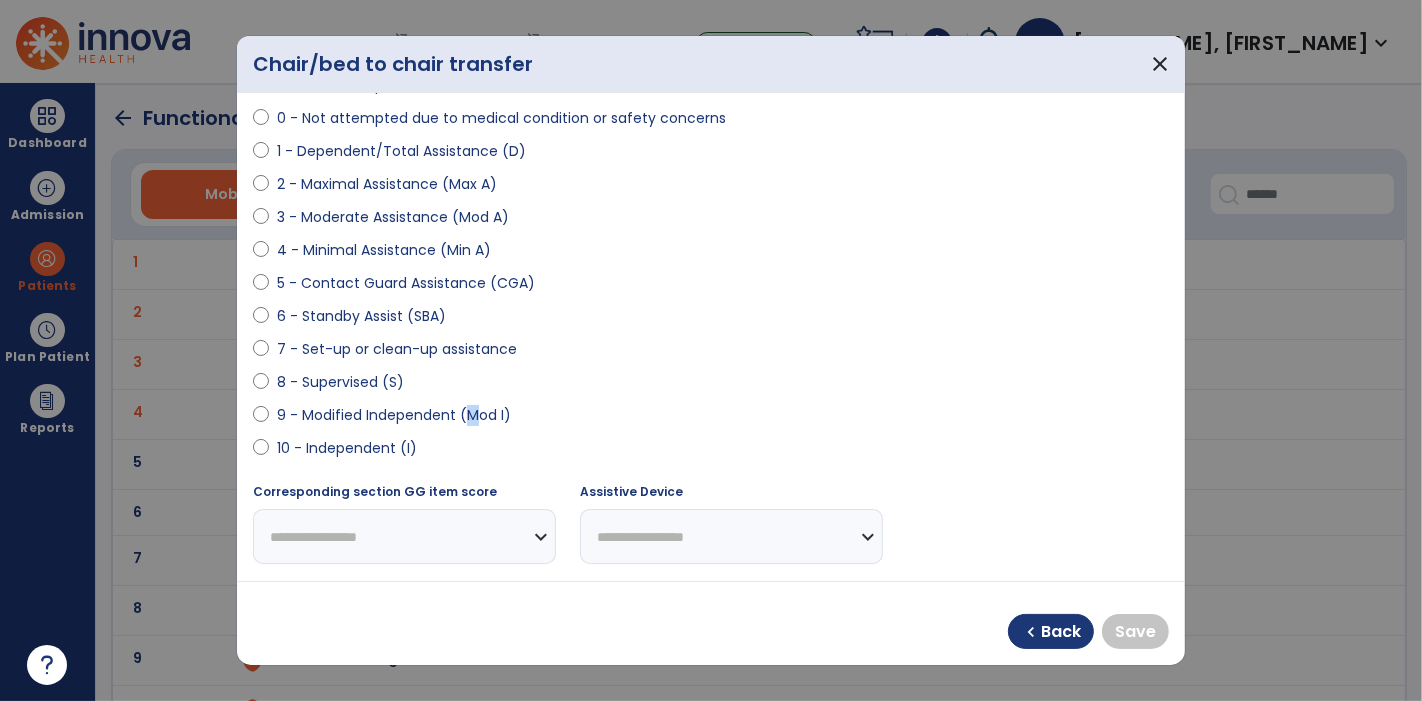 drag, startPoint x: 466, startPoint y: 427, endPoint x: 479, endPoint y: 421, distance: 14.3178215 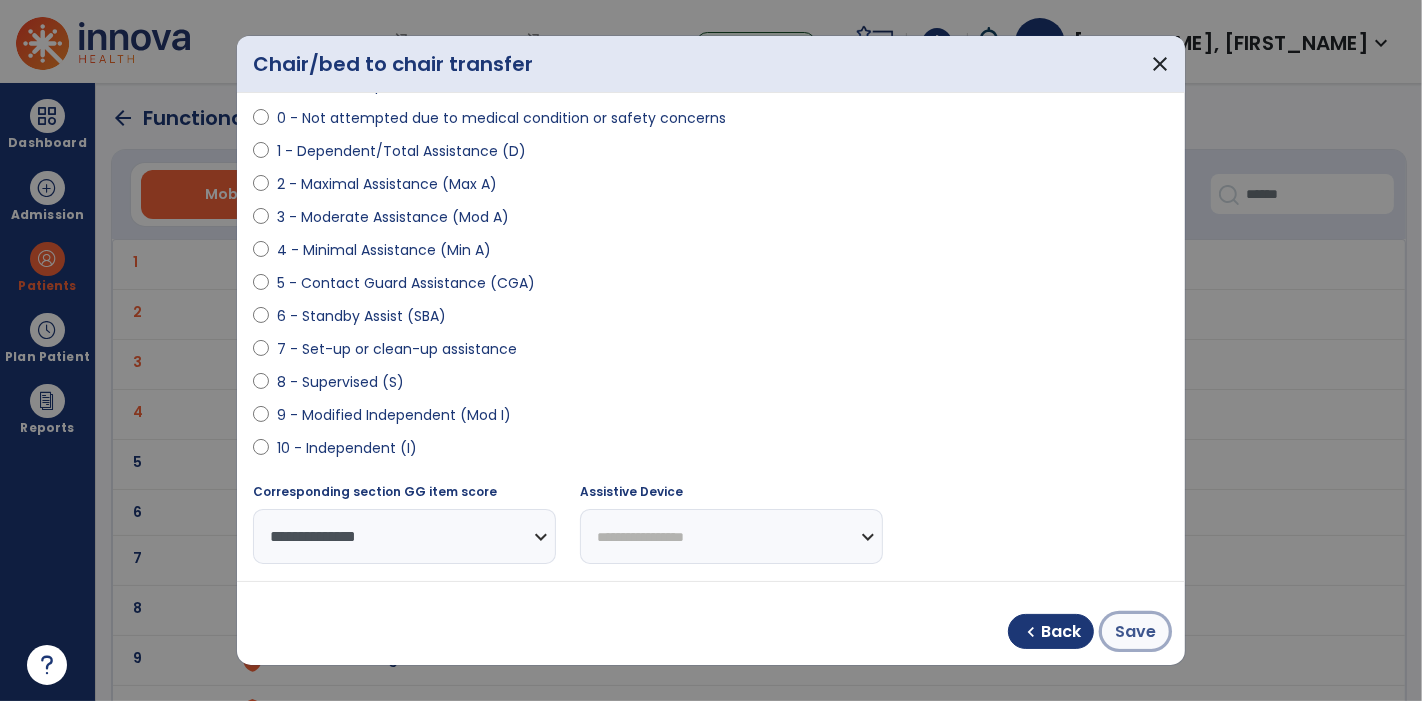 click on "Save" at bounding box center (1135, 631) 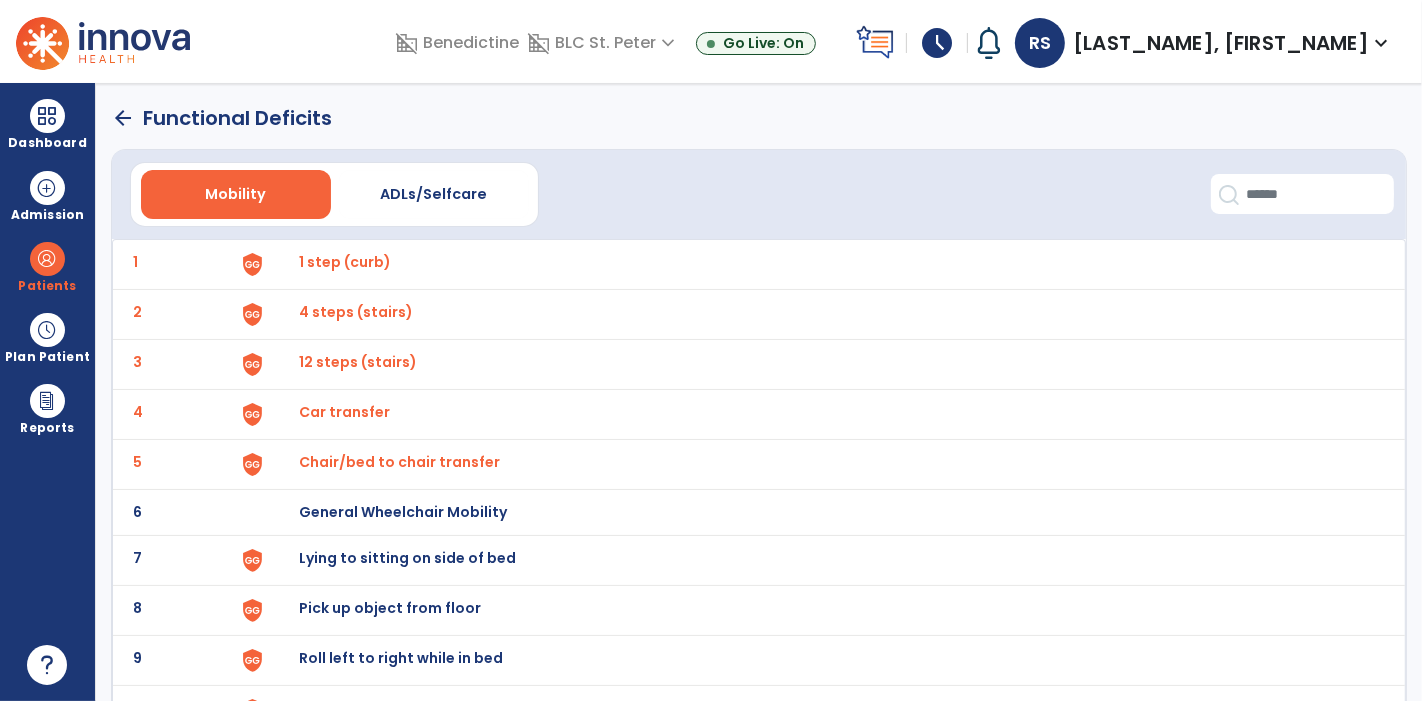 click on "Lying to sitting on side of bed" at bounding box center (345, 262) 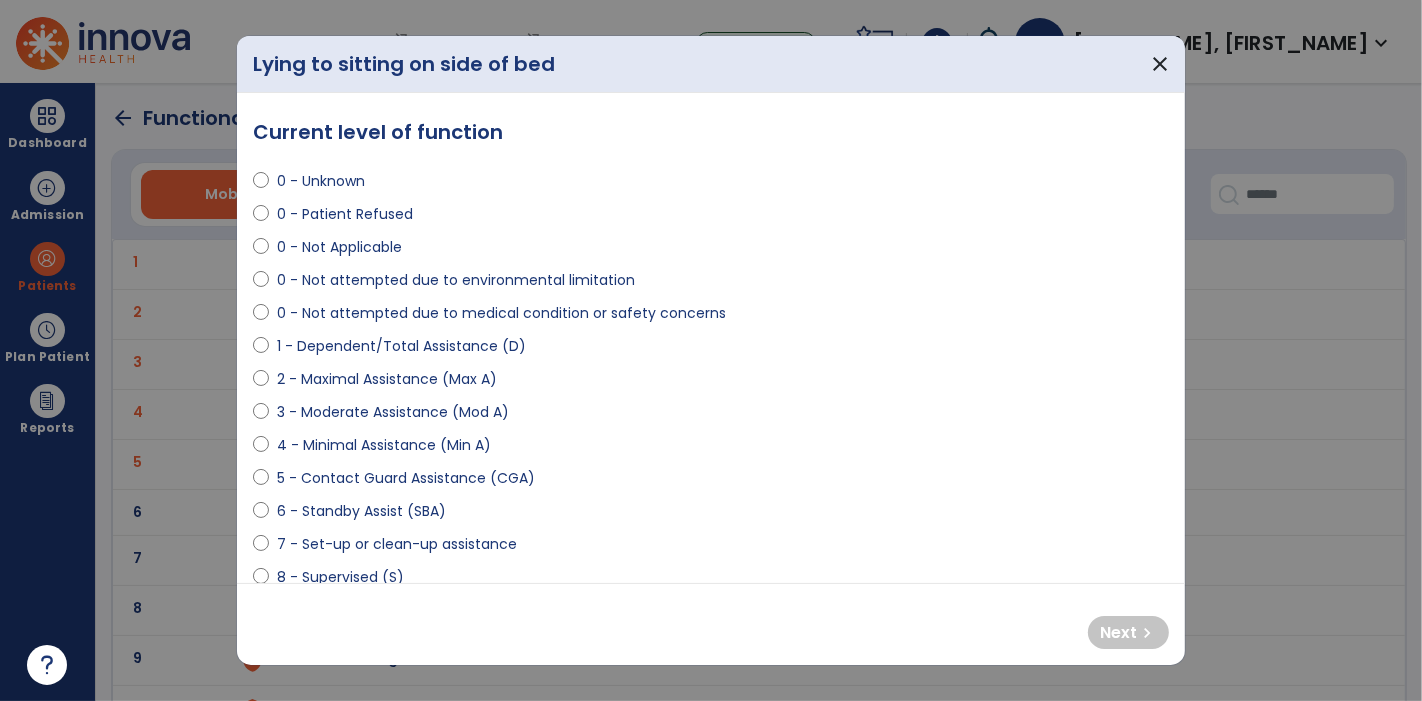 scroll, scrollTop: 148, scrollLeft: 0, axis: vertical 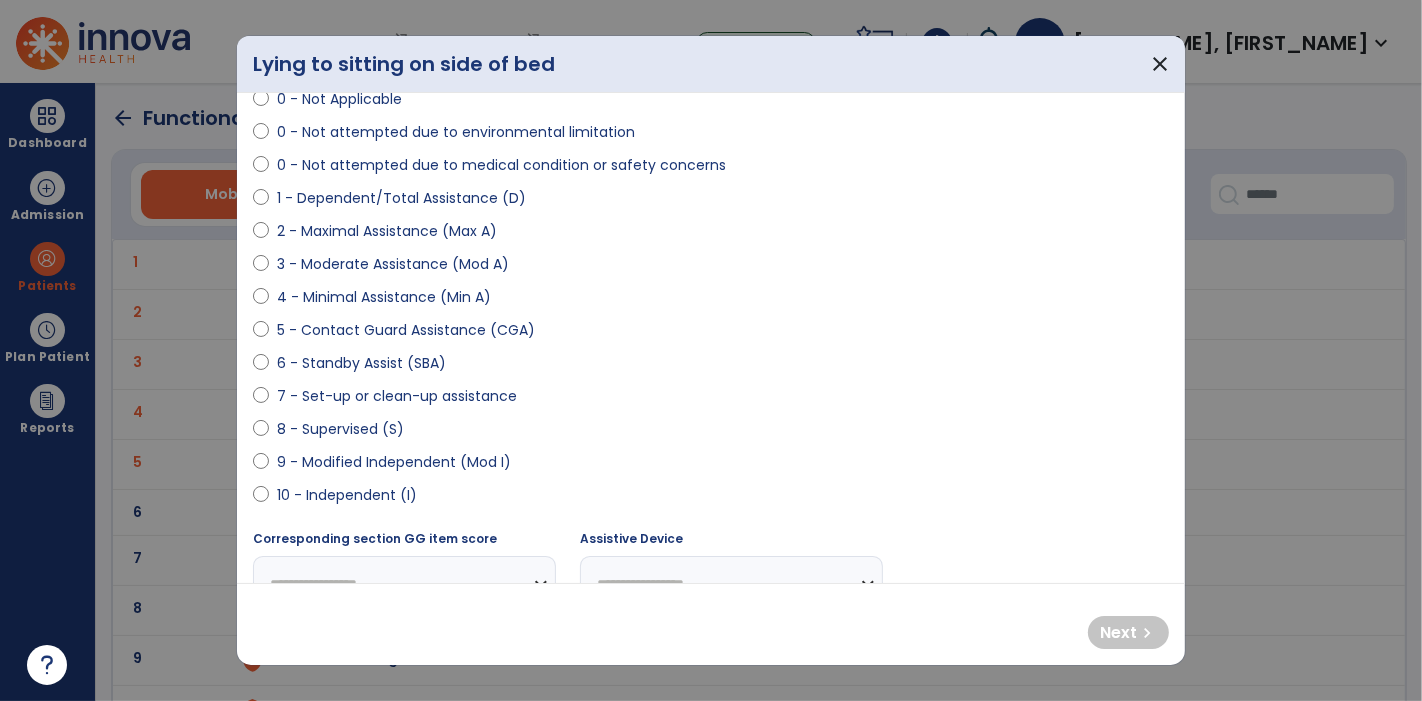 click on "9 - Modified Independent (Mod I)" at bounding box center [394, 462] 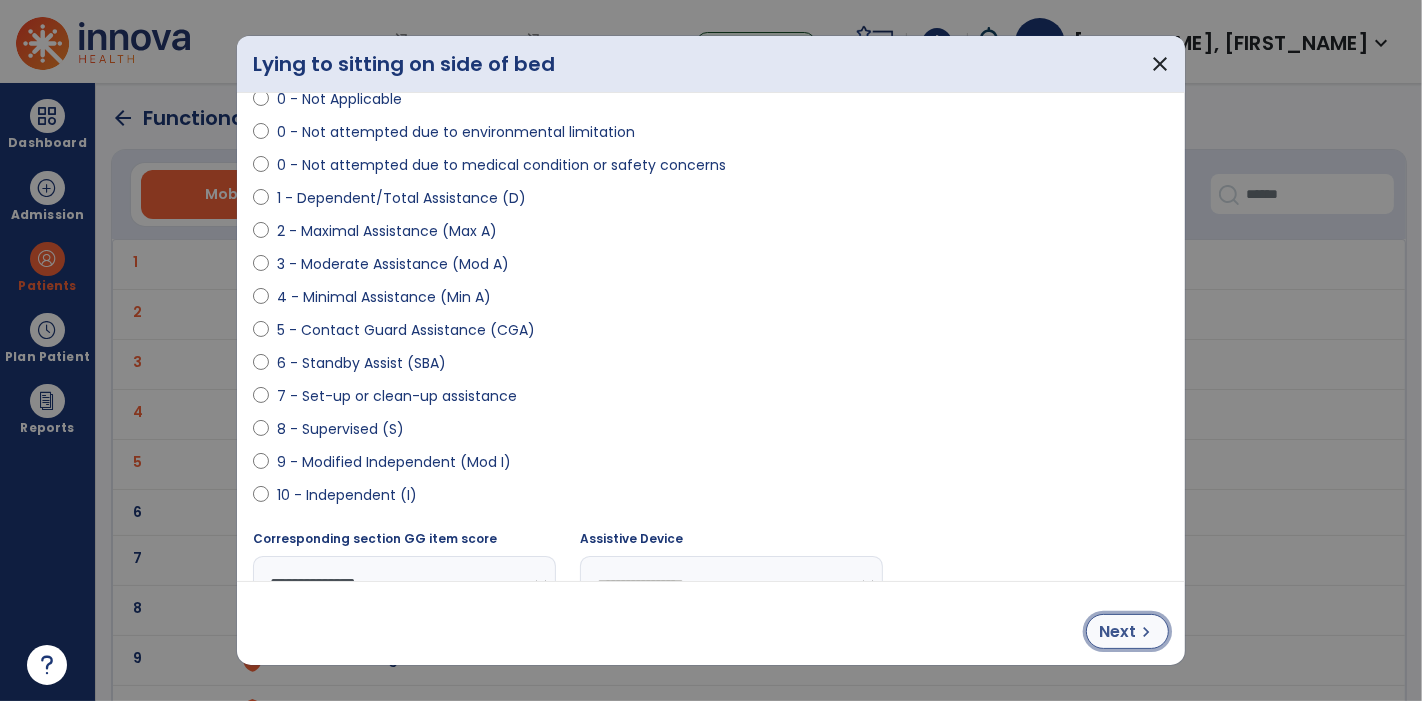 click on "Next" at bounding box center (1117, 632) 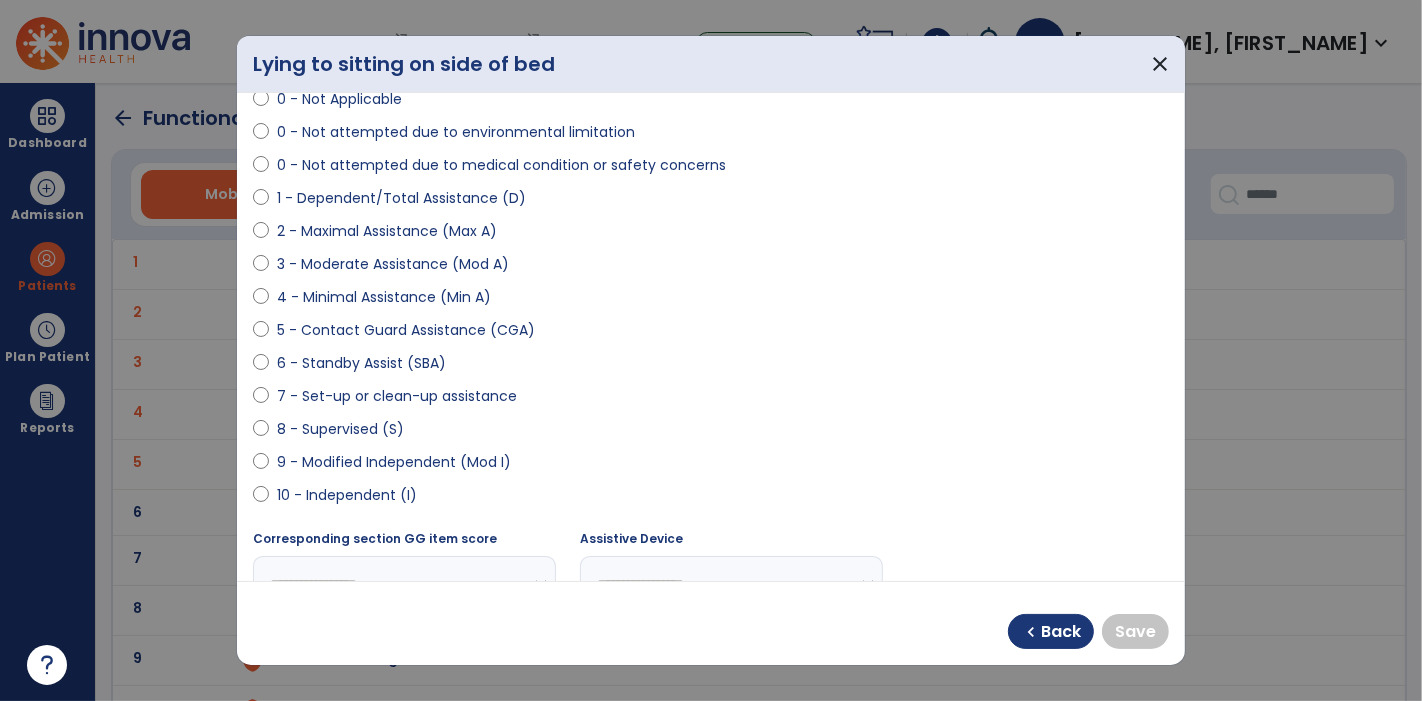 click on "9 - Modified Independent (Mod I)" at bounding box center (394, 462) 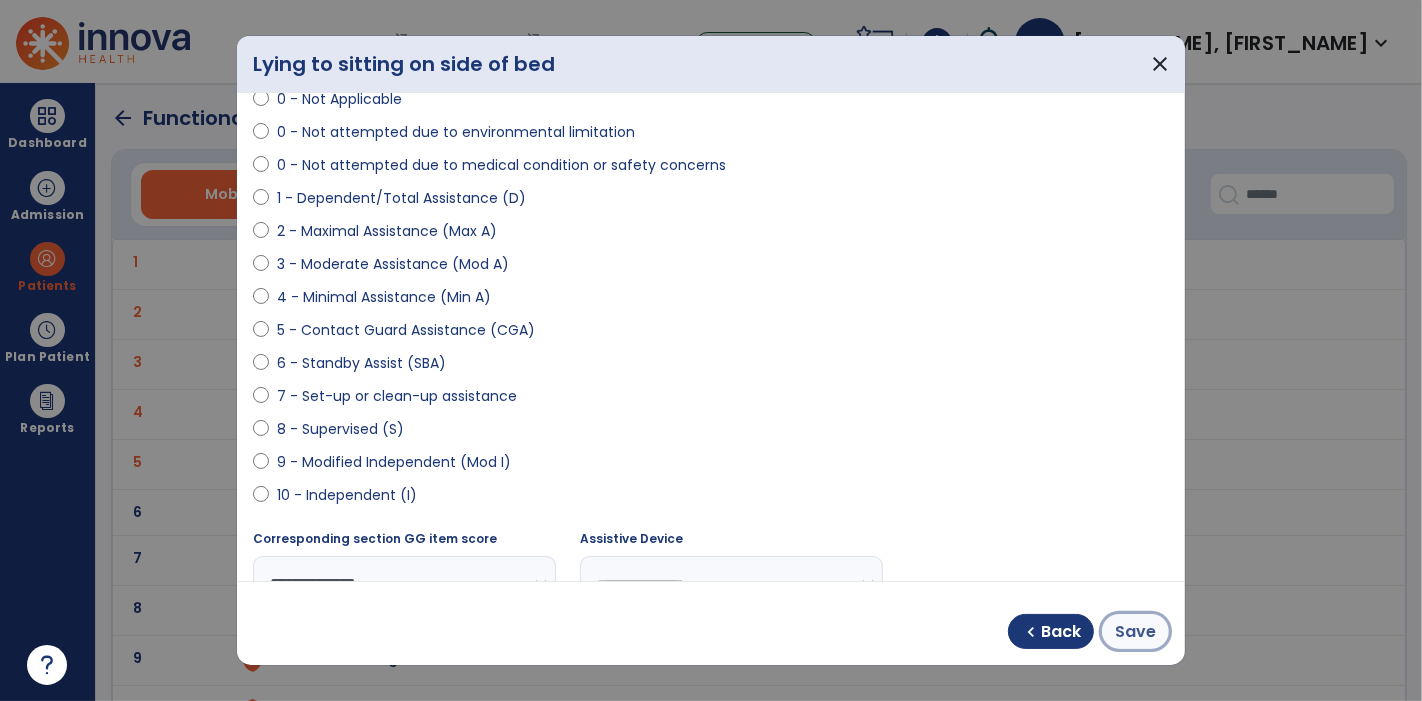 click on "Save" at bounding box center (1135, 632) 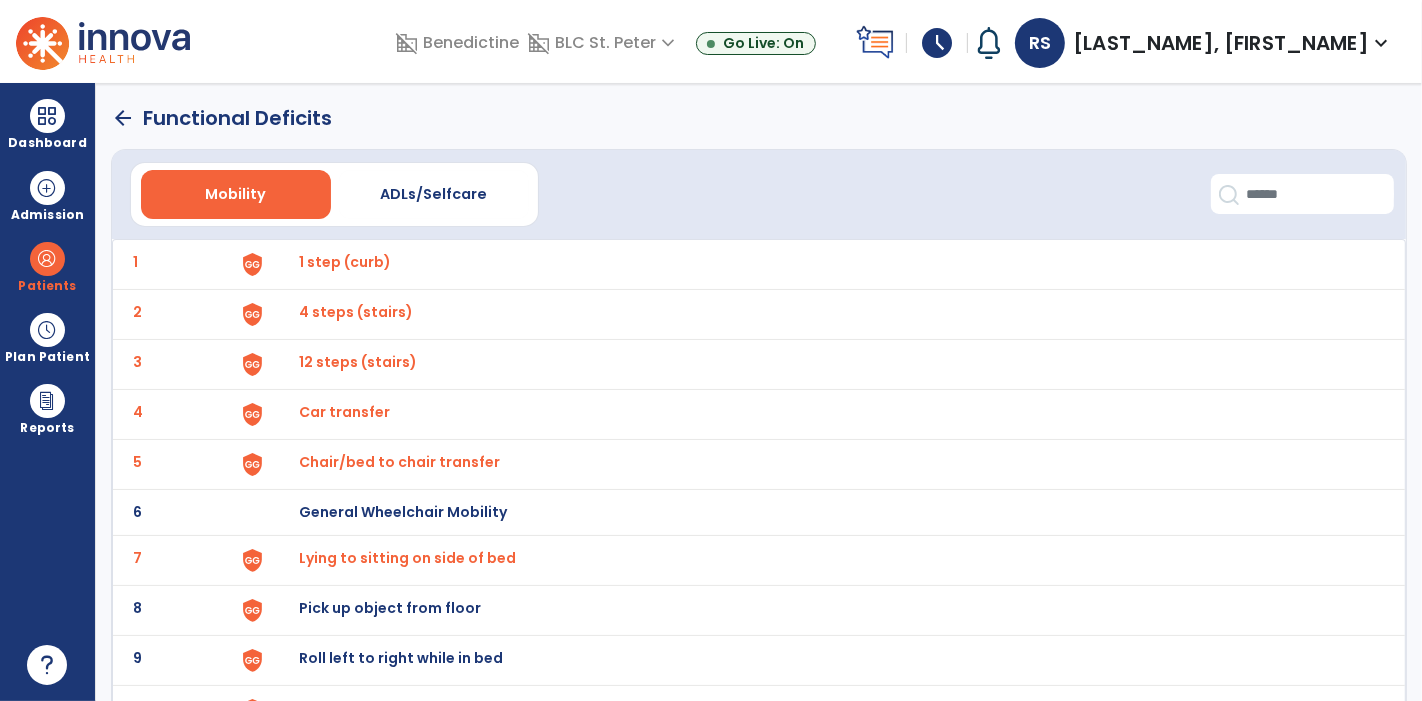 scroll, scrollTop: 163, scrollLeft: 0, axis: vertical 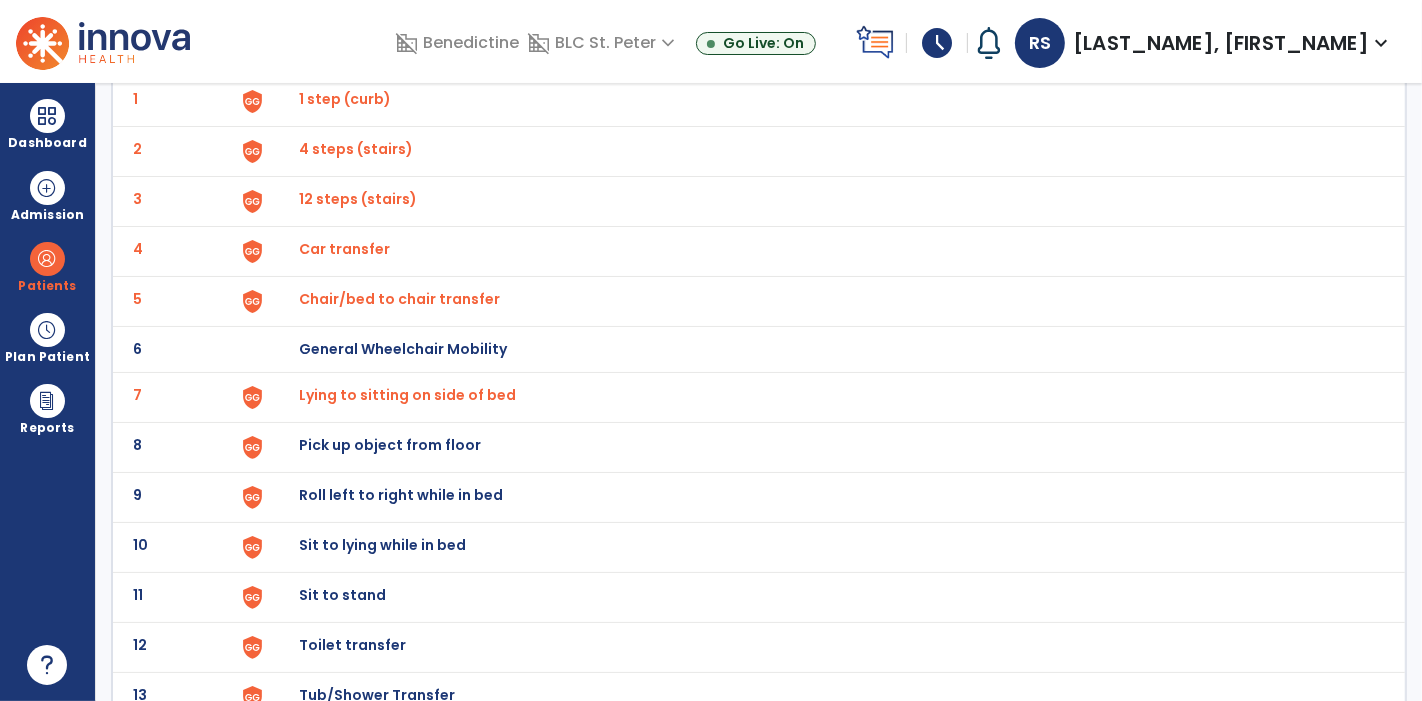 click on "Pick up object from floor" at bounding box center (345, 99) 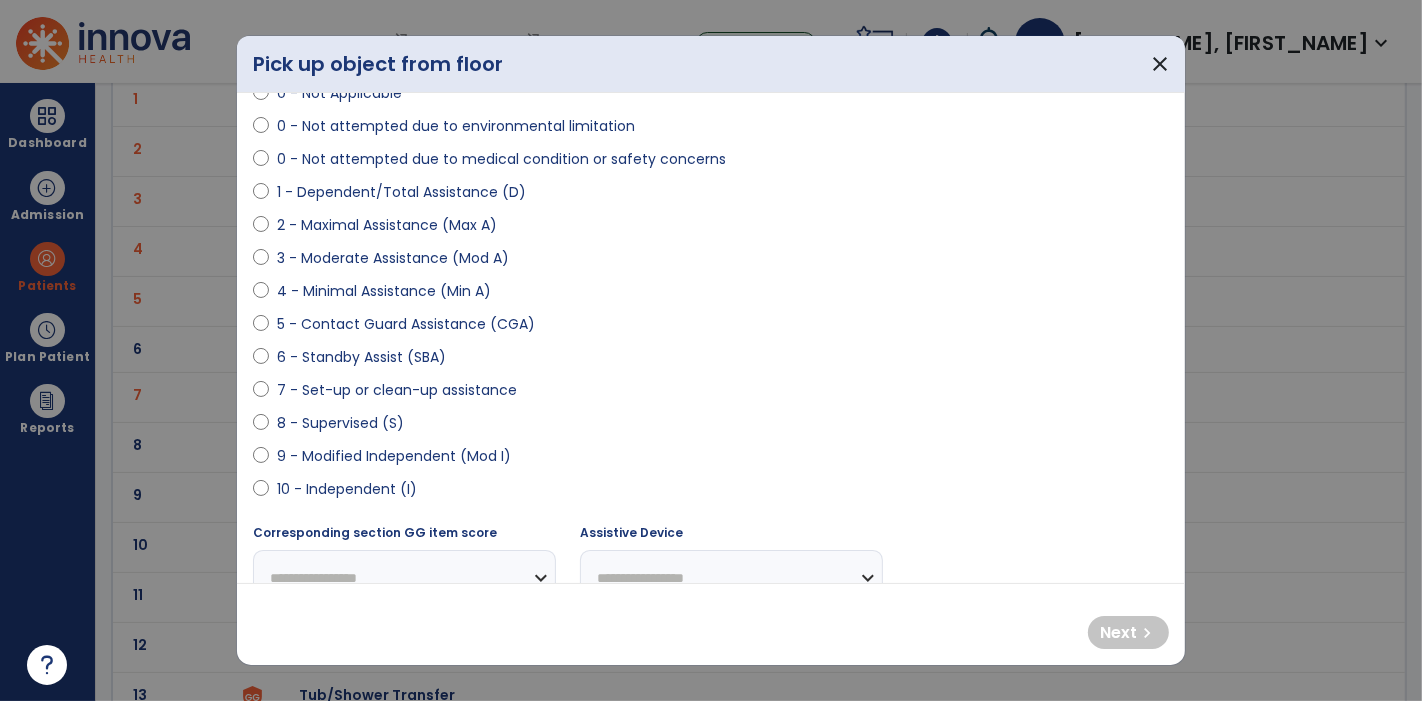 scroll, scrollTop: 159, scrollLeft: 0, axis: vertical 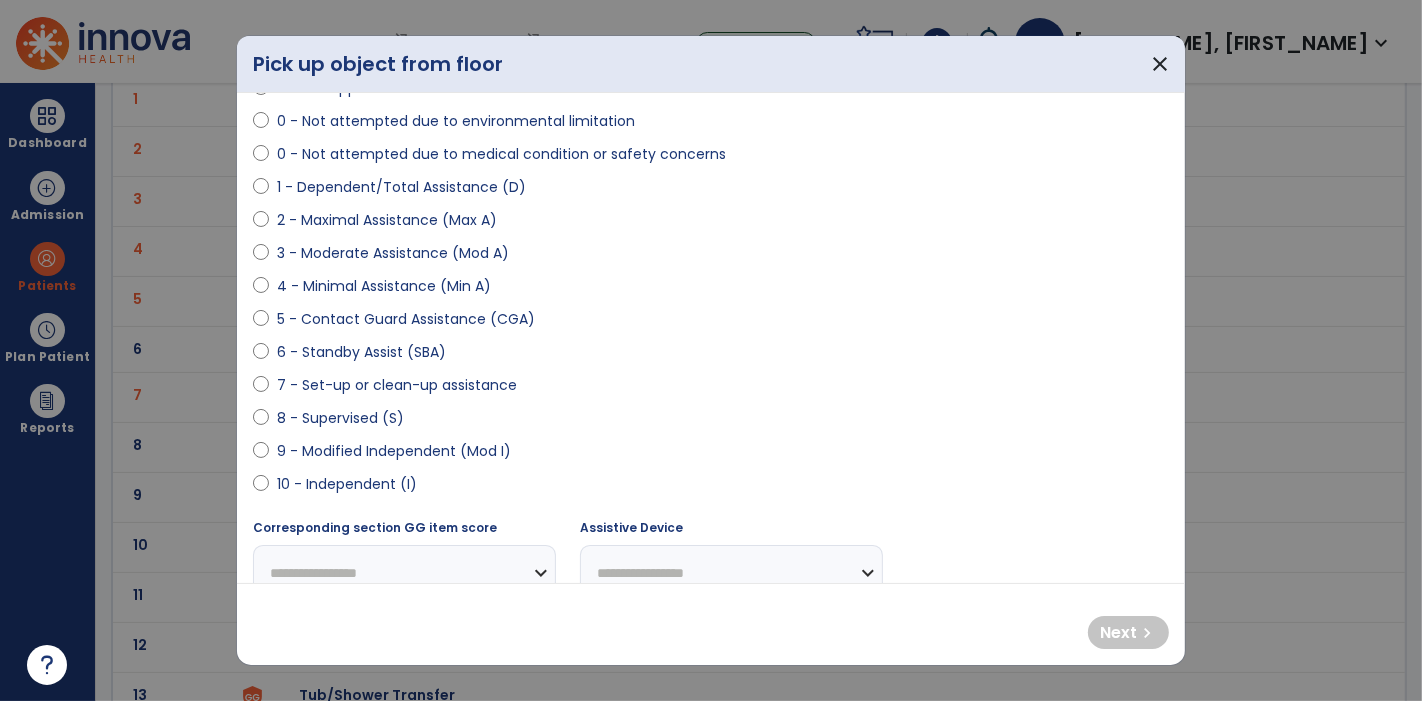 click on "9 - Modified Independent (Mod I)" at bounding box center [394, 451] 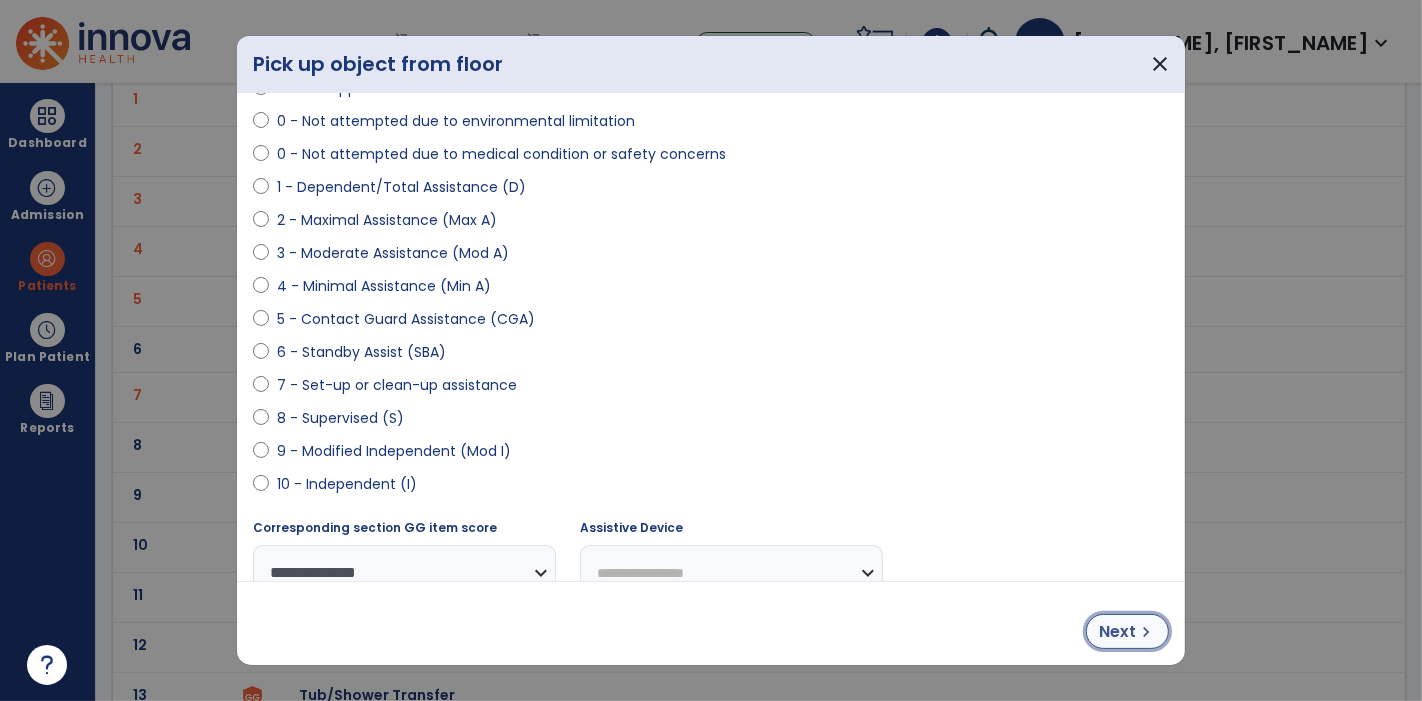 click on "Next" at bounding box center [1117, 632] 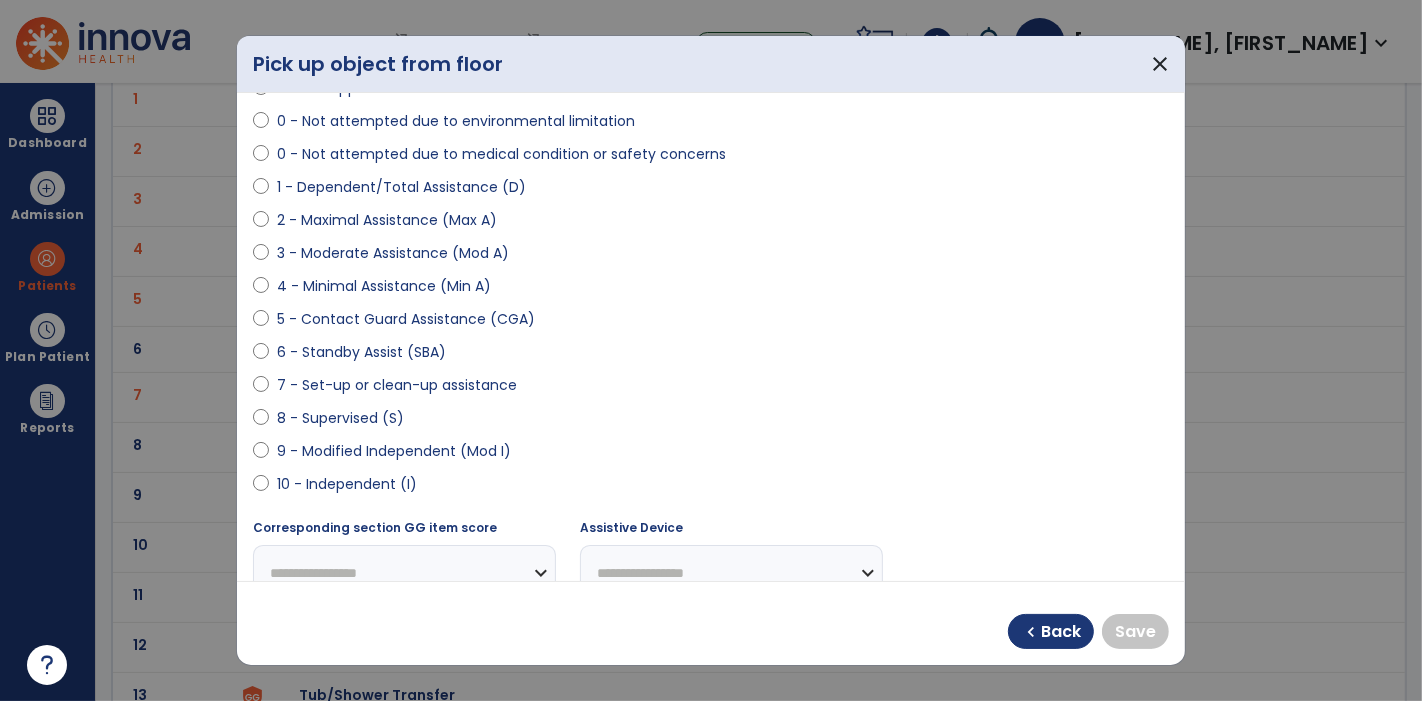 click on "9 - Modified Independent (Mod I)" at bounding box center (394, 451) 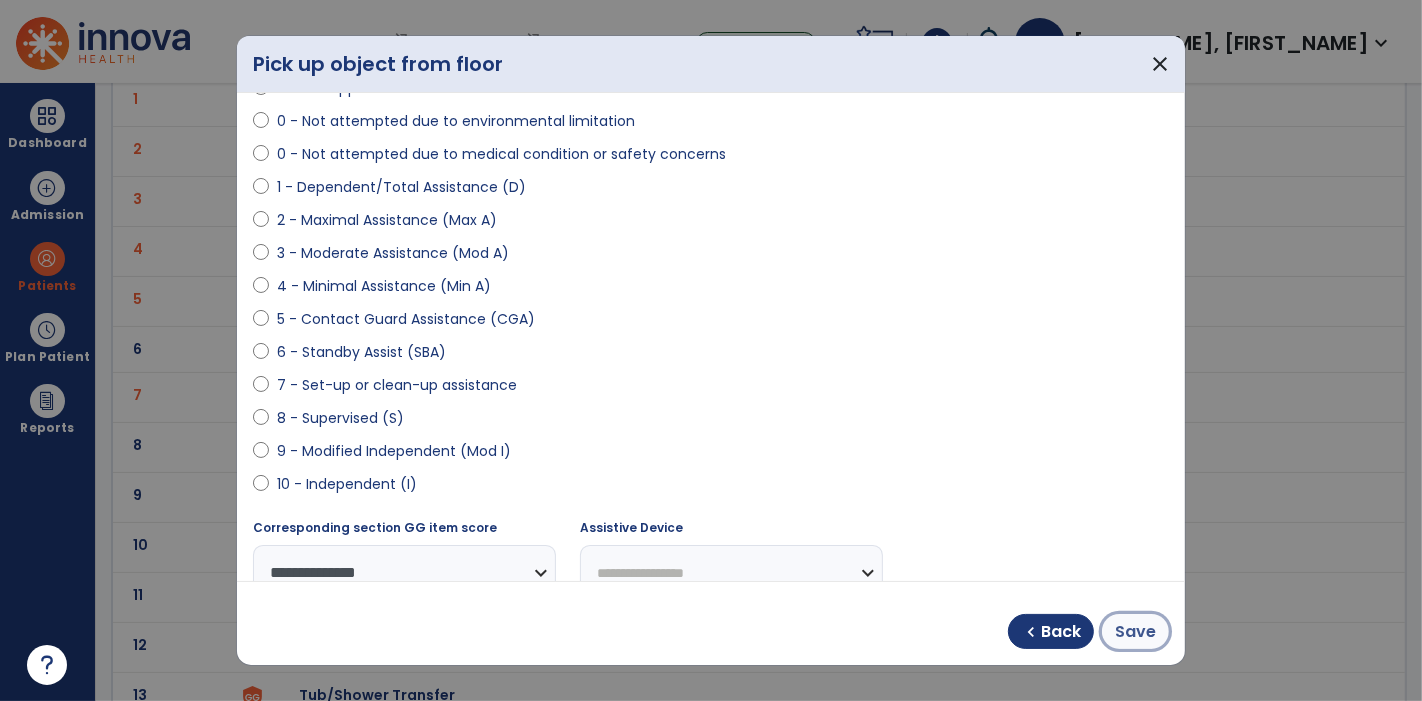 click on "Save" at bounding box center [1135, 632] 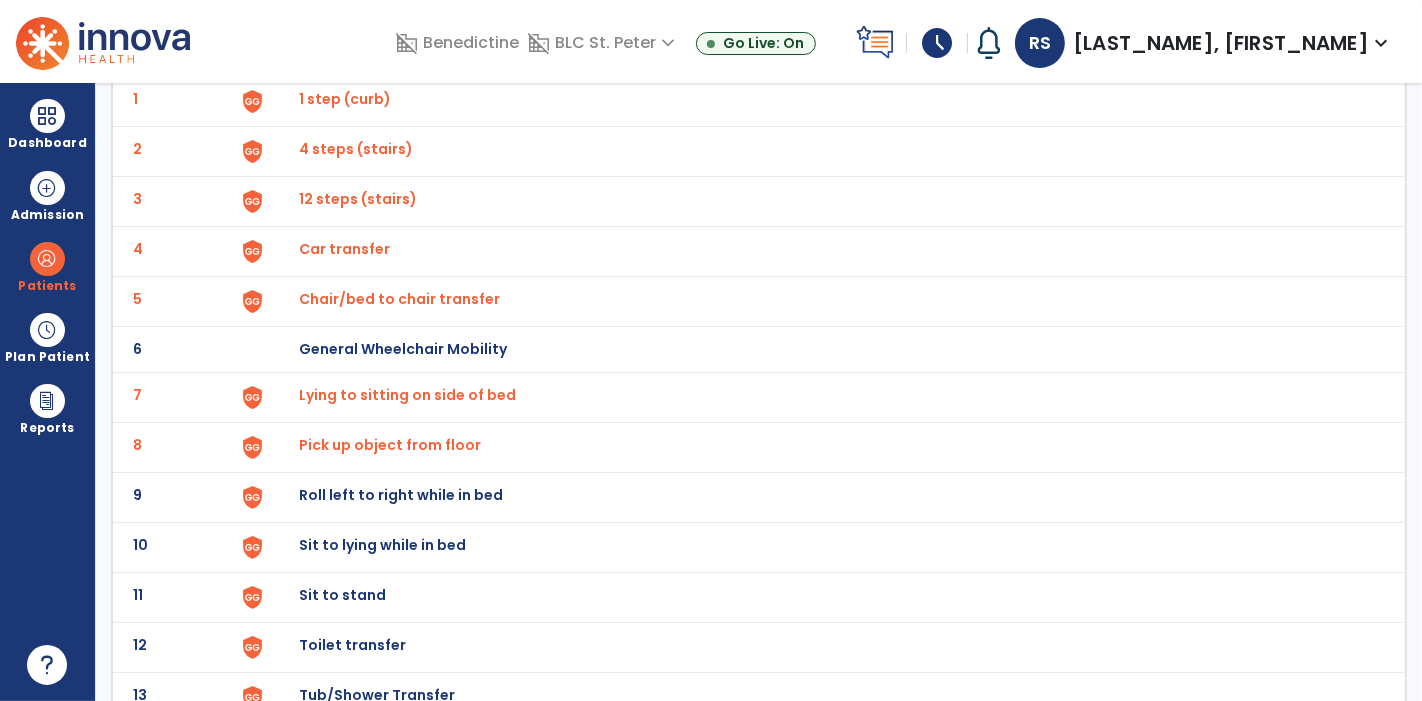 click on "Roll left to right while in bed" at bounding box center [345, 99] 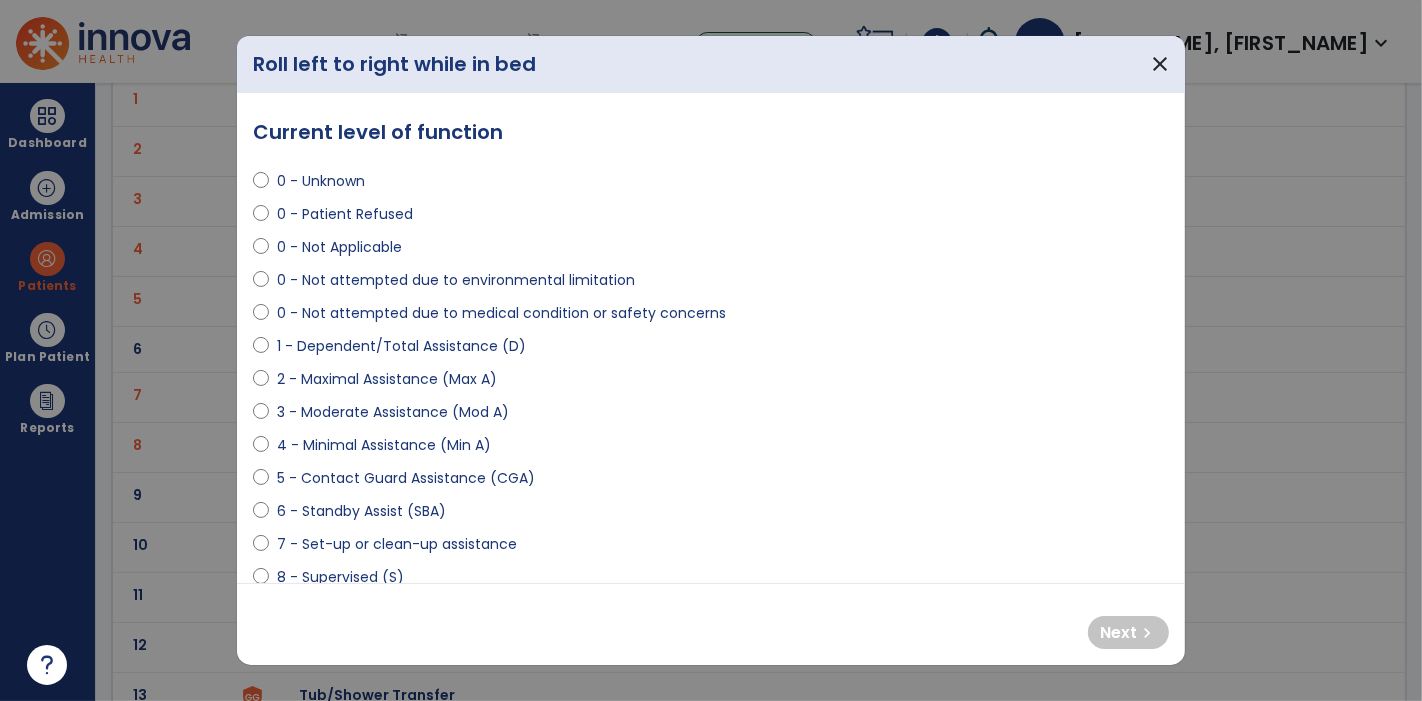 scroll, scrollTop: 99, scrollLeft: 0, axis: vertical 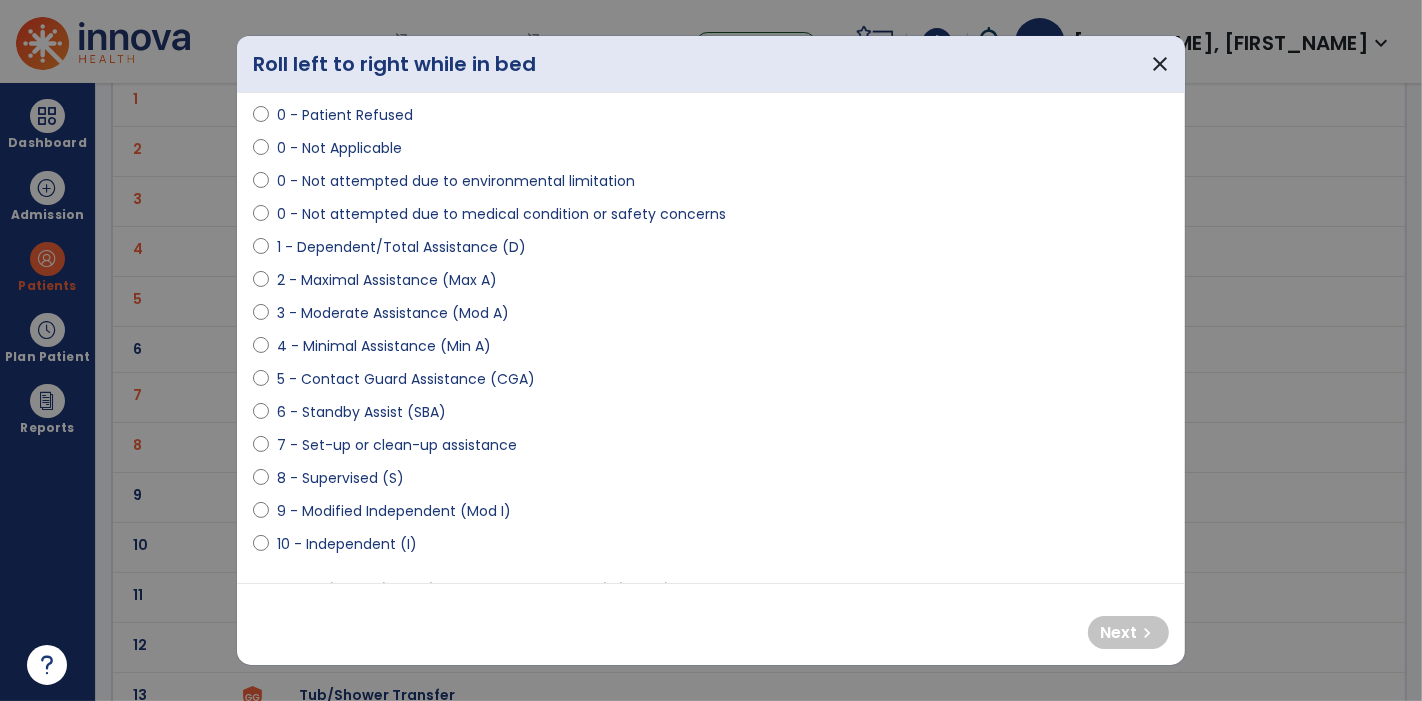 click on "9 - Modified Independent (Mod I)" at bounding box center [394, 511] 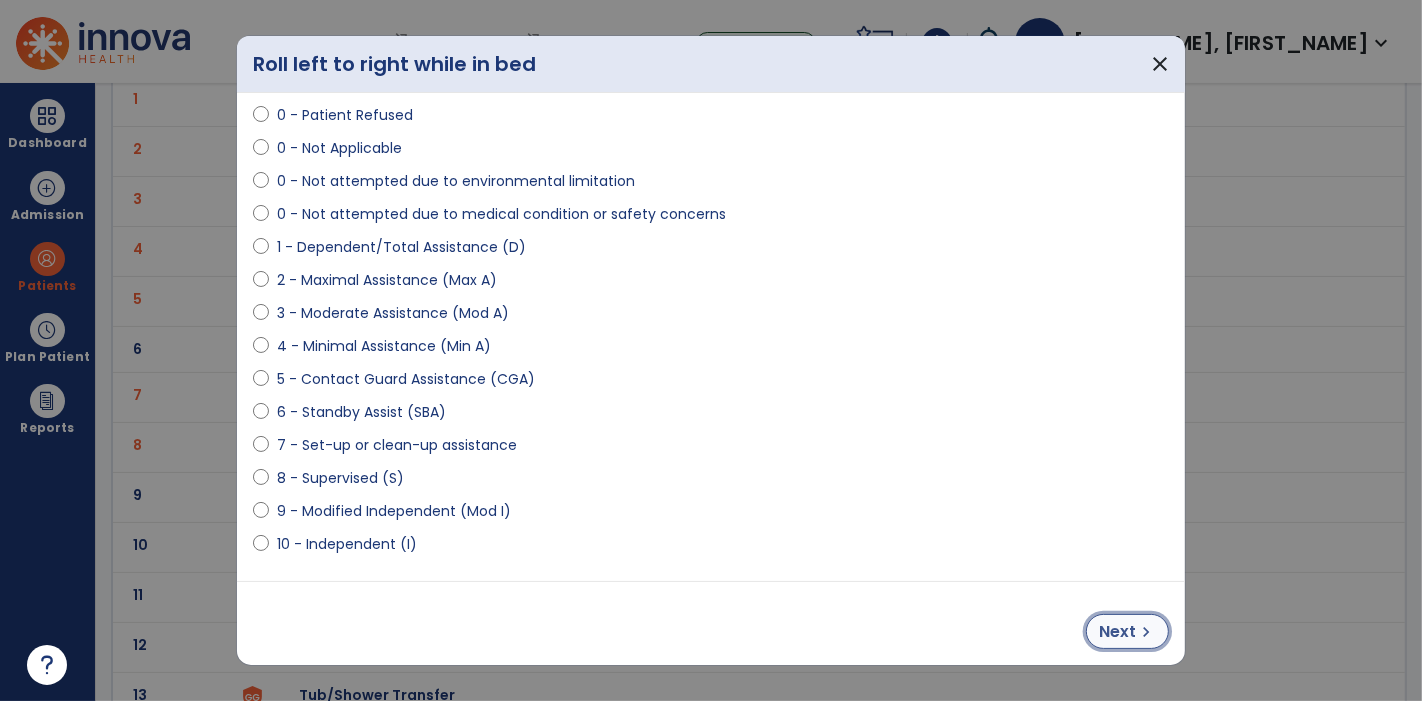 click on "Next" at bounding box center [1117, 632] 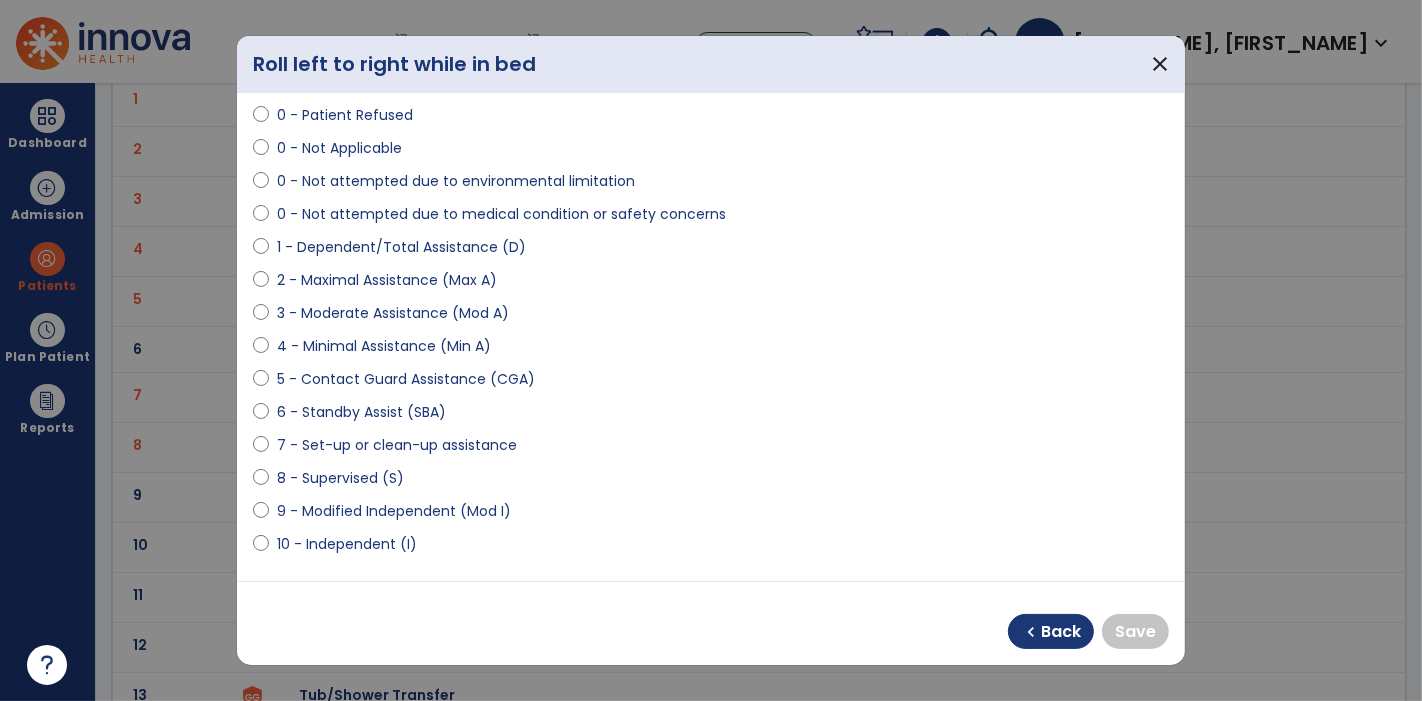 click on "9 - Modified Independent (Mod I)" at bounding box center [394, 511] 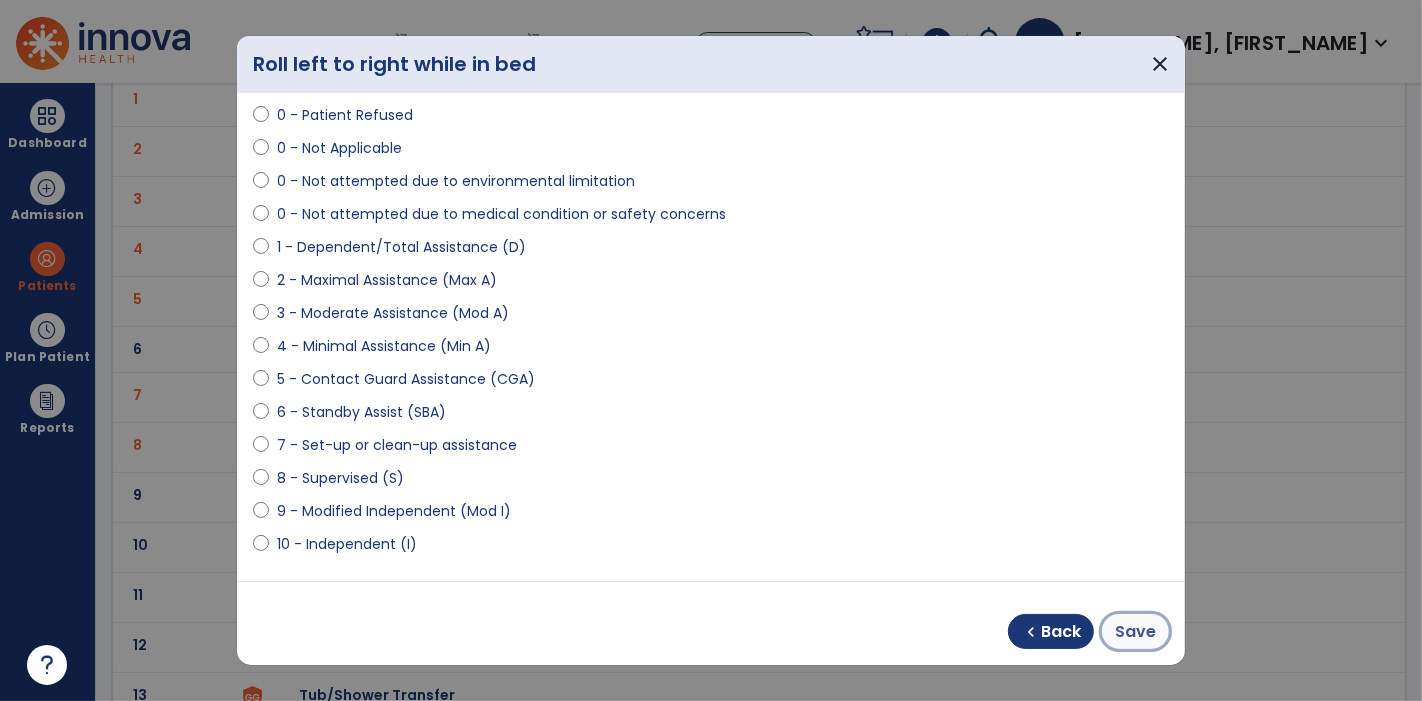 click on "Save" at bounding box center [1135, 632] 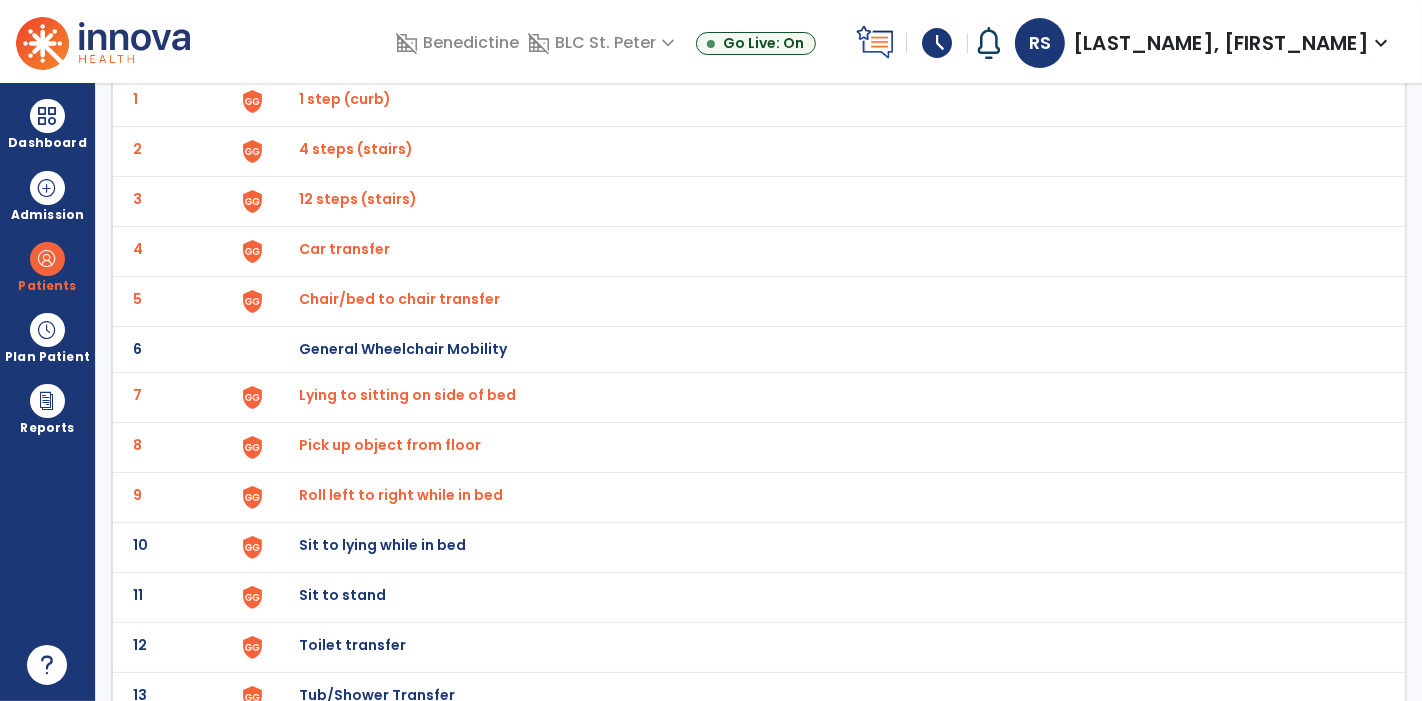 click on "Sit to lying while in bed" at bounding box center [345, 99] 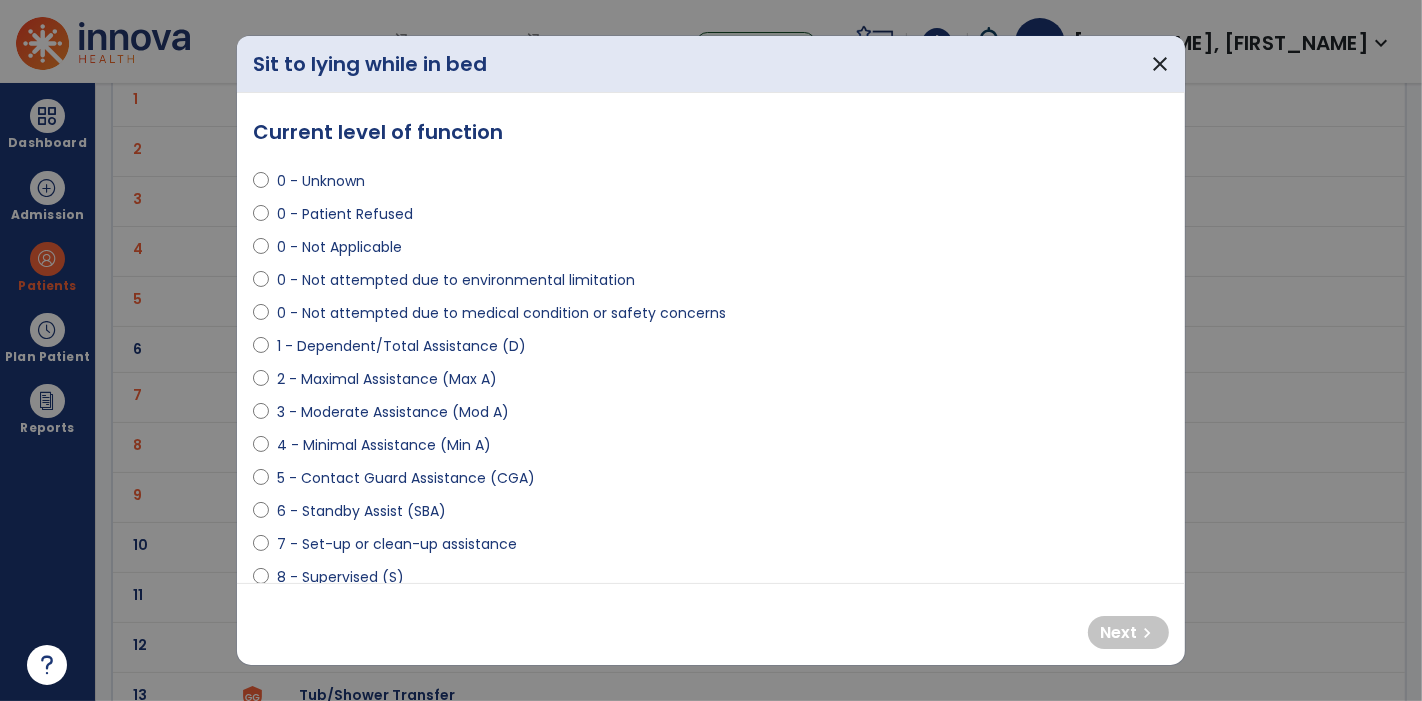 scroll, scrollTop: 114, scrollLeft: 0, axis: vertical 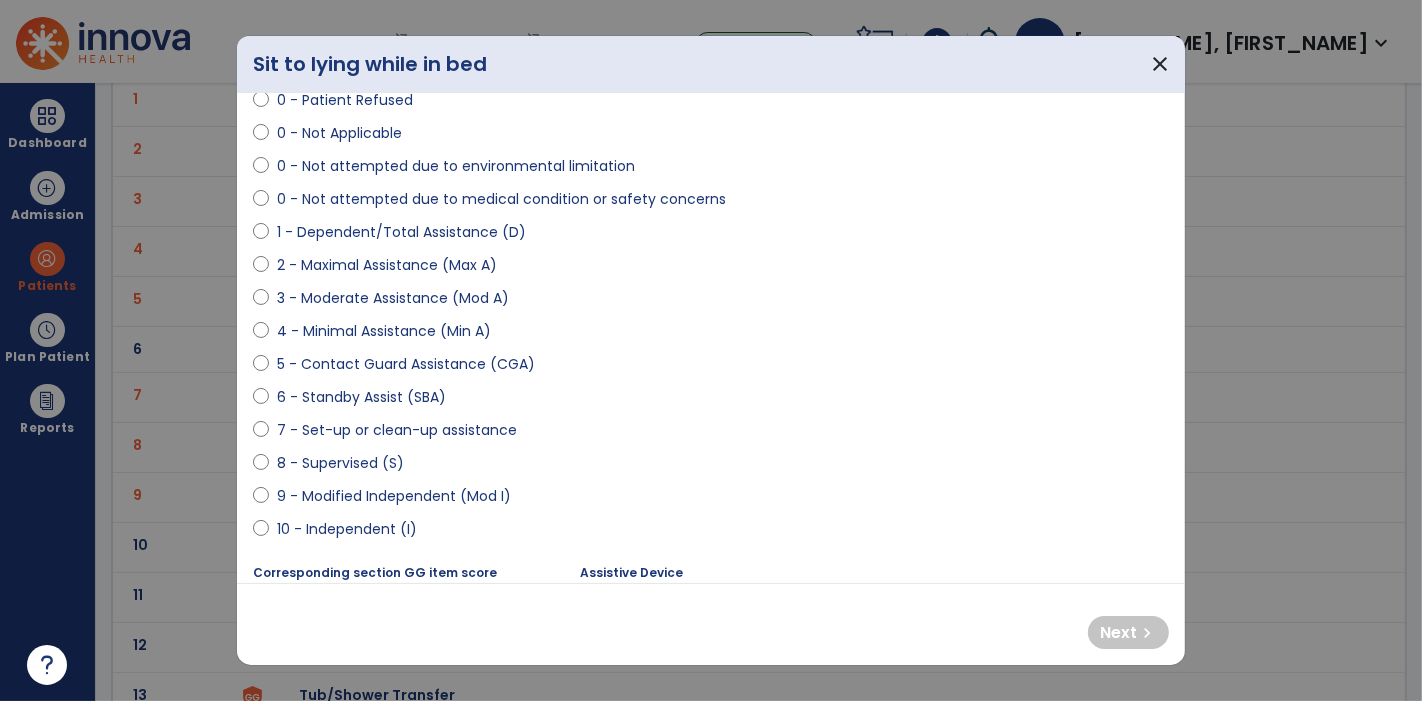 click on "9 - Modified Independent (Mod I)" at bounding box center [394, 496] 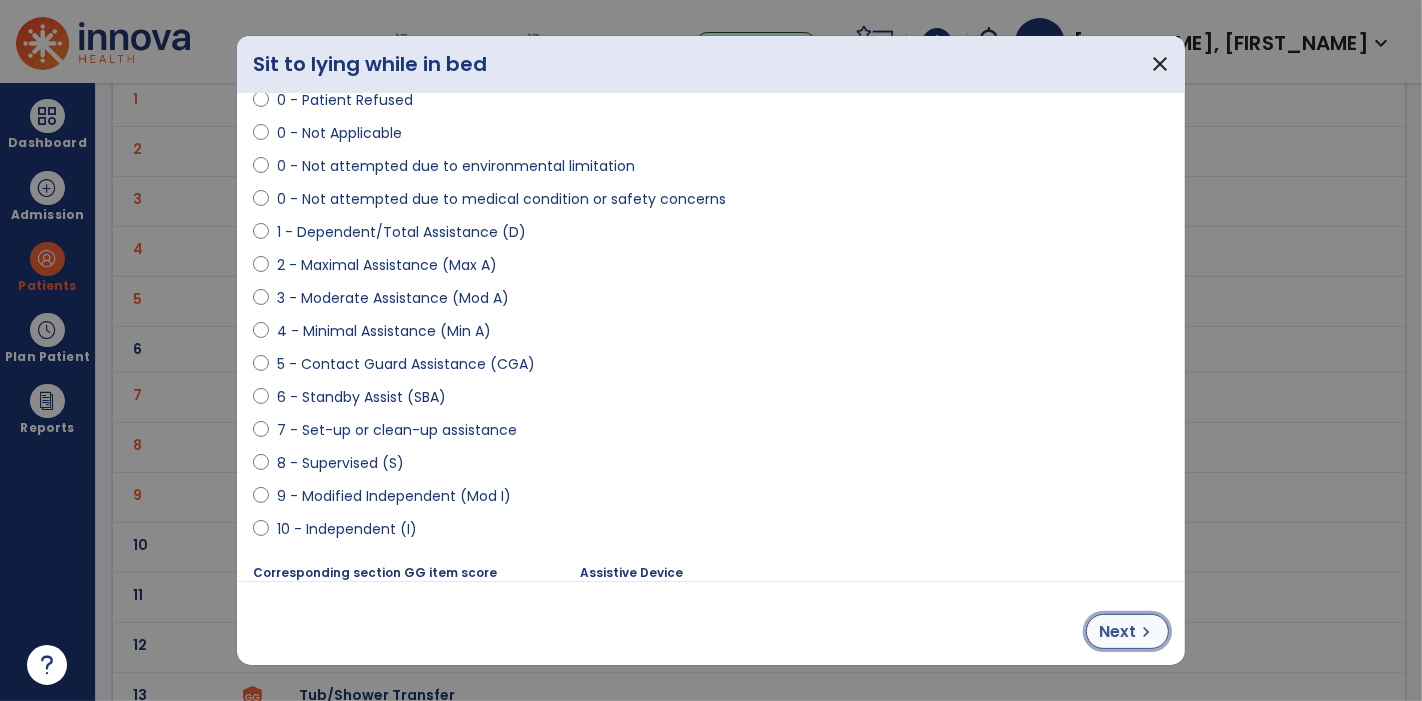 click on "Next" at bounding box center [1117, 632] 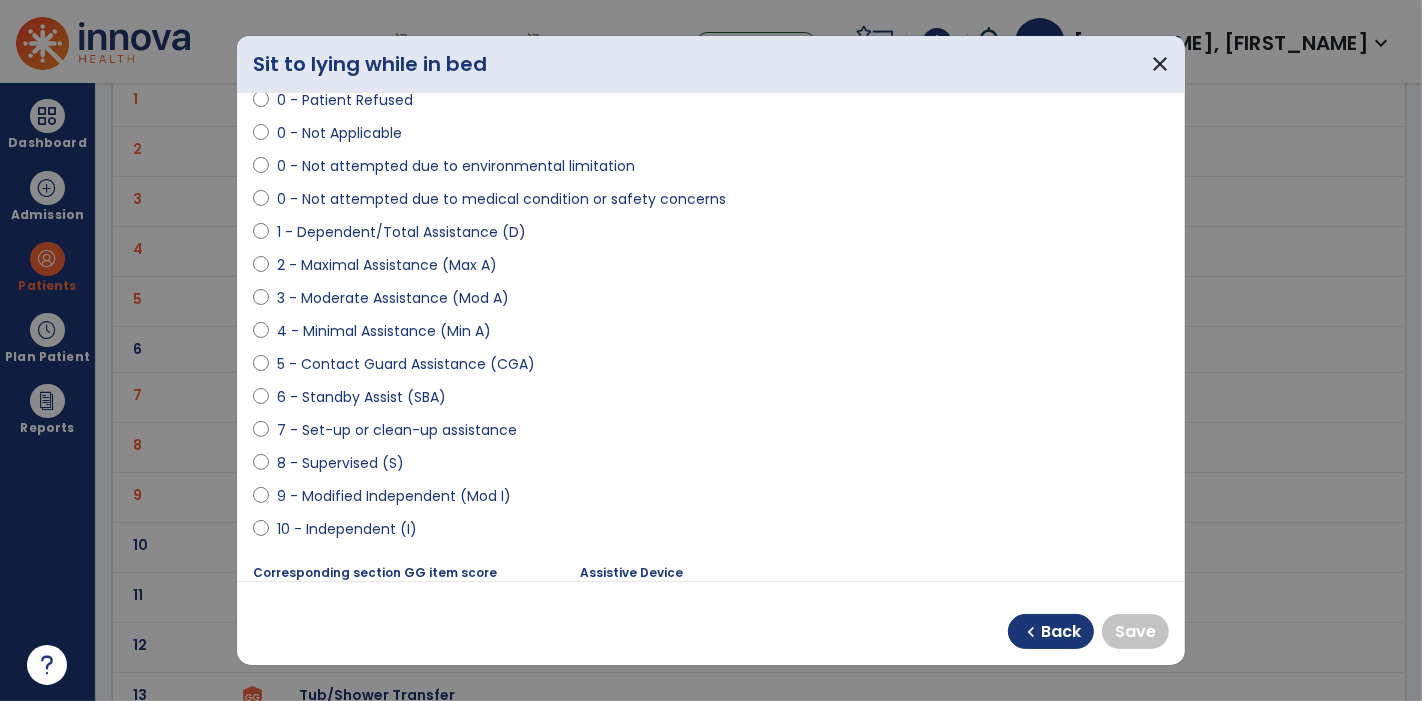 click on "9 - Modified Independent (Mod I)" at bounding box center [394, 496] 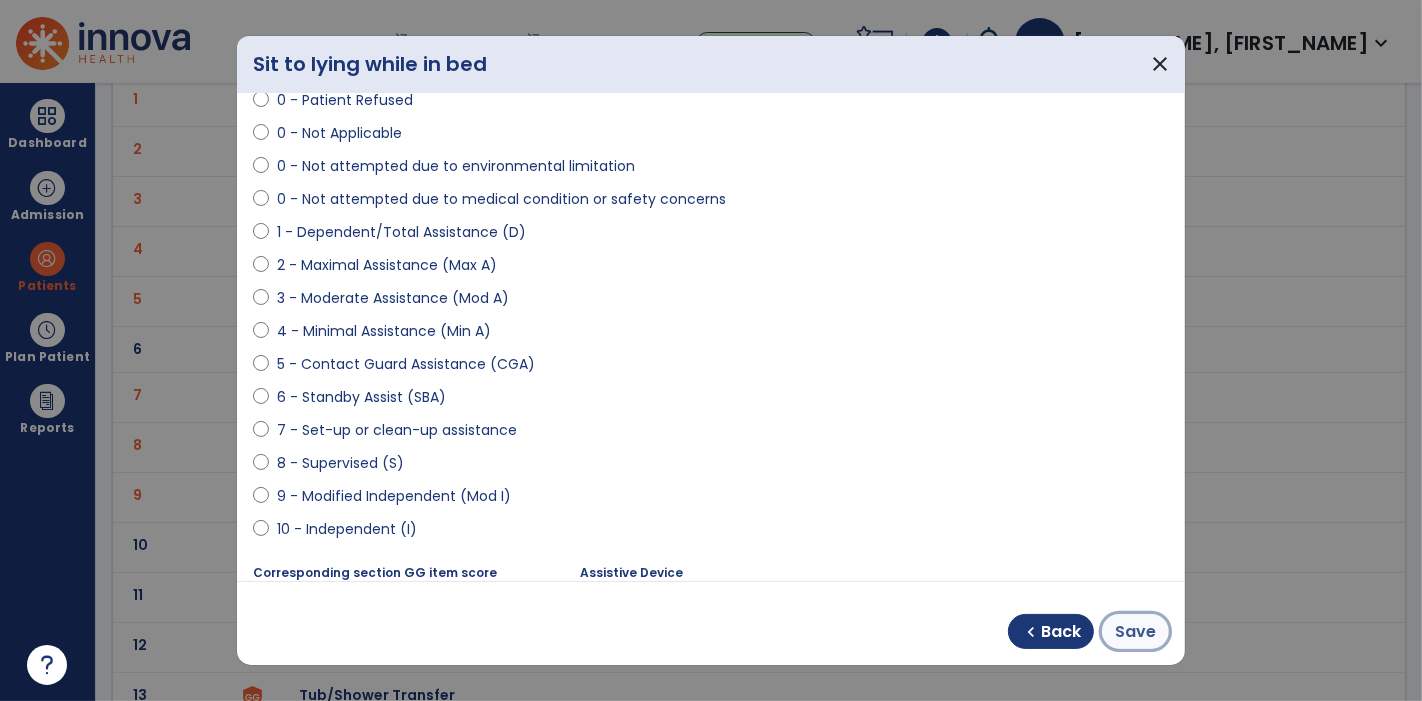 click on "Save" at bounding box center [1135, 632] 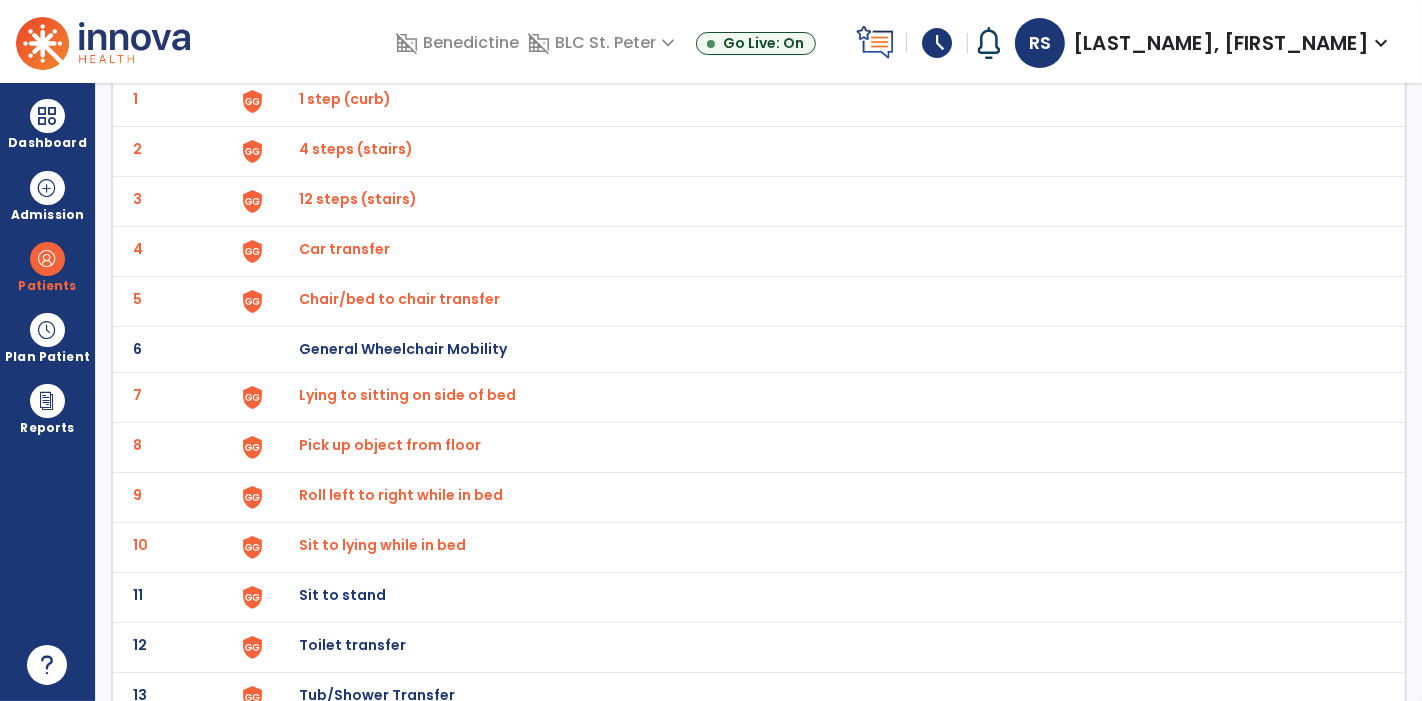 click on "Sit to stand" at bounding box center [345, 99] 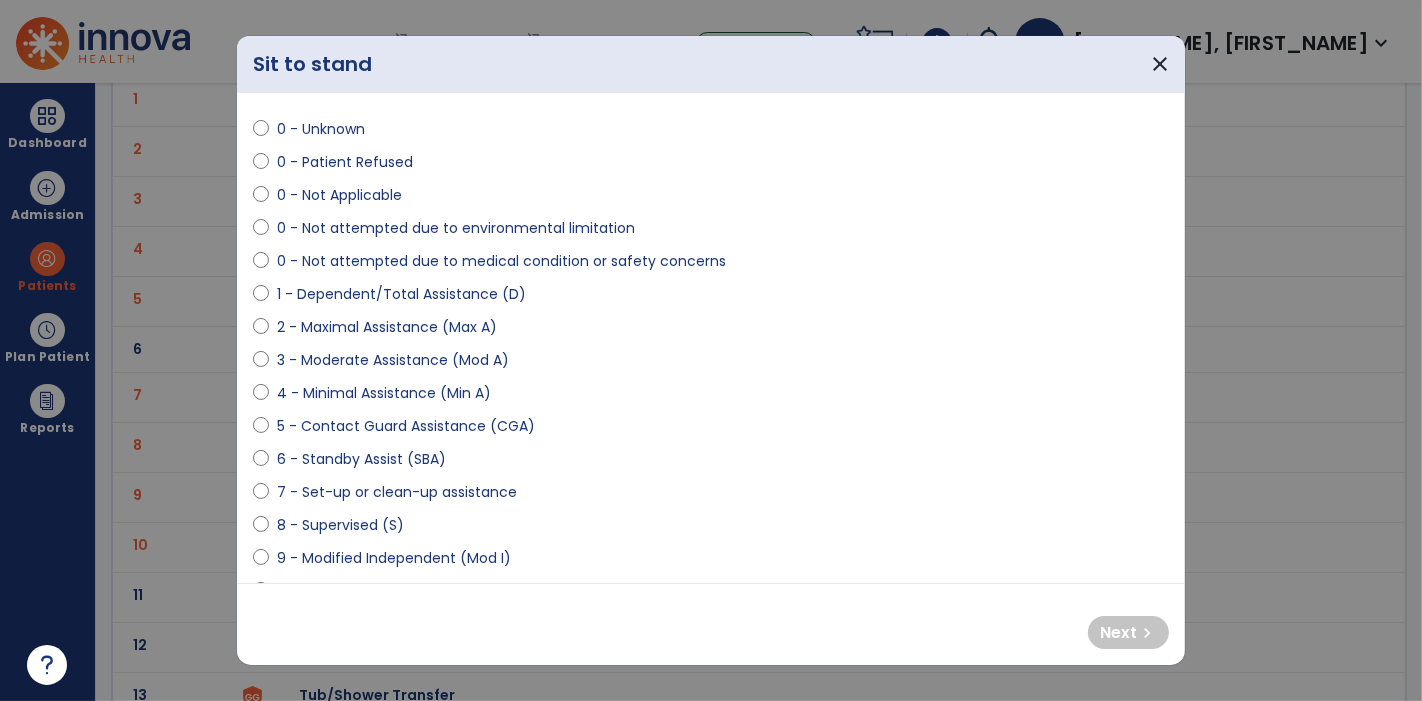scroll, scrollTop: 53, scrollLeft: 0, axis: vertical 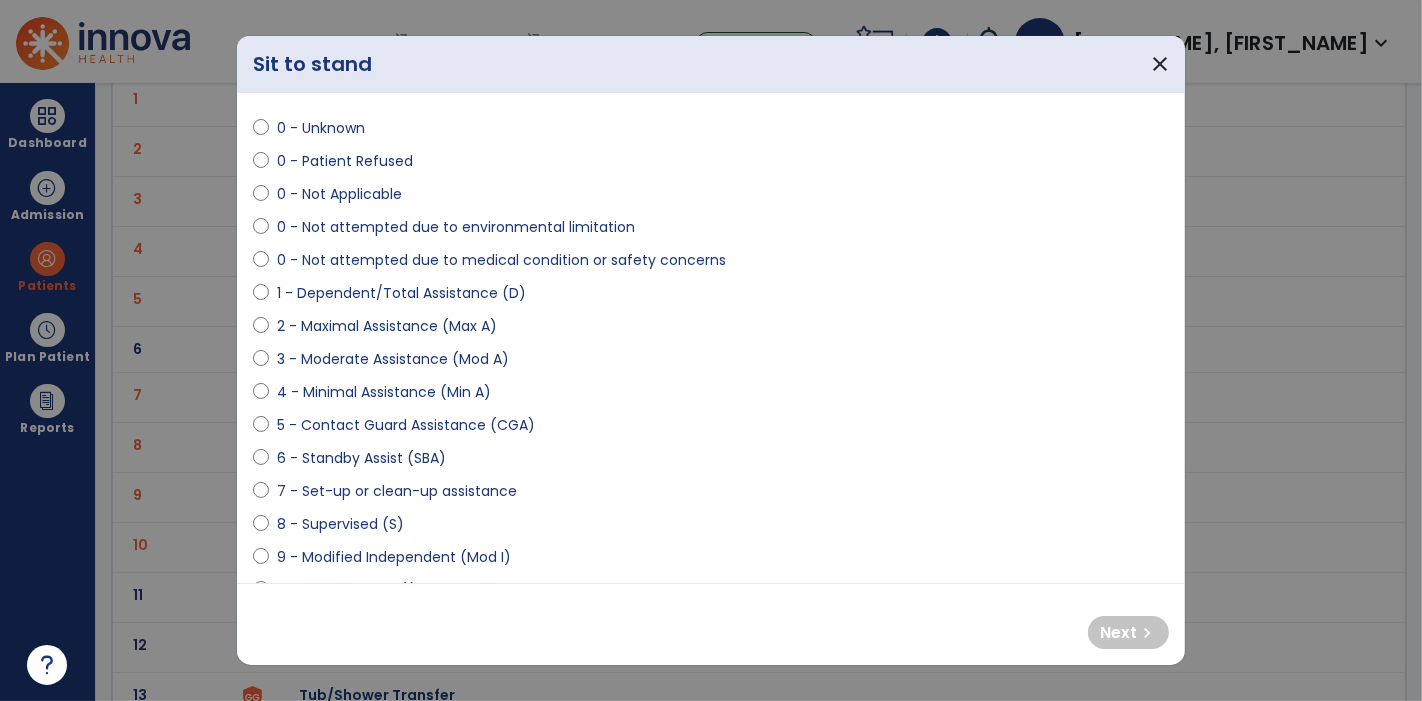 click on "9 - Modified Independent (Mod I)" at bounding box center [394, 557] 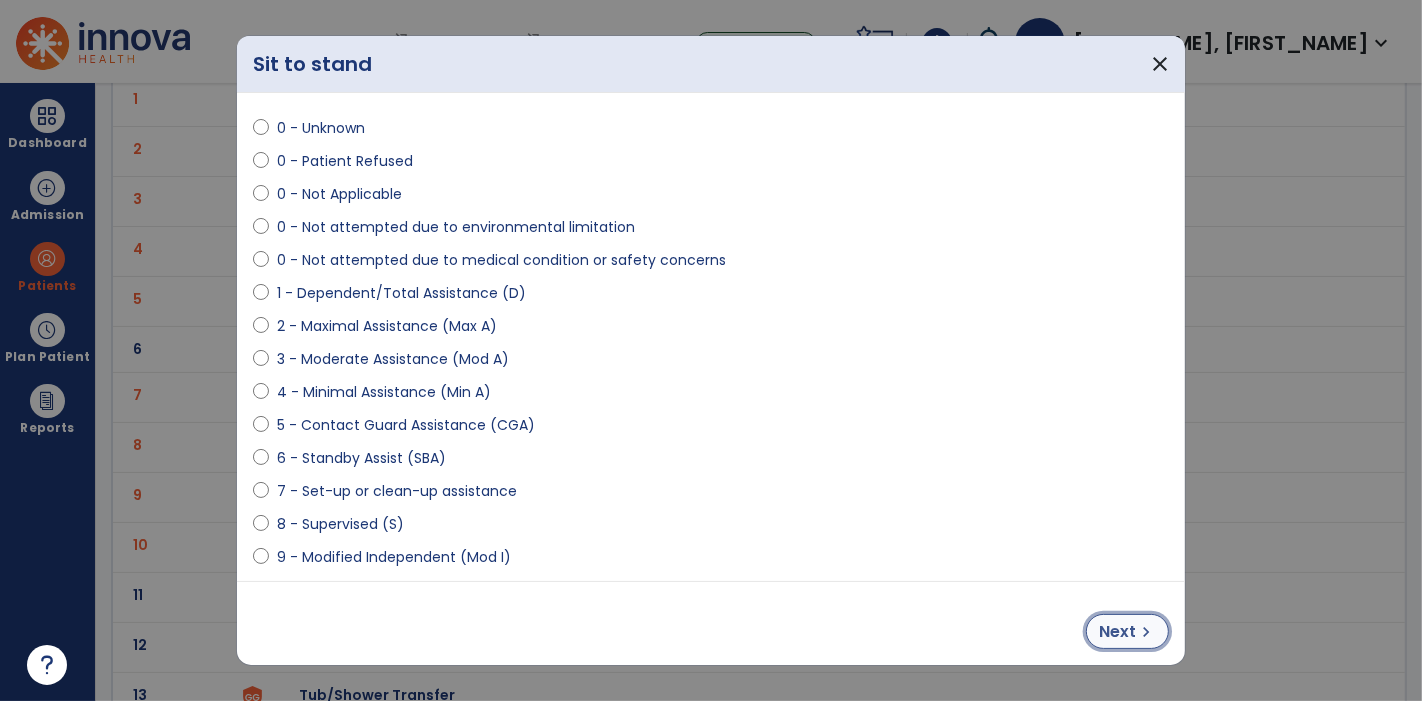 click on "Next" at bounding box center [1117, 632] 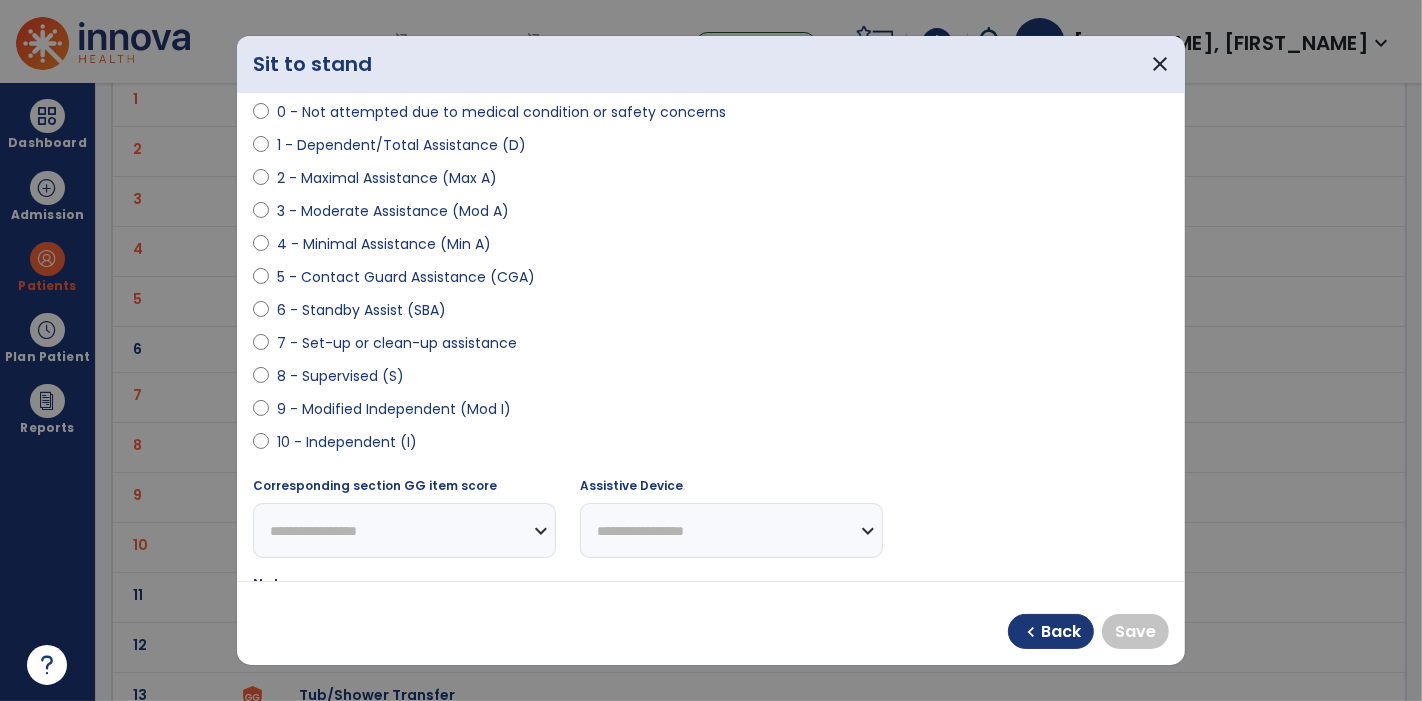 scroll, scrollTop: 204, scrollLeft: 0, axis: vertical 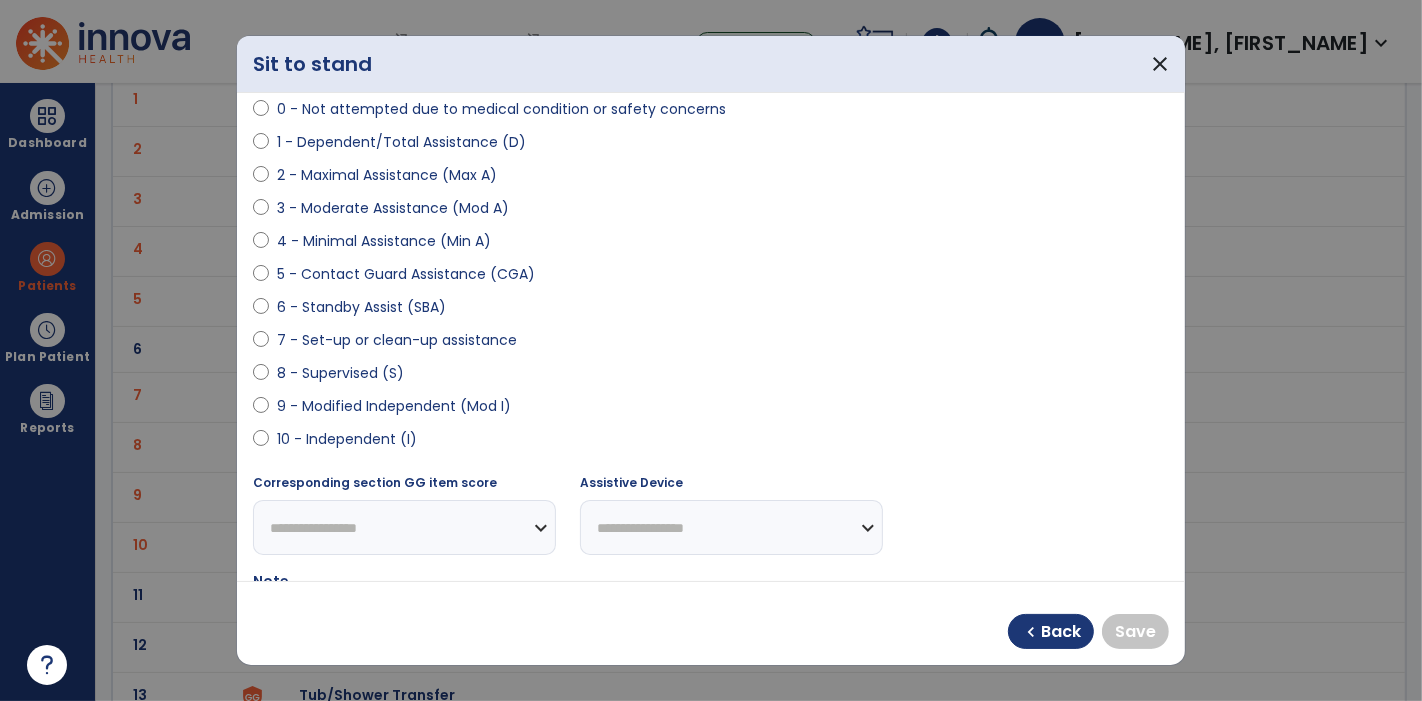 click on "9 - Modified Independent (Mod I)" at bounding box center (394, 406) 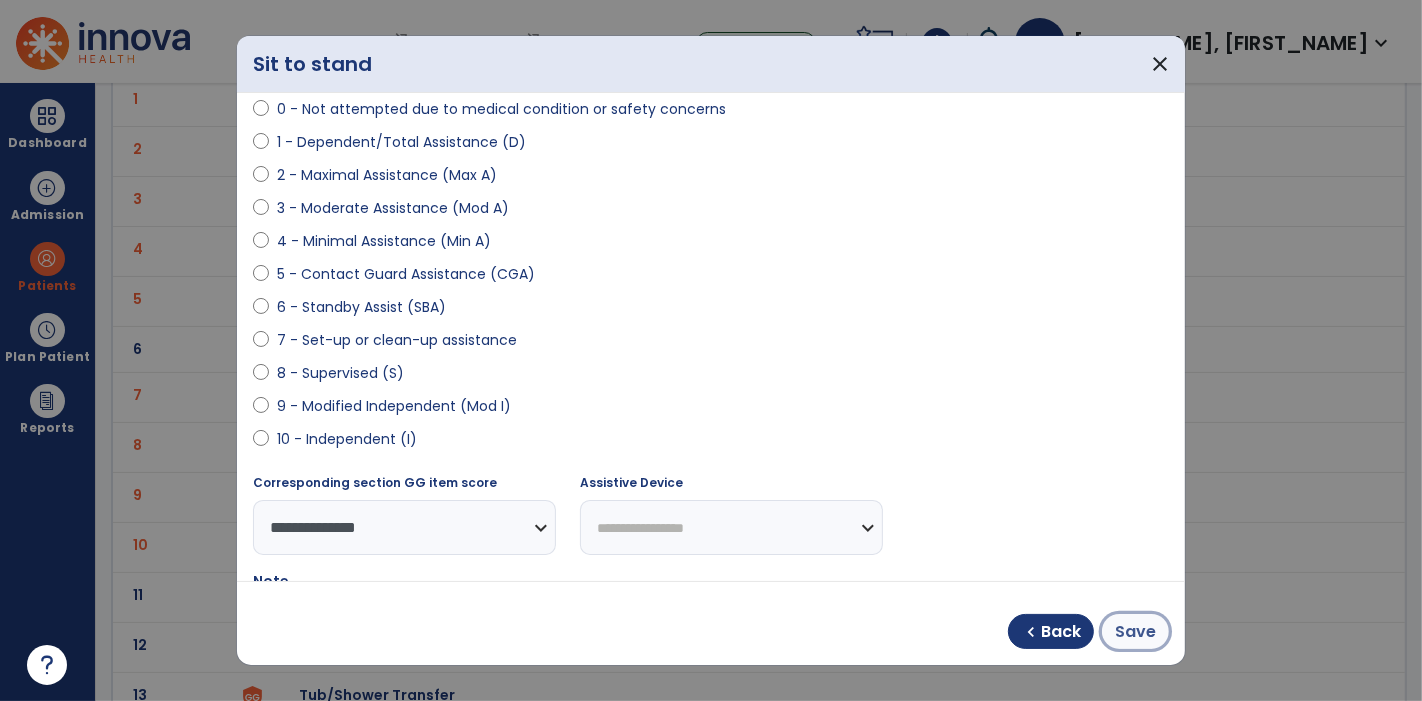 click on "Save" at bounding box center (1135, 632) 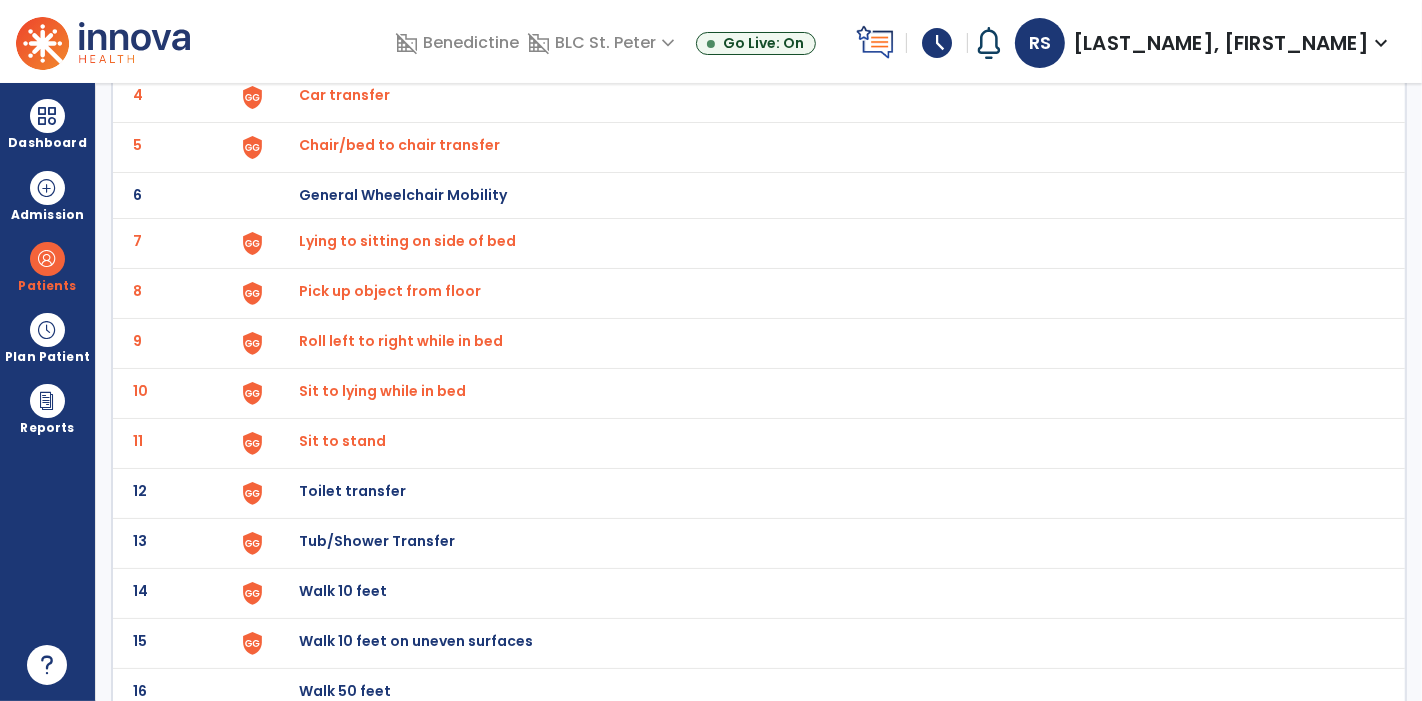 scroll, scrollTop: 319, scrollLeft: 0, axis: vertical 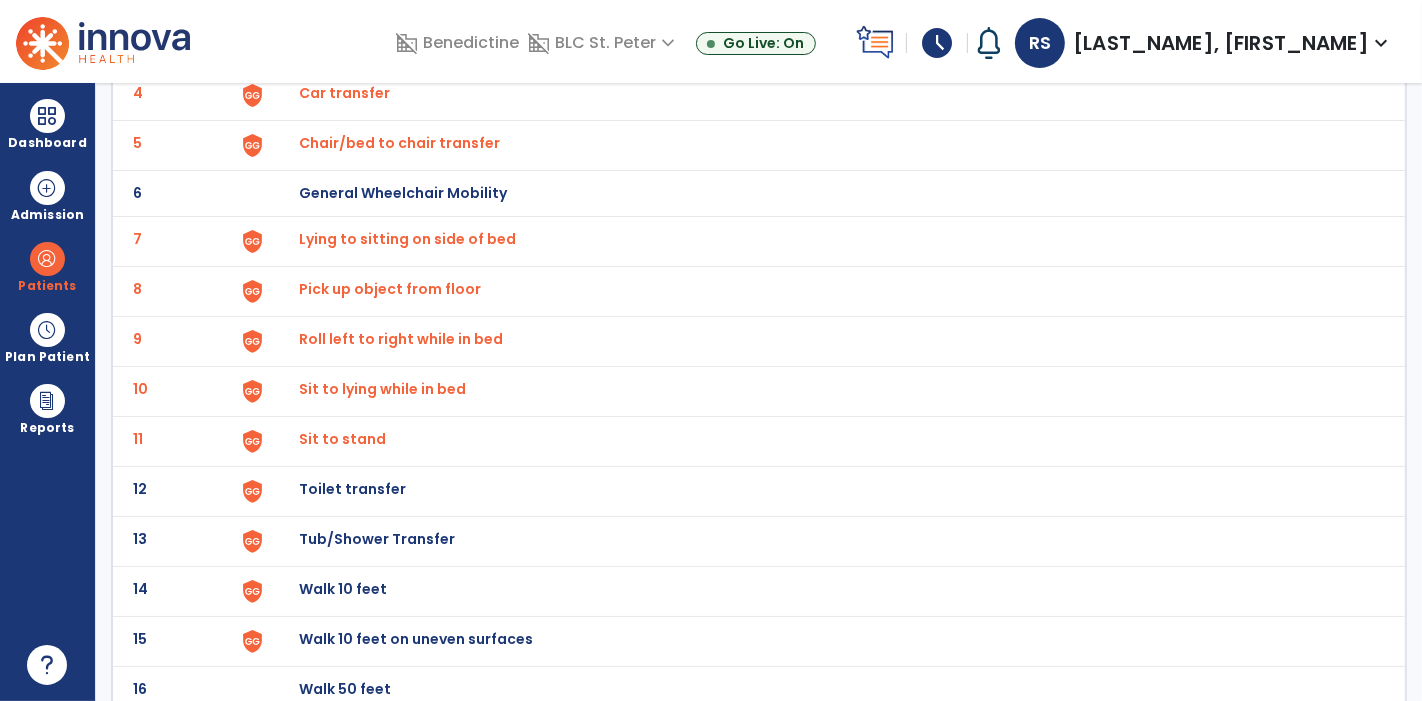 click on "Toilet transfer" at bounding box center [345, -57] 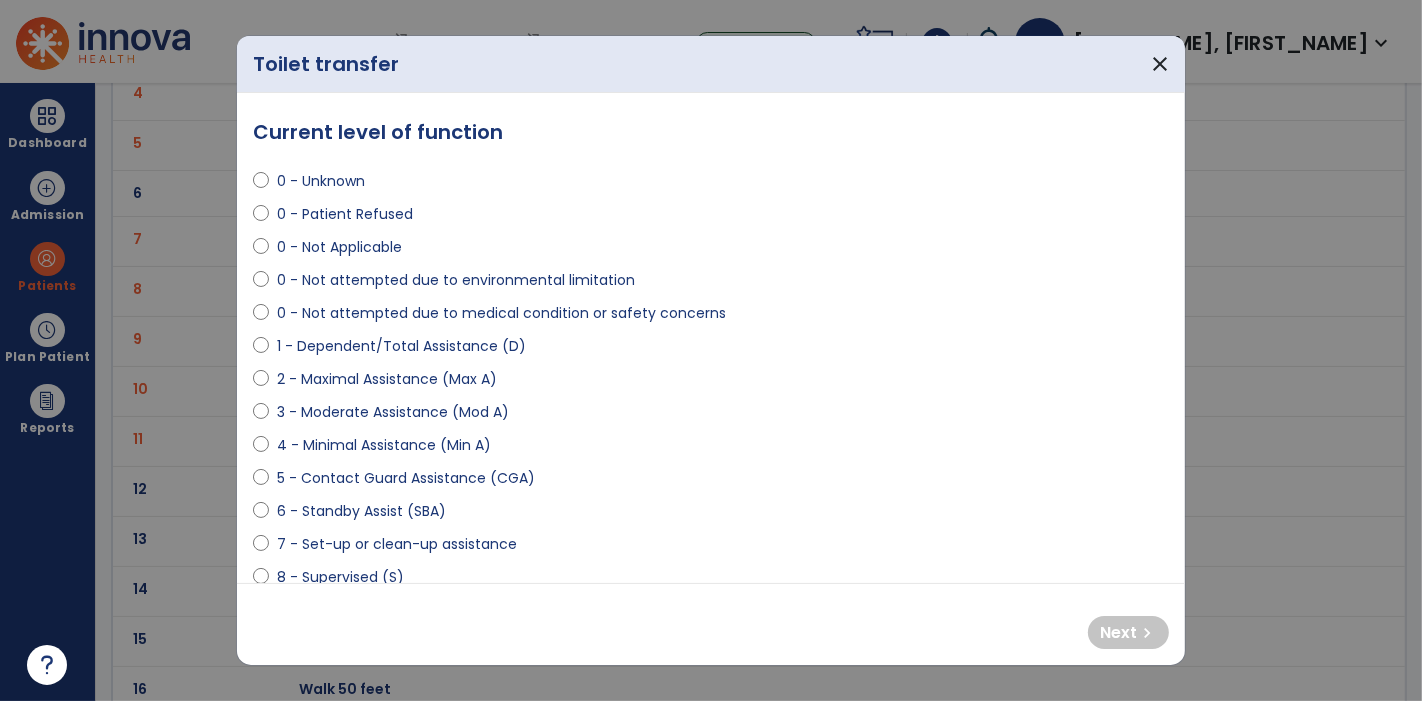 scroll, scrollTop: 68, scrollLeft: 0, axis: vertical 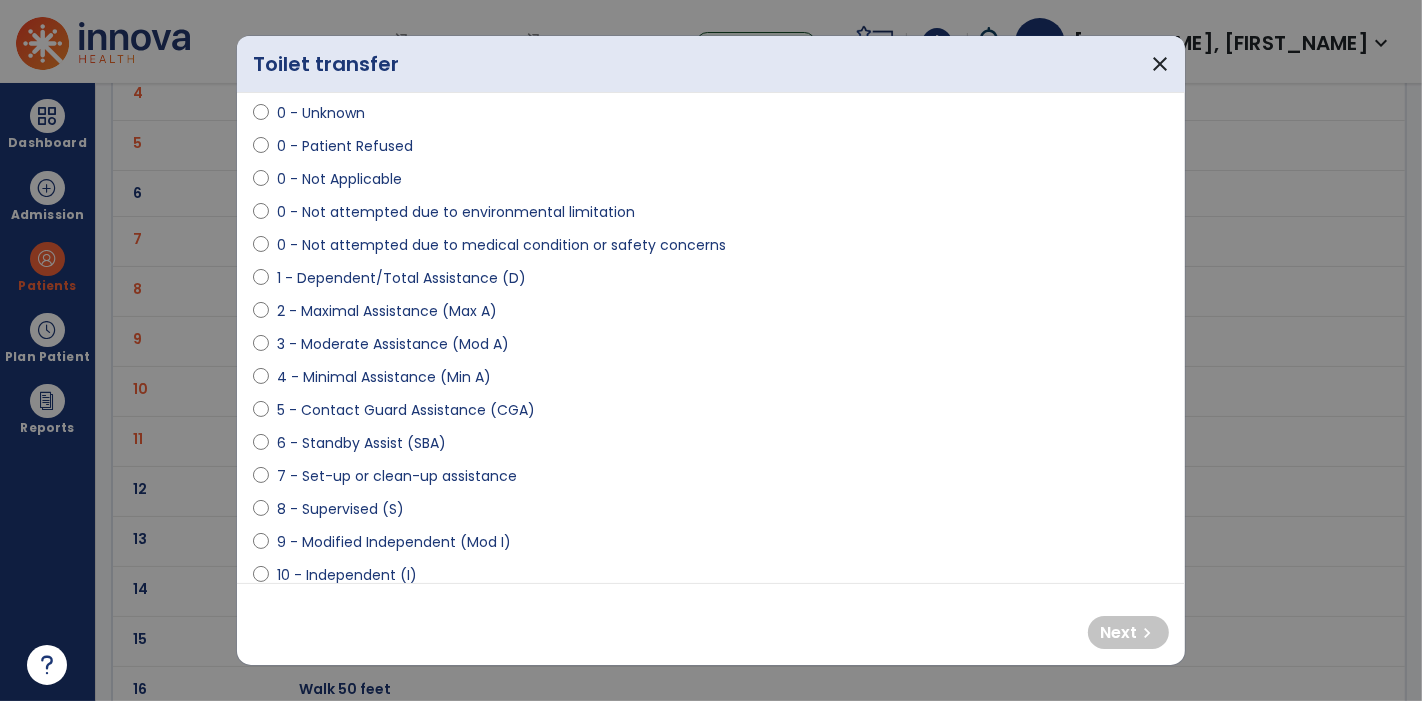 click on "9 - Modified Independent (Mod I)" at bounding box center (394, 542) 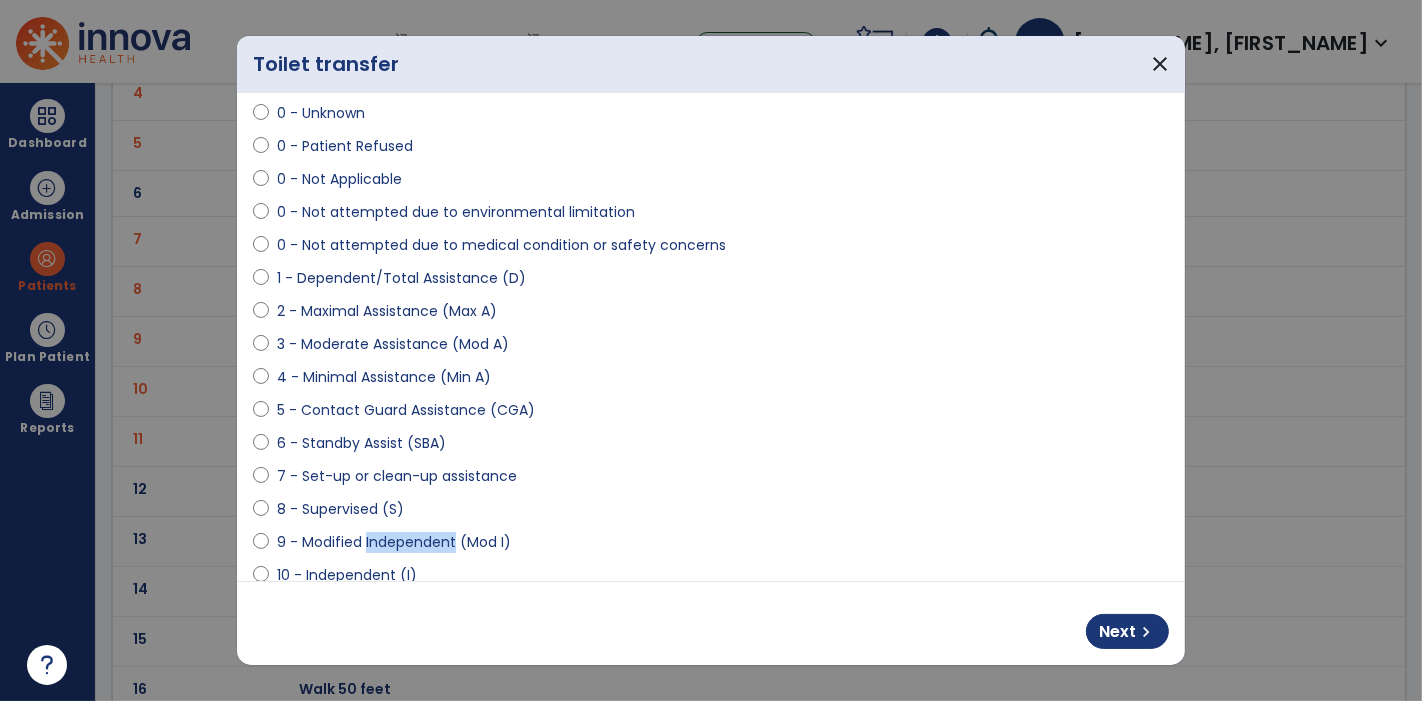 click on "9 - Modified Independent (Mod I)" at bounding box center (394, 542) 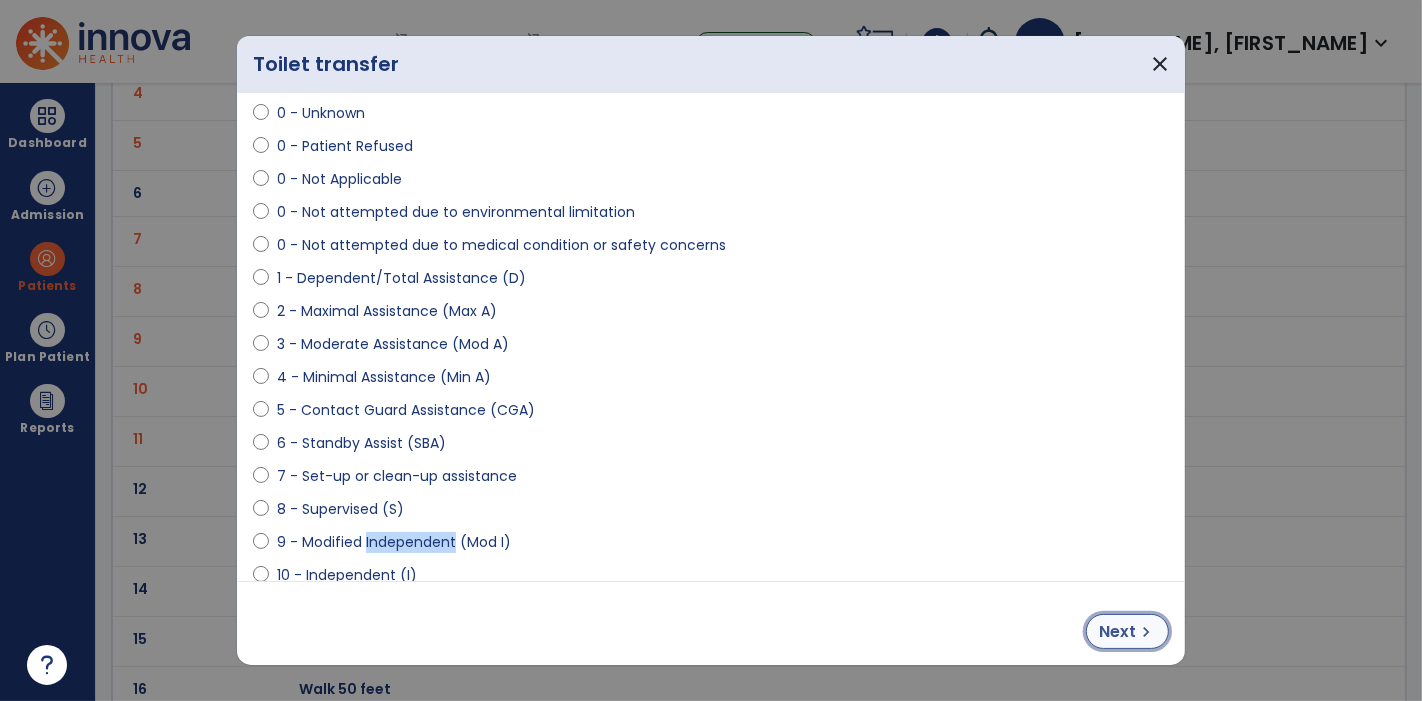 click on "Next  chevron_right" at bounding box center (1127, 631) 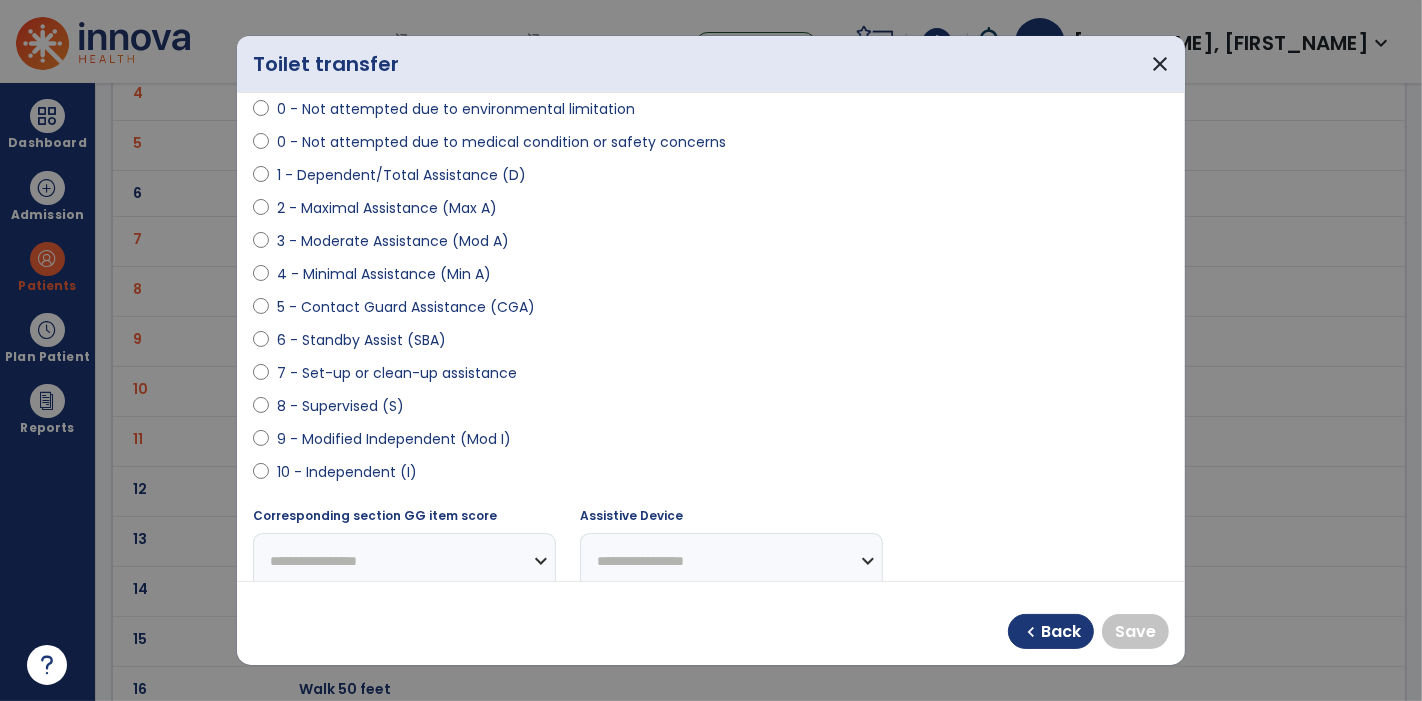 scroll, scrollTop: 173, scrollLeft: 0, axis: vertical 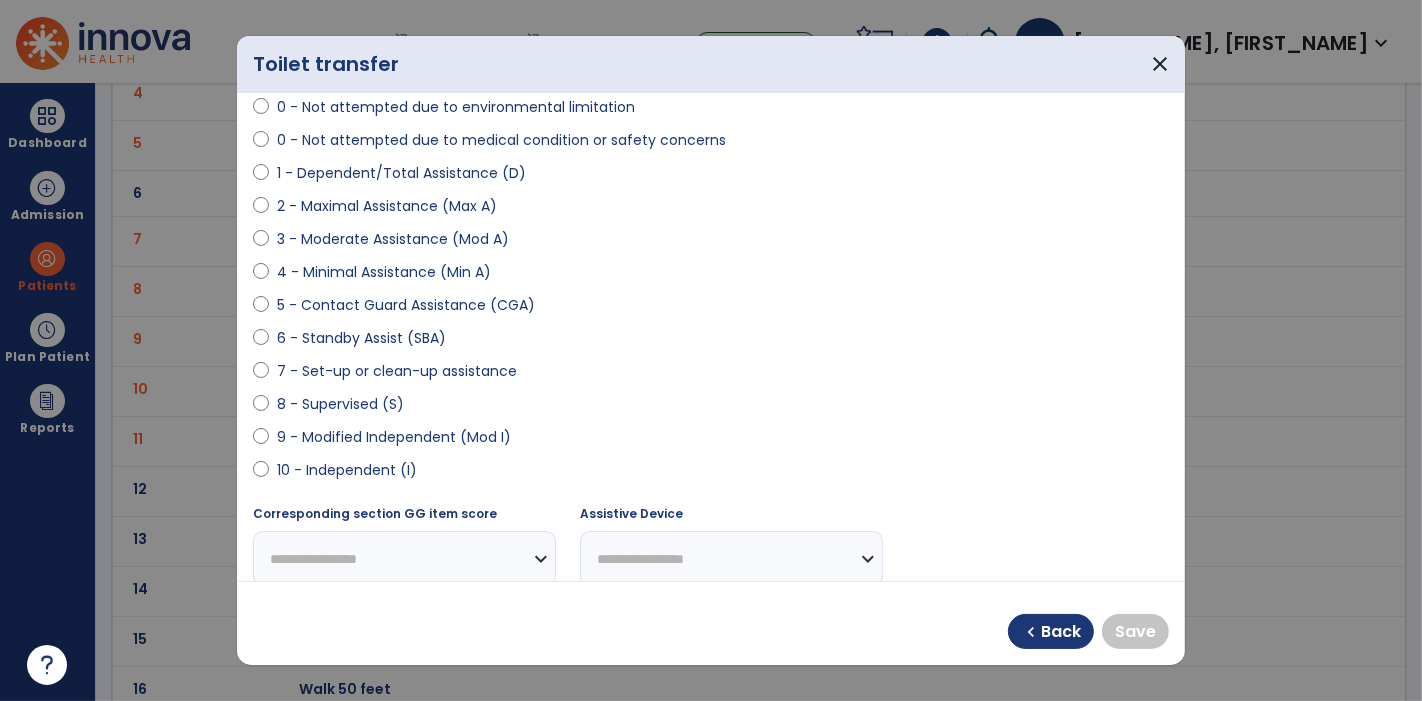 click on "9 - Modified Independent (Mod I)" at bounding box center (394, 437) 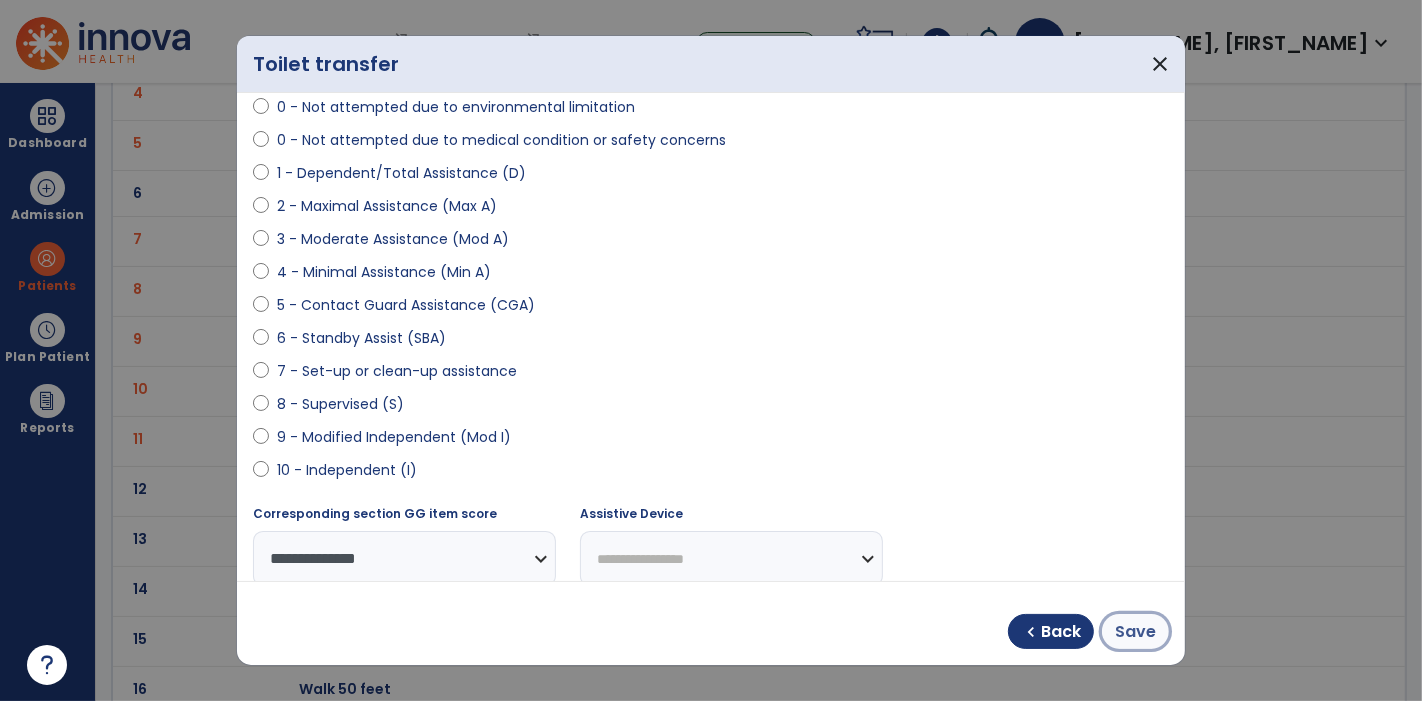 click on "Save" at bounding box center [1135, 632] 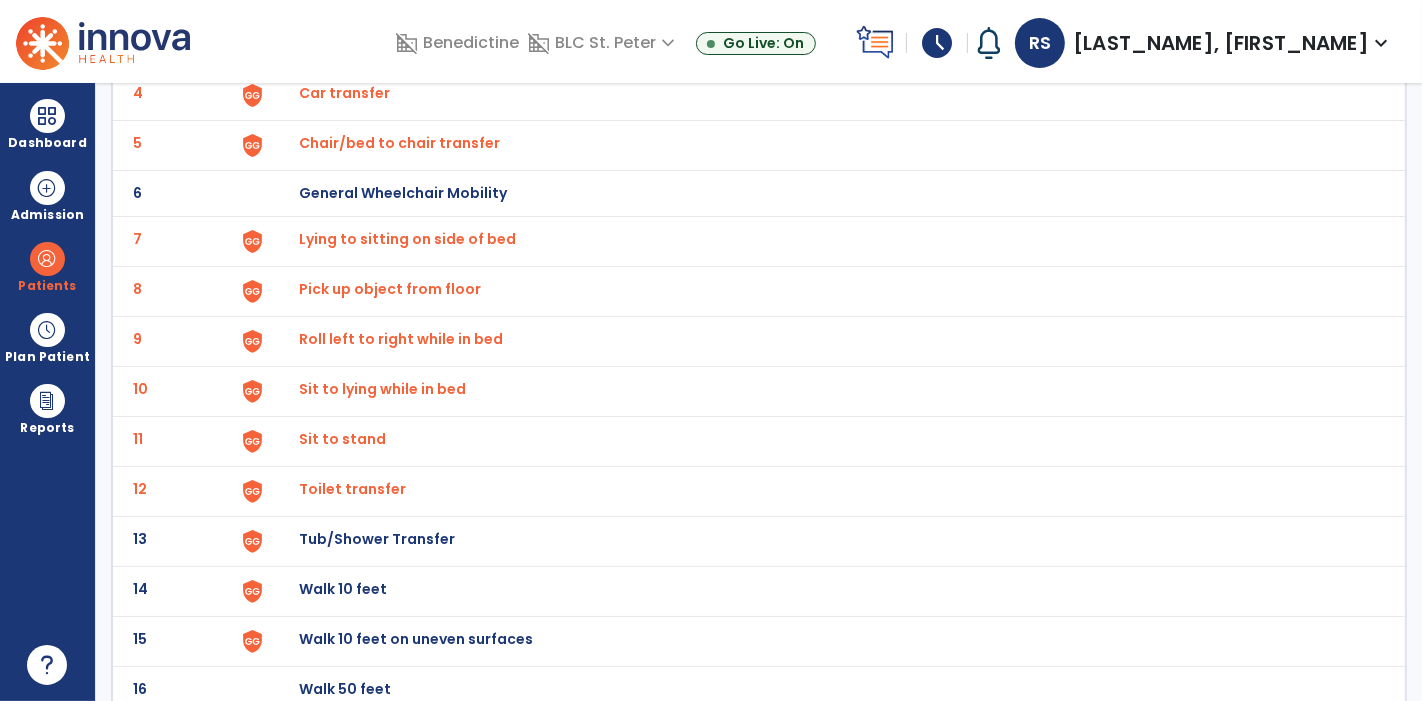 scroll, scrollTop: 461, scrollLeft: 0, axis: vertical 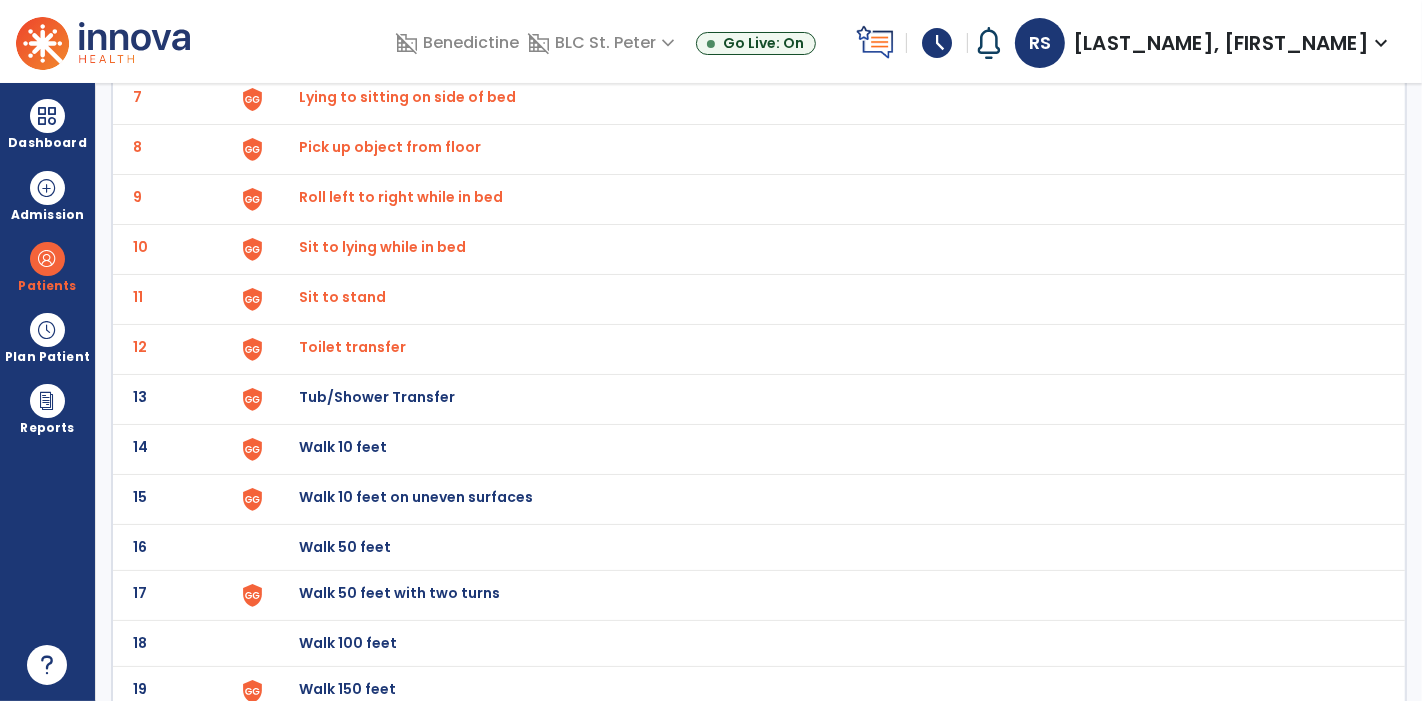 click on "Tub/Shower Transfer" at bounding box center [345, -199] 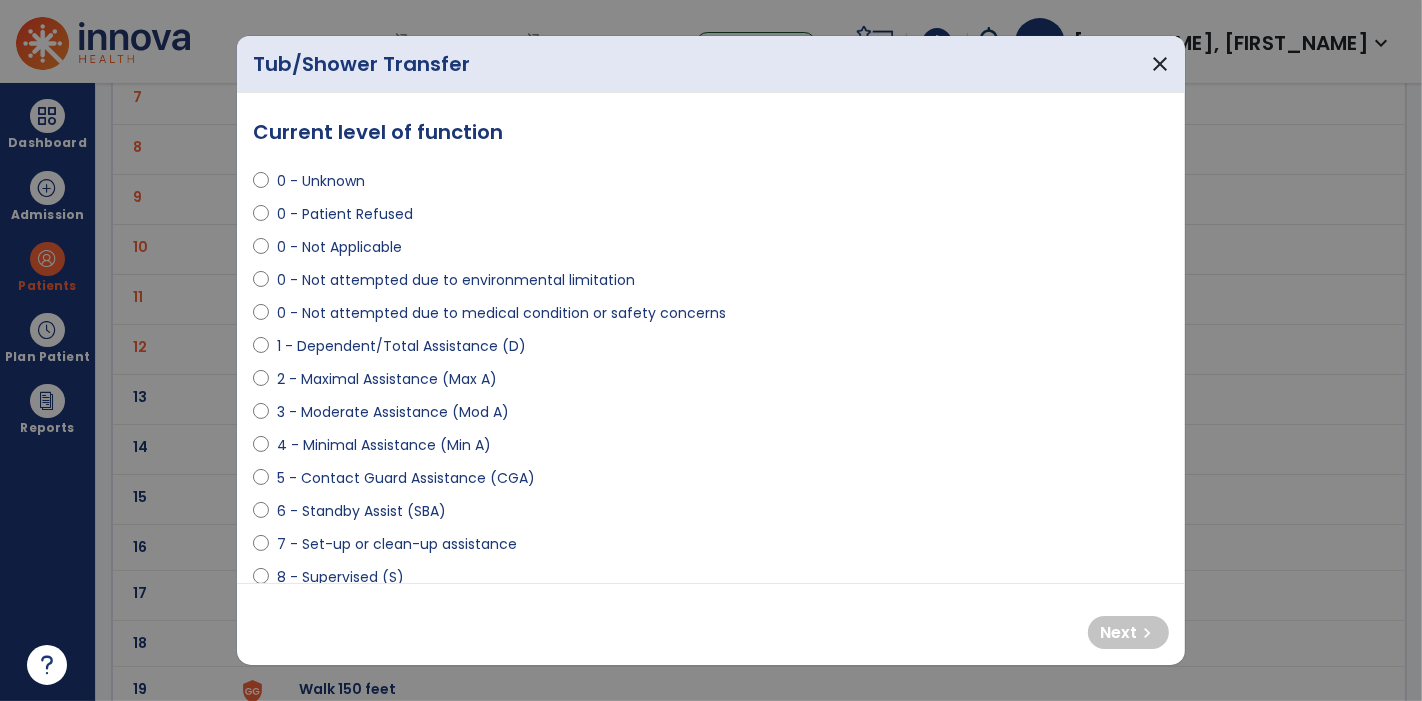 click on "0 - Not attempted due to environmental limitation" at bounding box center [456, 280] 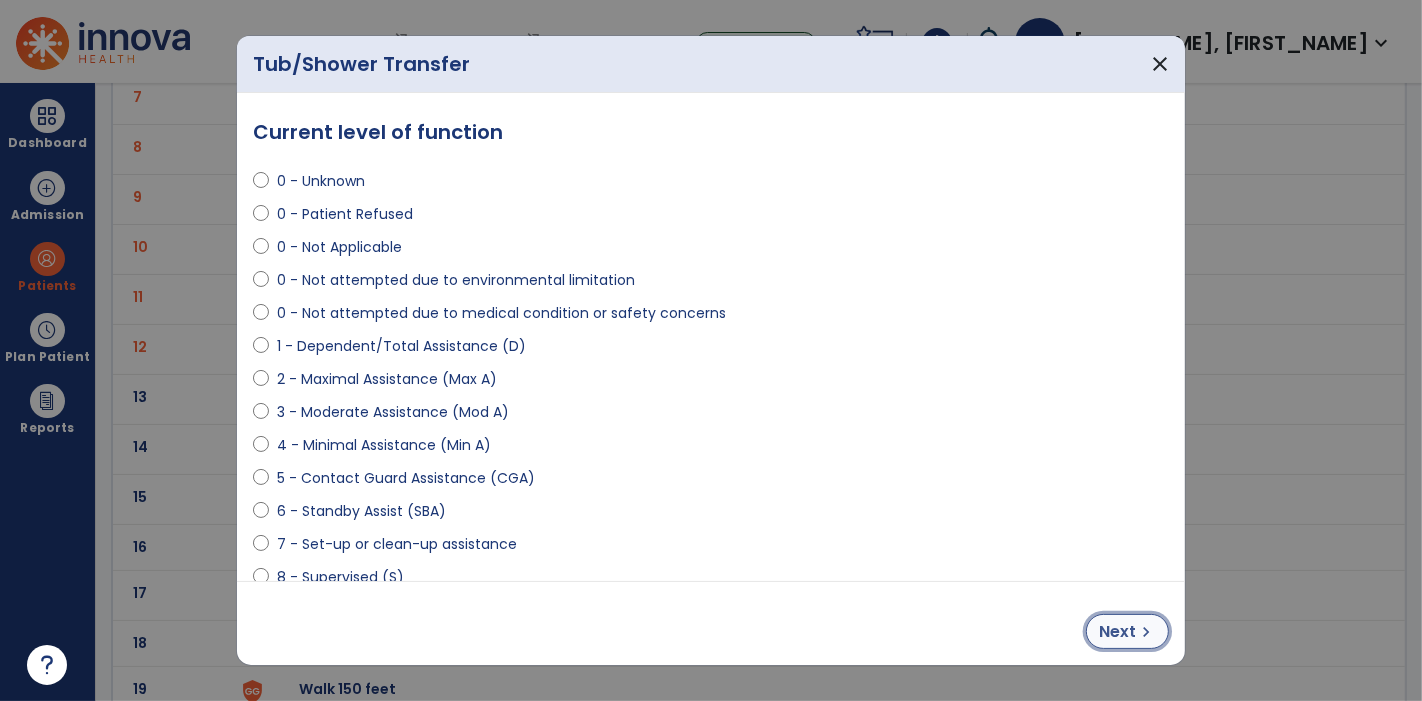 click on "Next" at bounding box center [1117, 632] 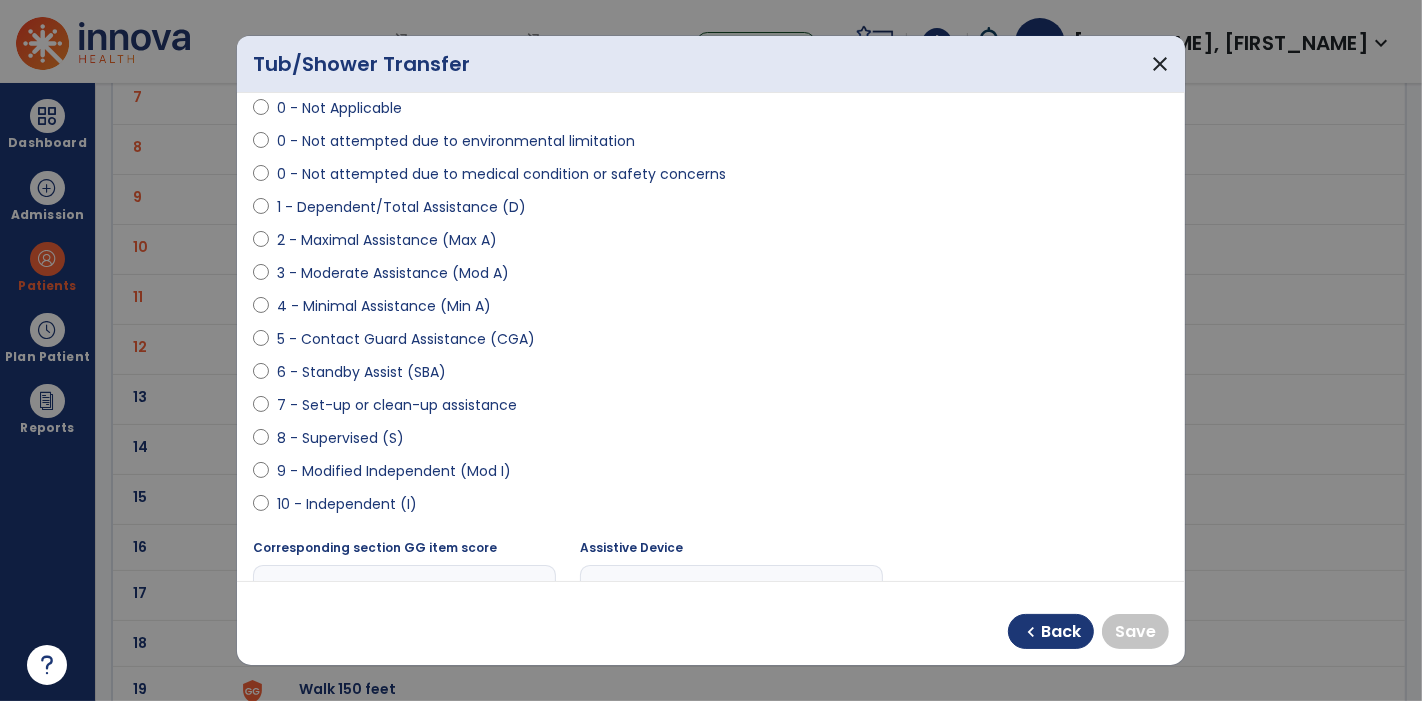 scroll, scrollTop: 140, scrollLeft: 0, axis: vertical 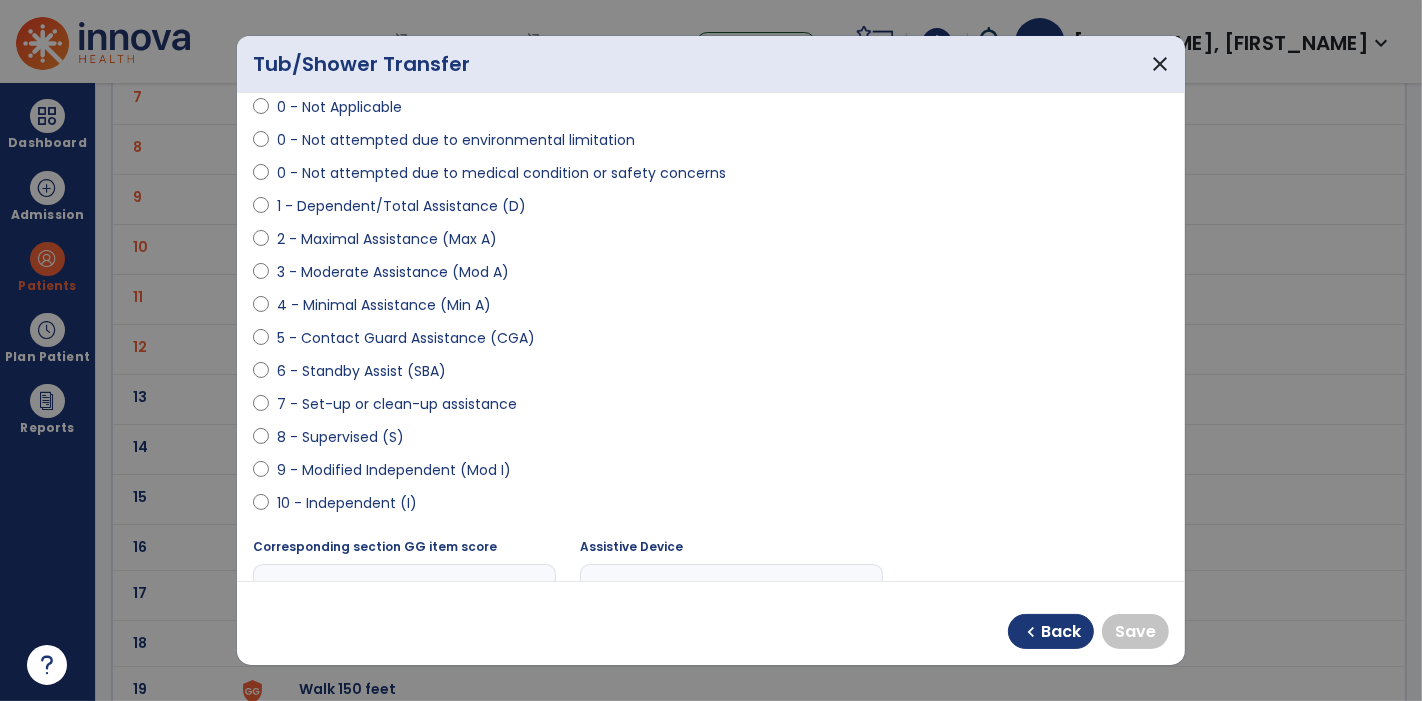 click on "9 - Modified Independent (Mod I)" at bounding box center [394, 470] 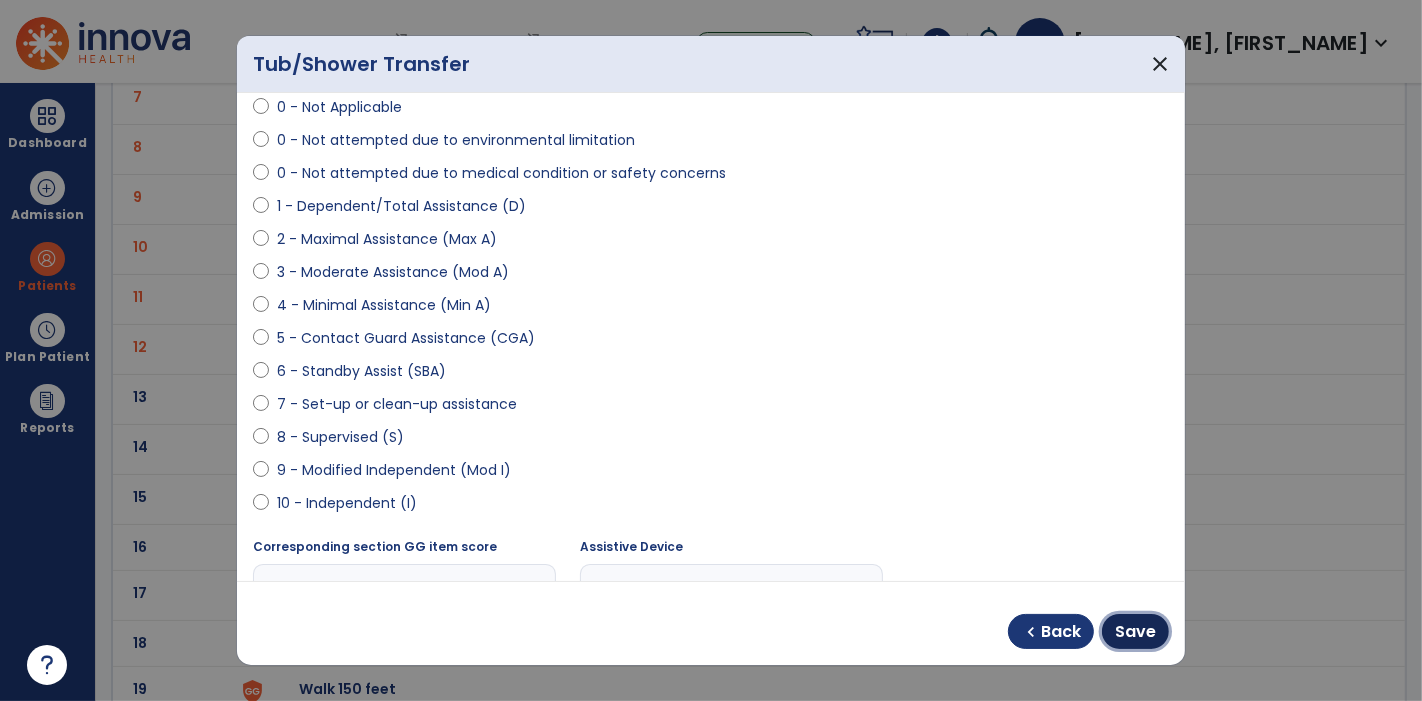 drag, startPoint x: 1122, startPoint y: 629, endPoint x: 726, endPoint y: 454, distance: 432.94458 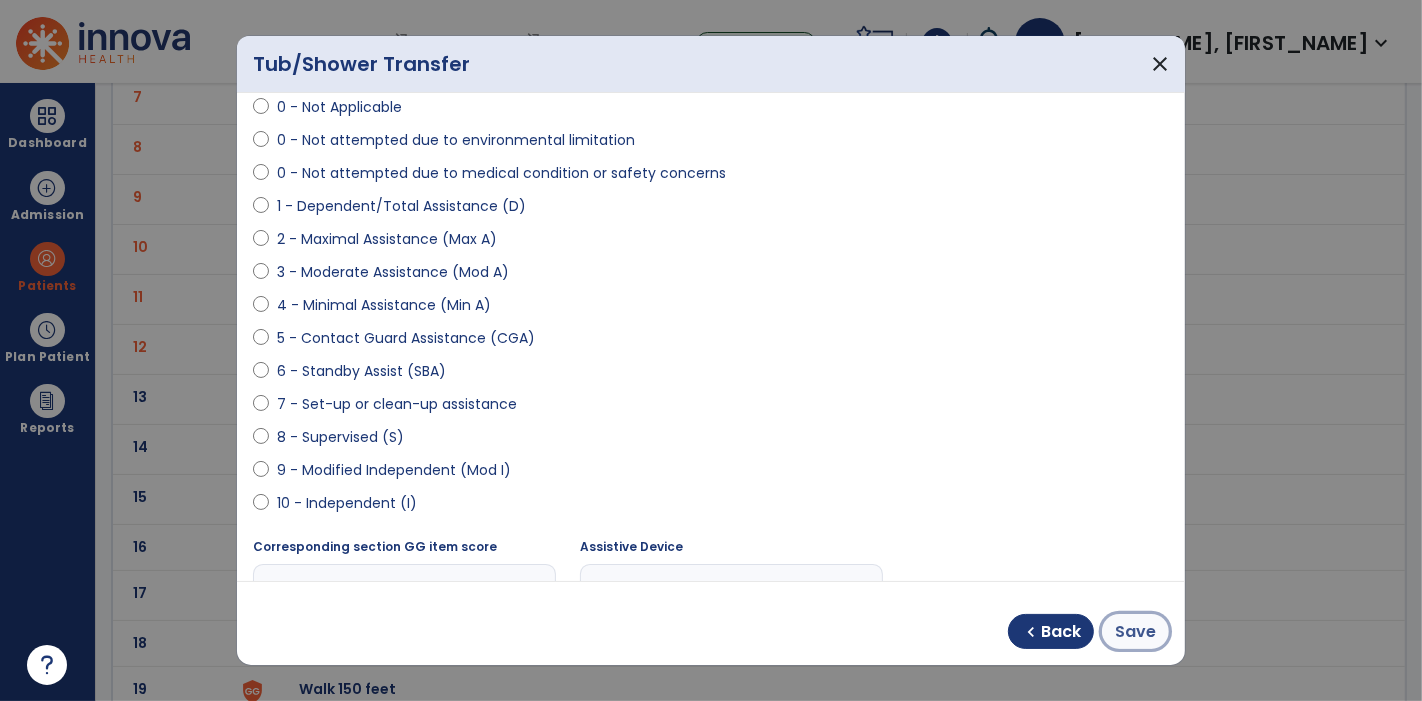 click on "Save" at bounding box center [1135, 632] 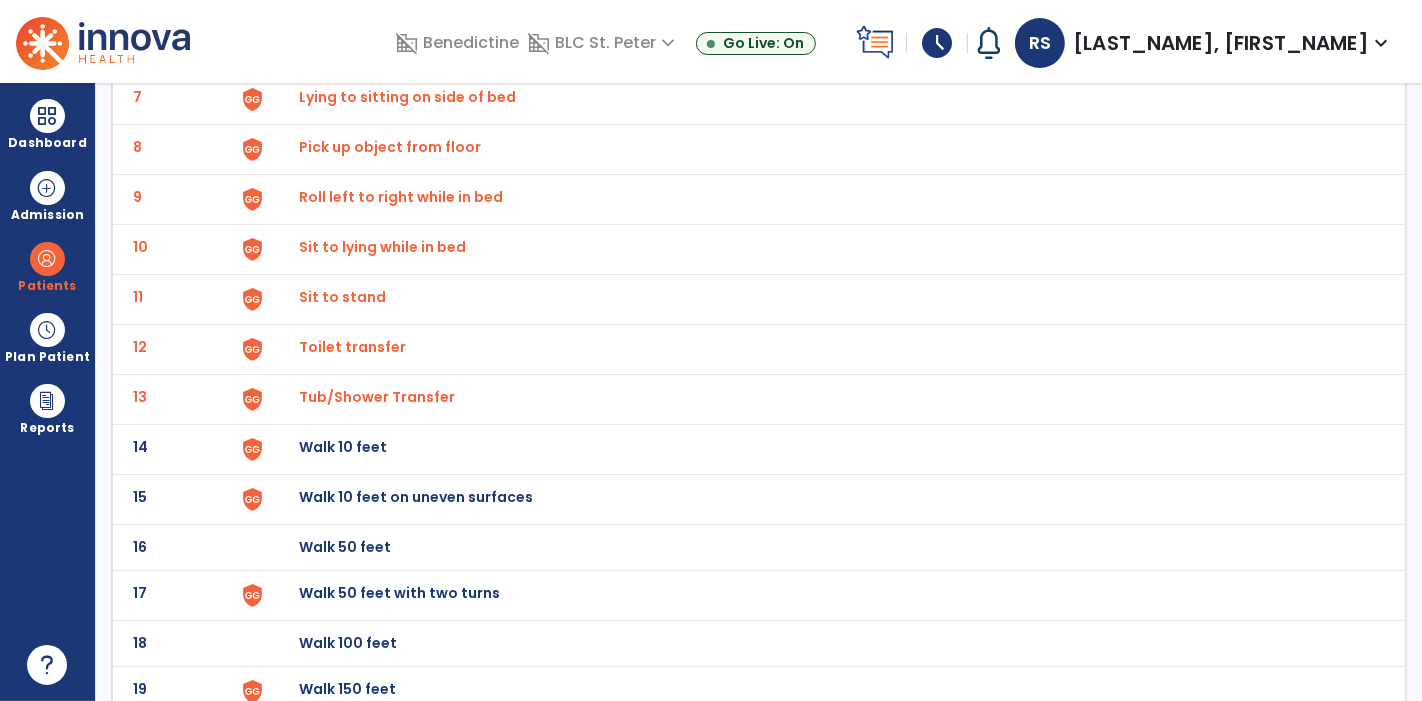 click on "Walk 10 feet" at bounding box center (345, -199) 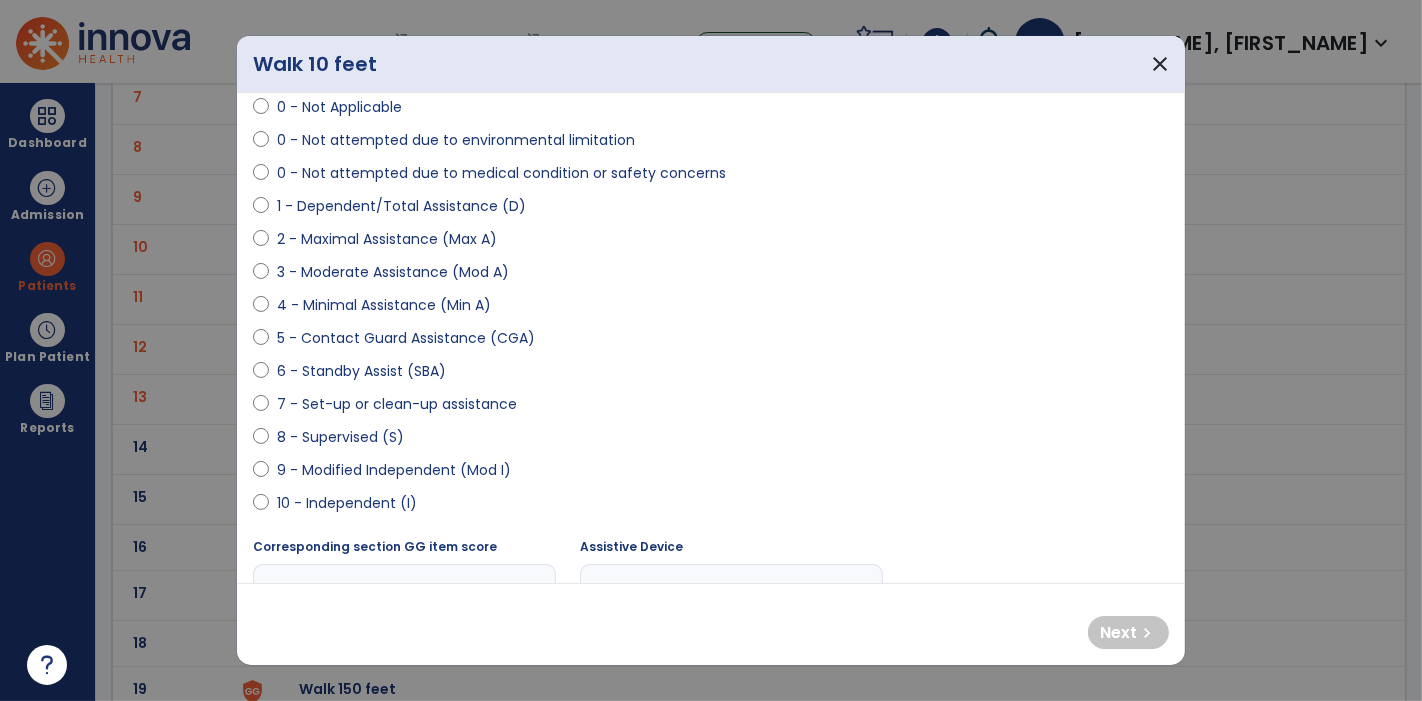 scroll, scrollTop: 141, scrollLeft: 0, axis: vertical 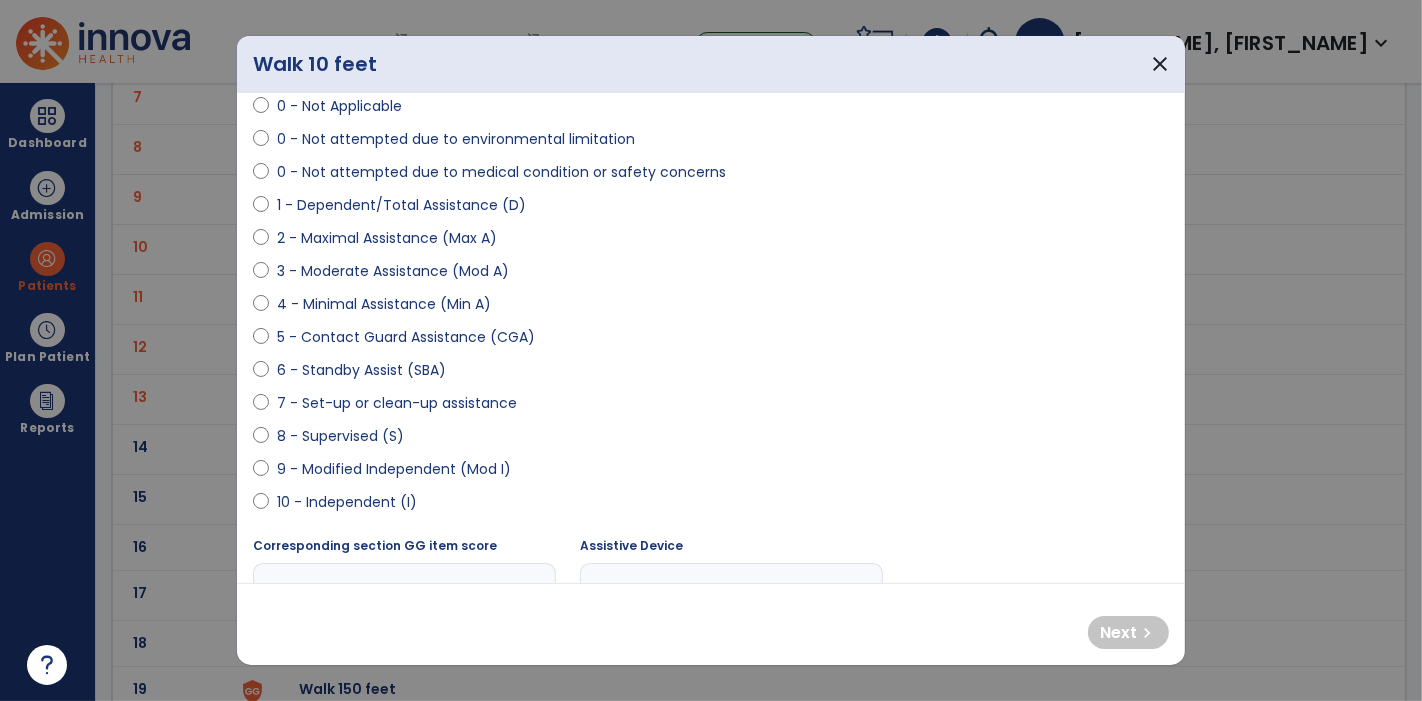 click on "9 - Modified Independent (Mod I)" at bounding box center (394, 469) 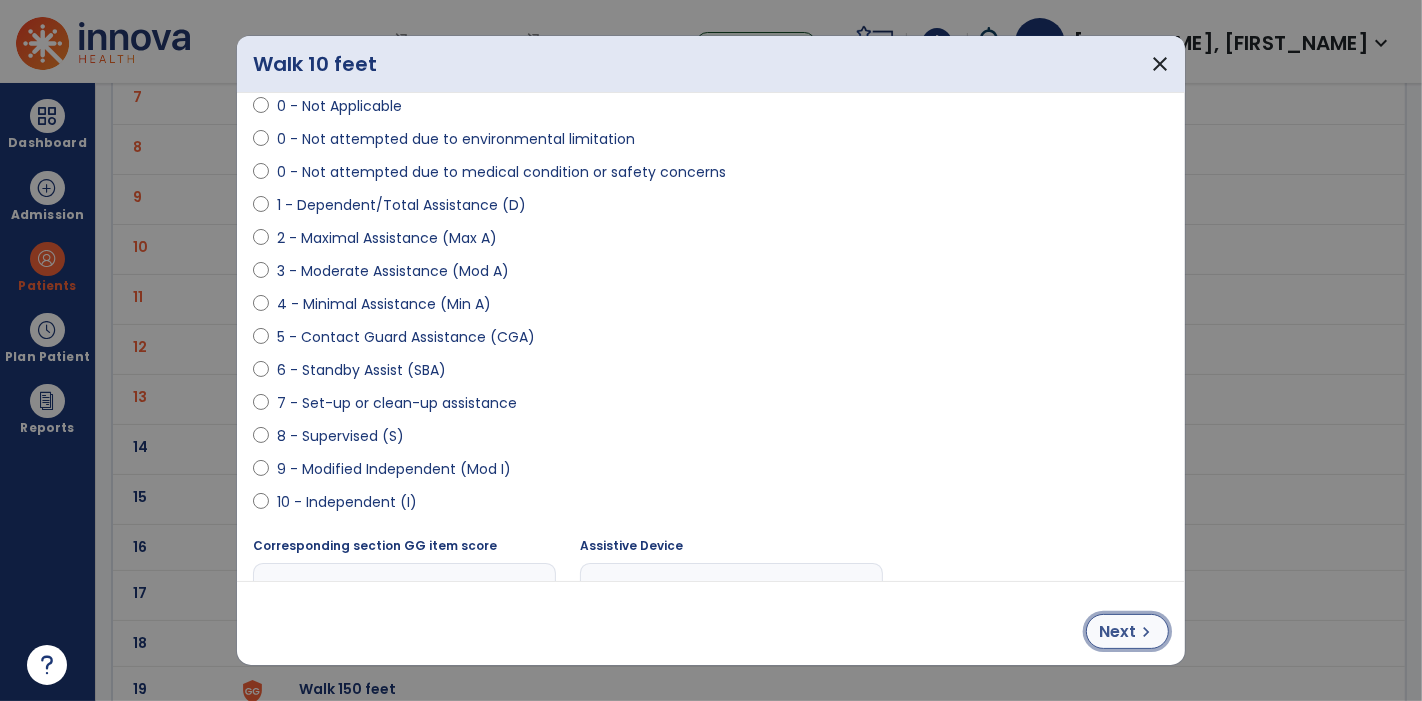click on "chevron_right" at bounding box center (1146, 632) 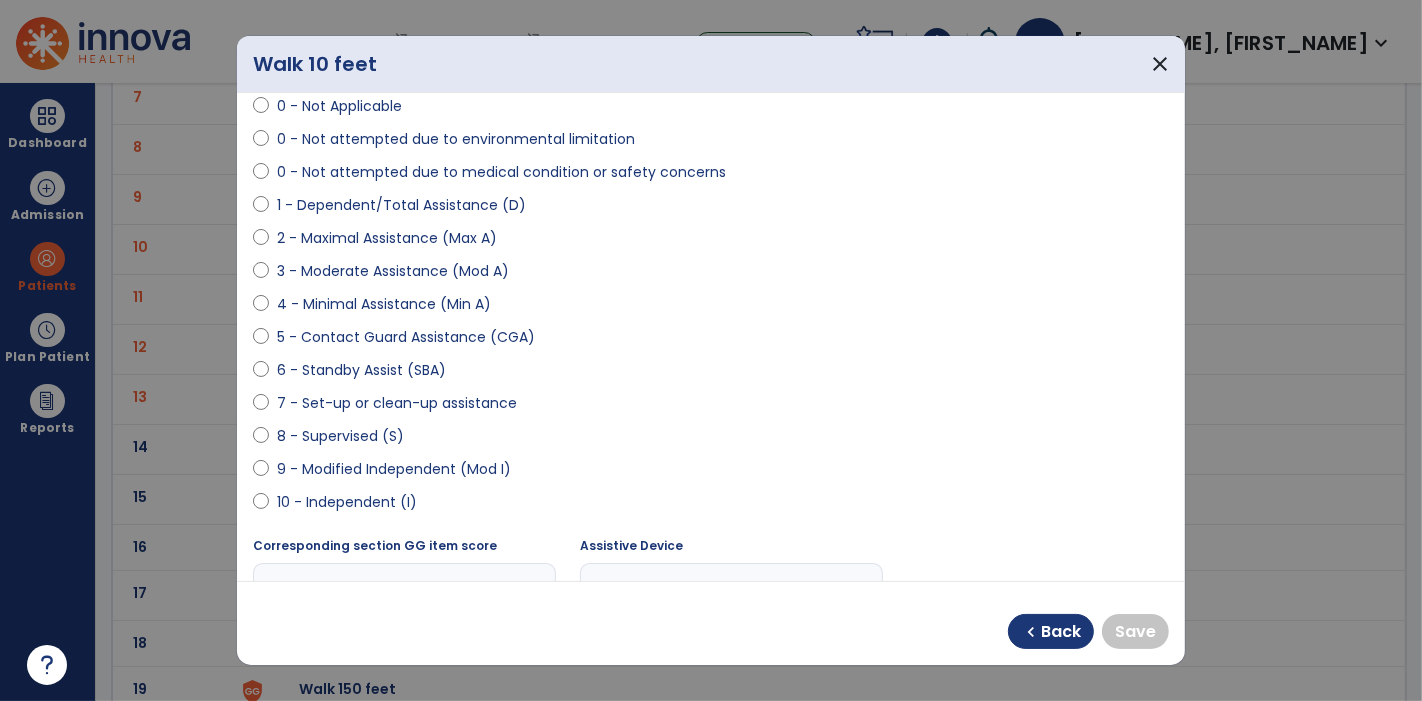 click on "10 - Independent (I)" at bounding box center (347, 502) 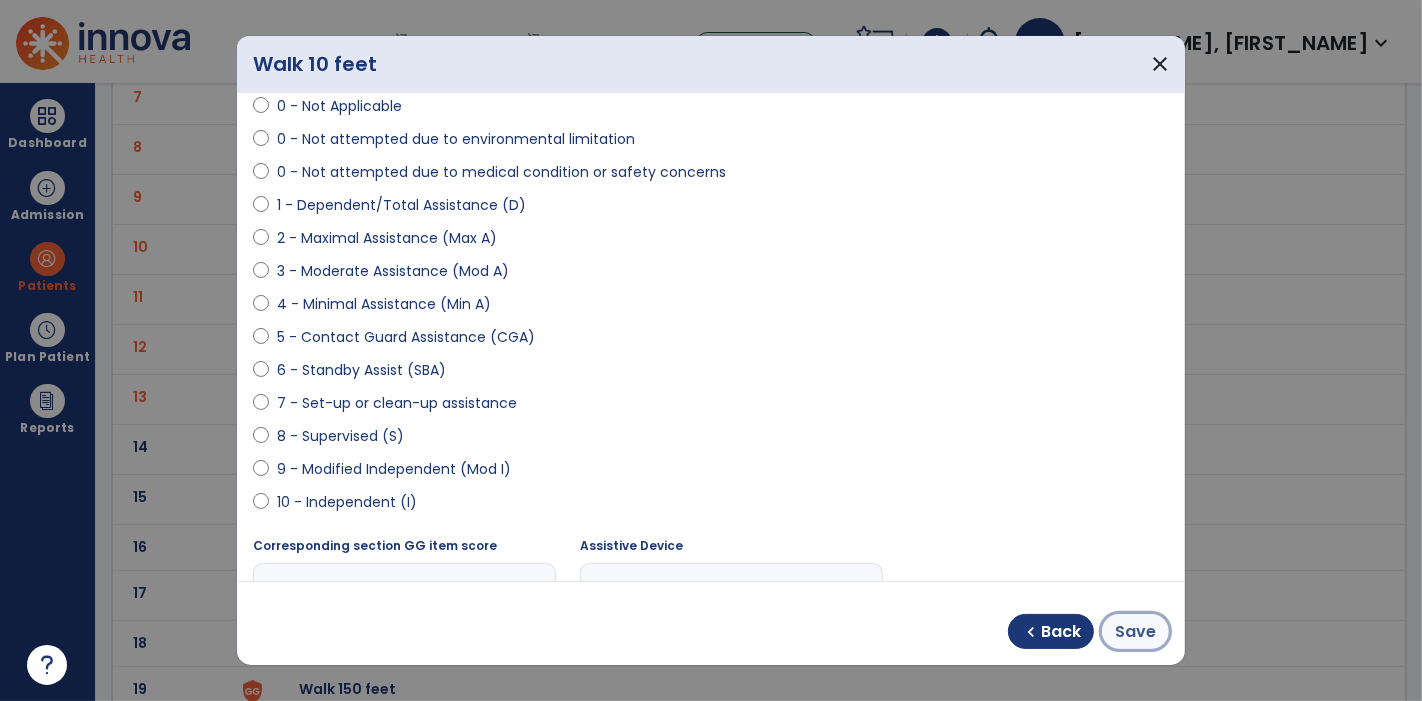 click on "Save" at bounding box center (1135, 632) 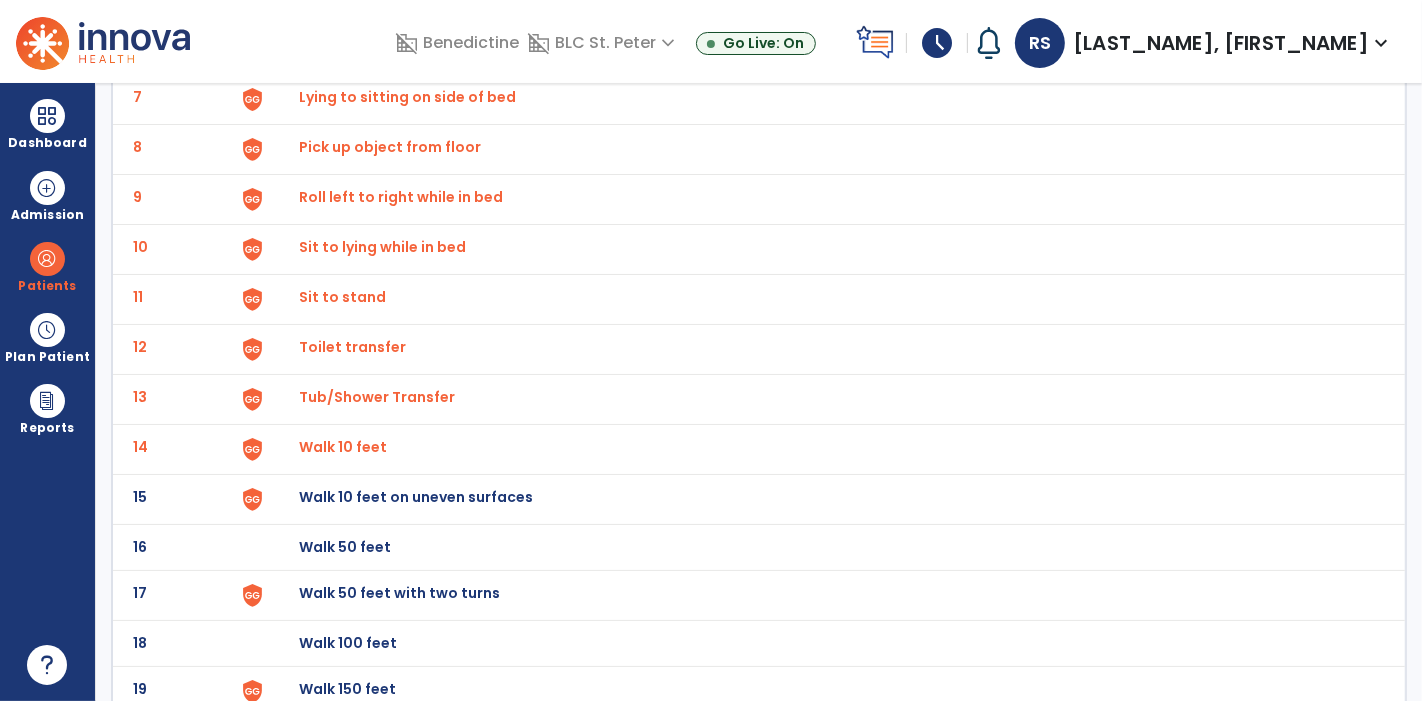 click on "Walk 10 feet on uneven surfaces" at bounding box center (345, -199) 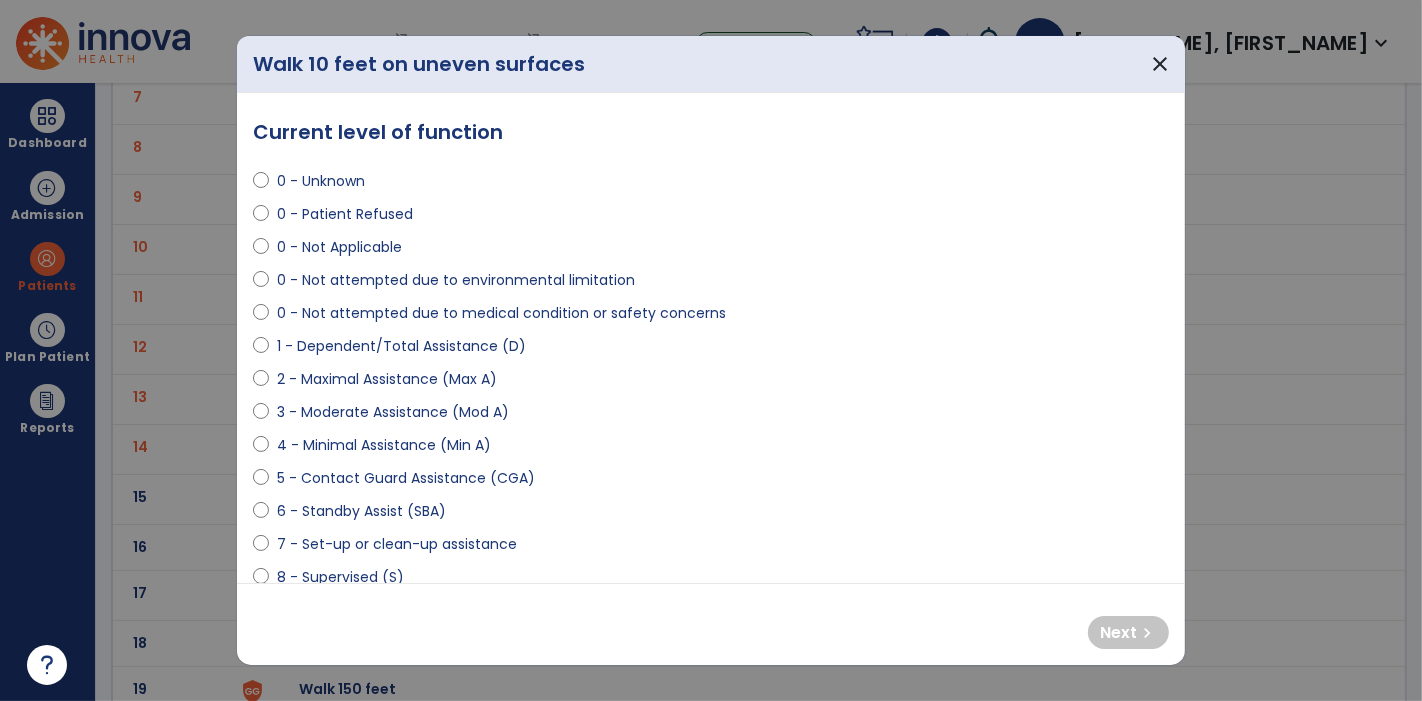 click on "0 - Not attempted due to medical condition or safety concerns" at bounding box center [501, 313] 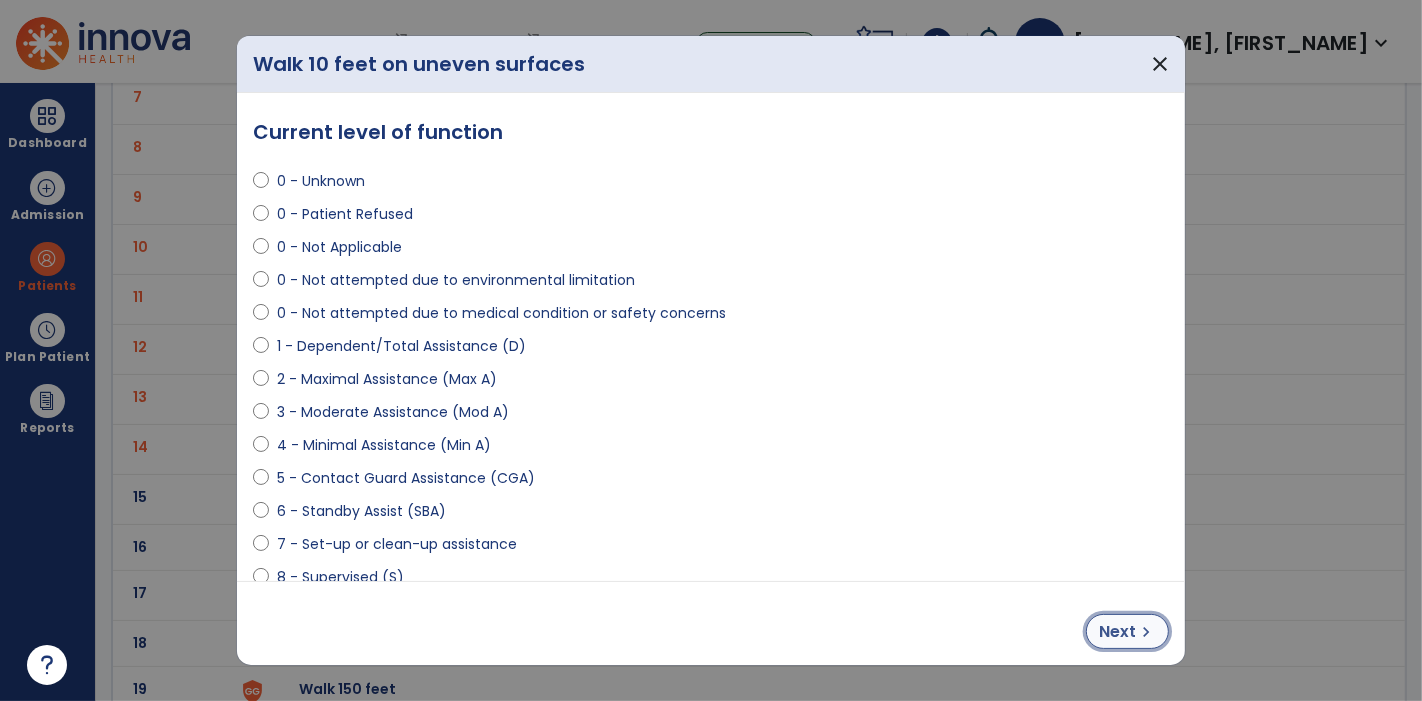 drag, startPoint x: 1119, startPoint y: 624, endPoint x: 1135, endPoint y: 634, distance: 18.867962 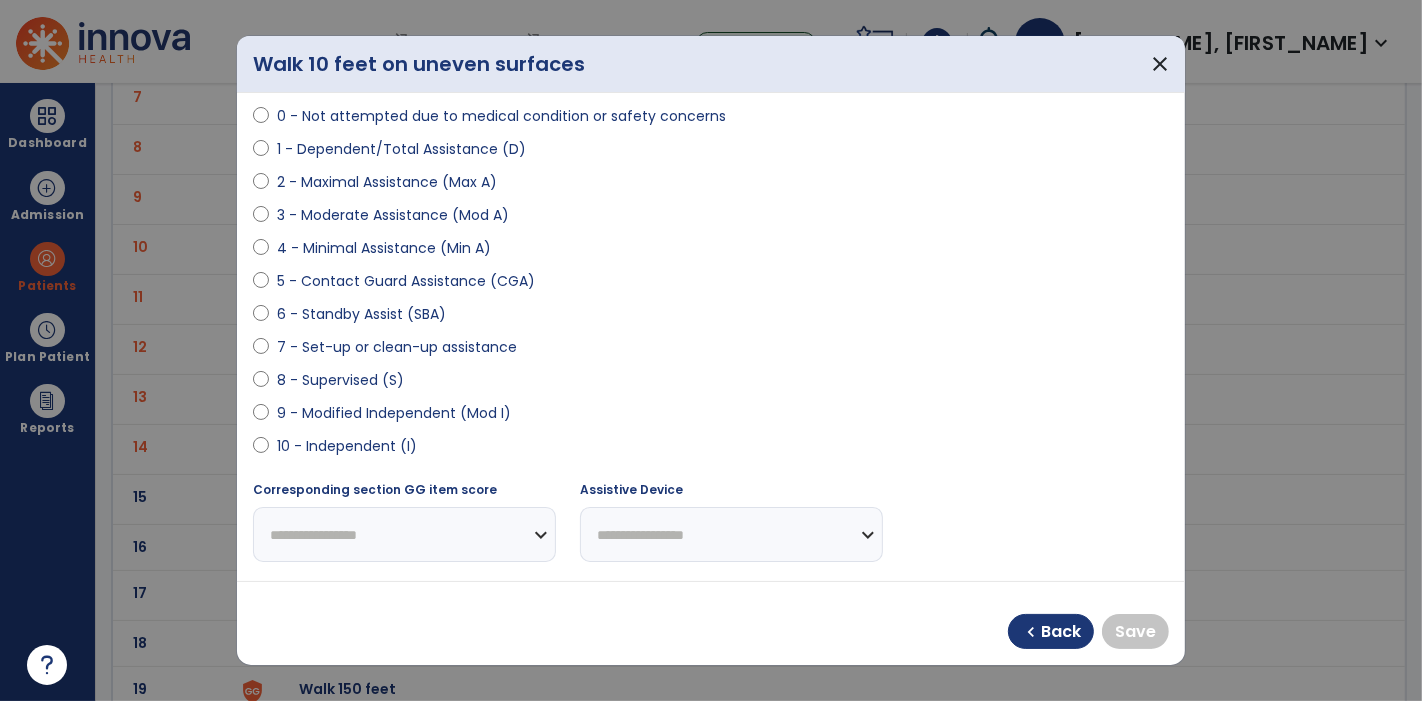 scroll, scrollTop: 199, scrollLeft: 0, axis: vertical 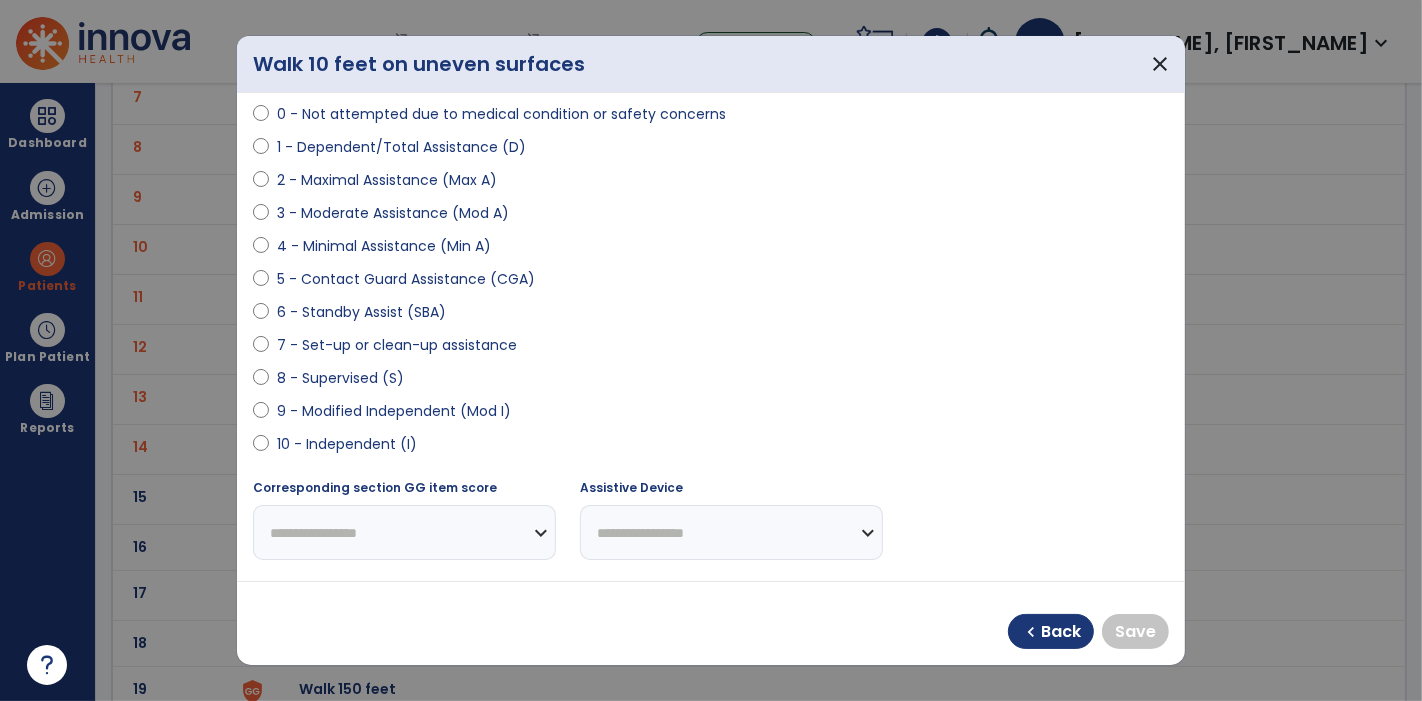 click on "10 - Independent (I)" at bounding box center [347, 444] 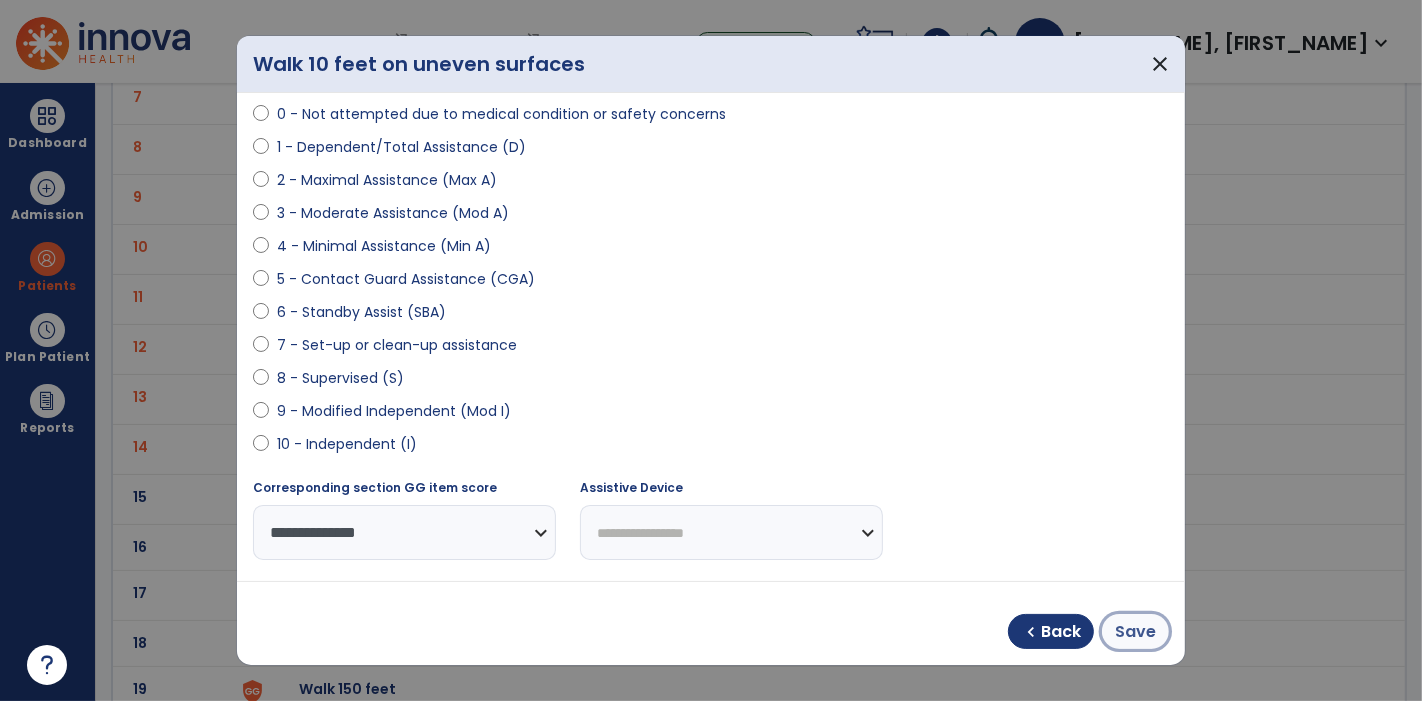 click on "Save" at bounding box center [1135, 632] 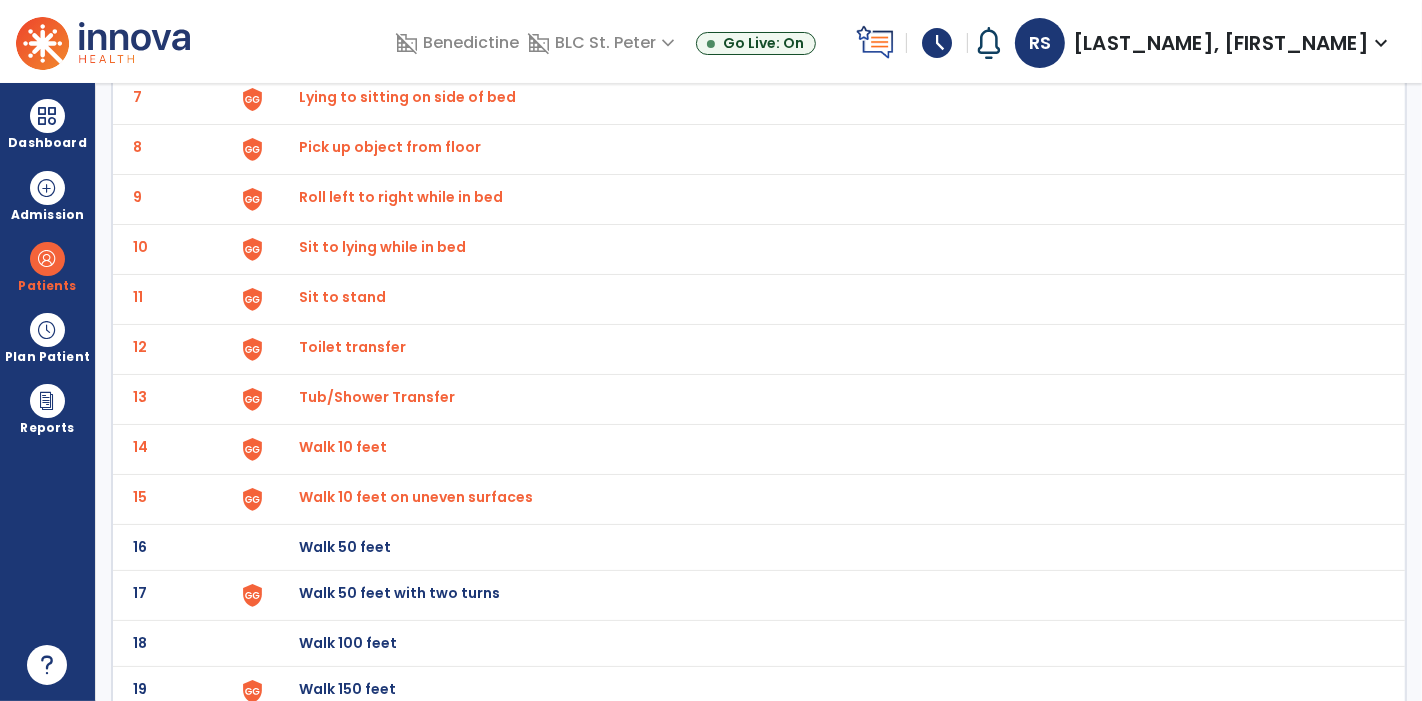 click on "Walk 50 feet with two turns" at bounding box center (345, -199) 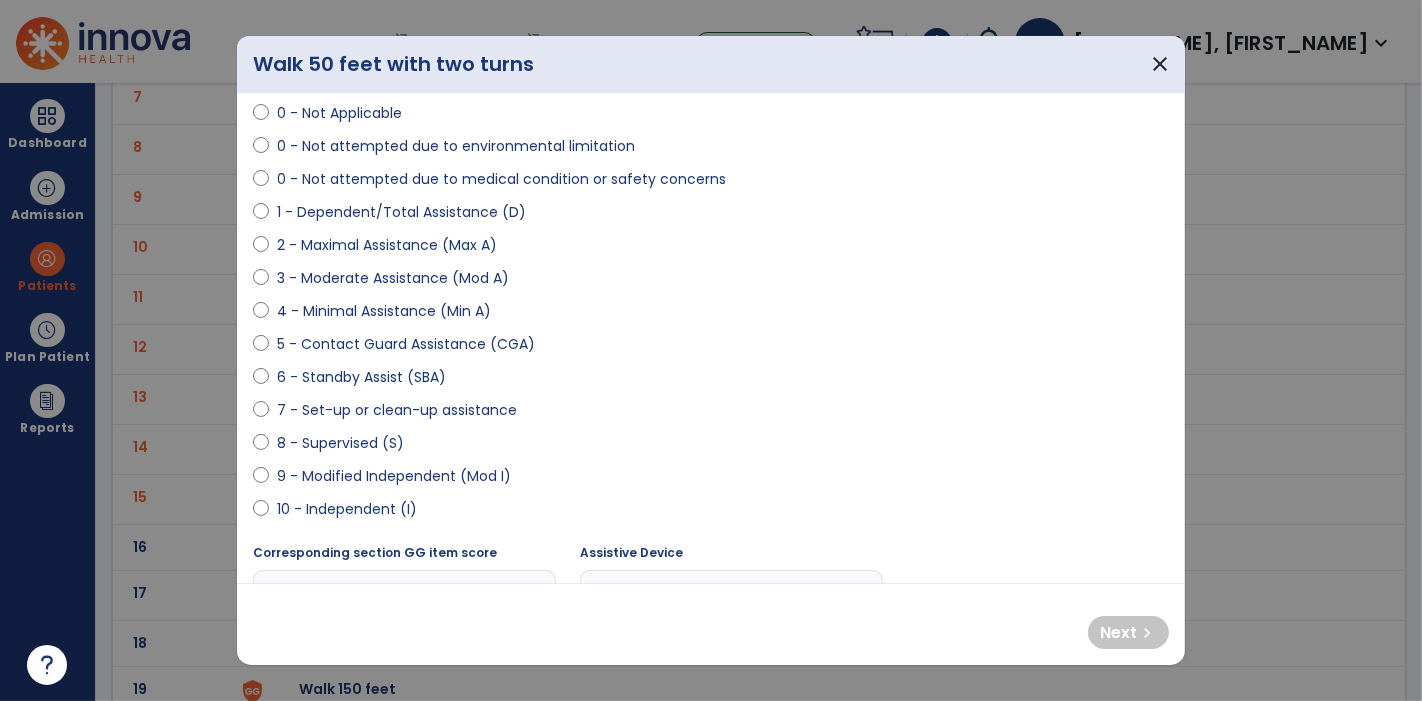 scroll, scrollTop: 135, scrollLeft: 0, axis: vertical 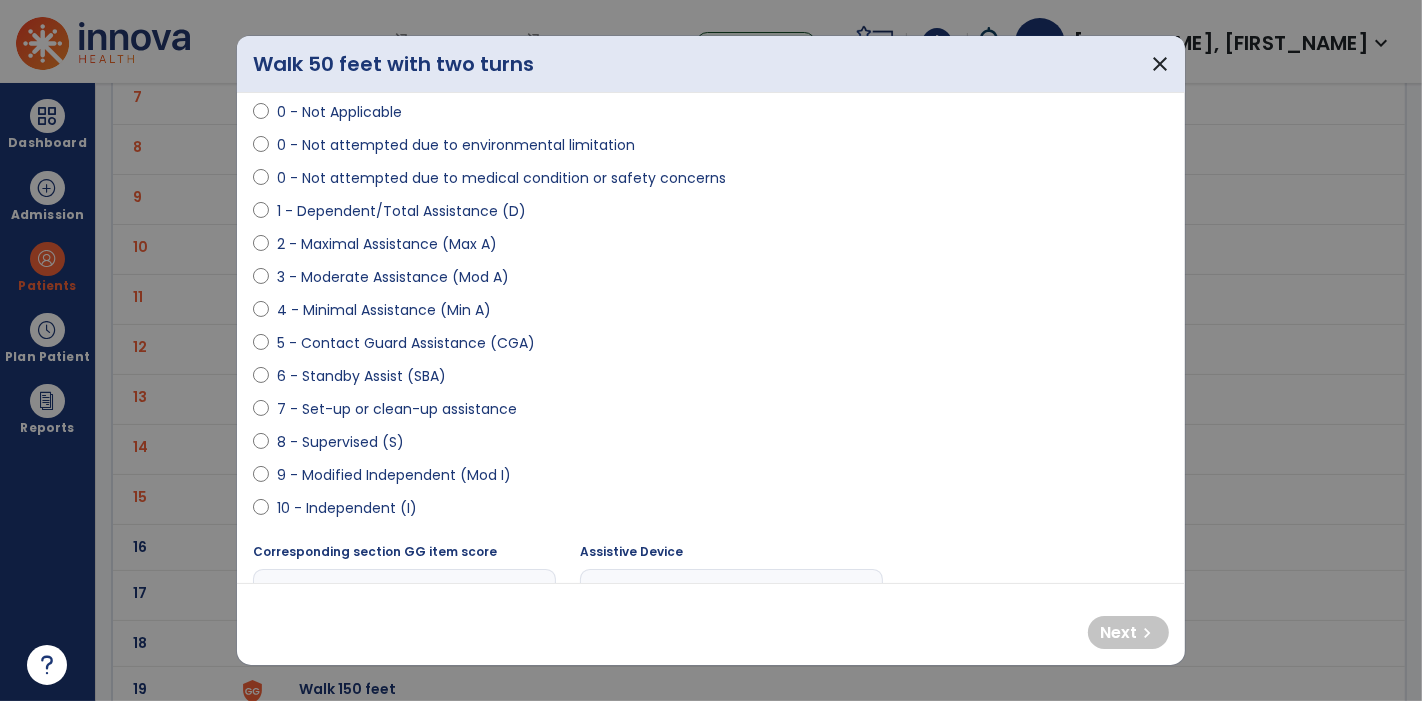 click on "9 - Modified Independent (Mod I)" at bounding box center (394, 475) 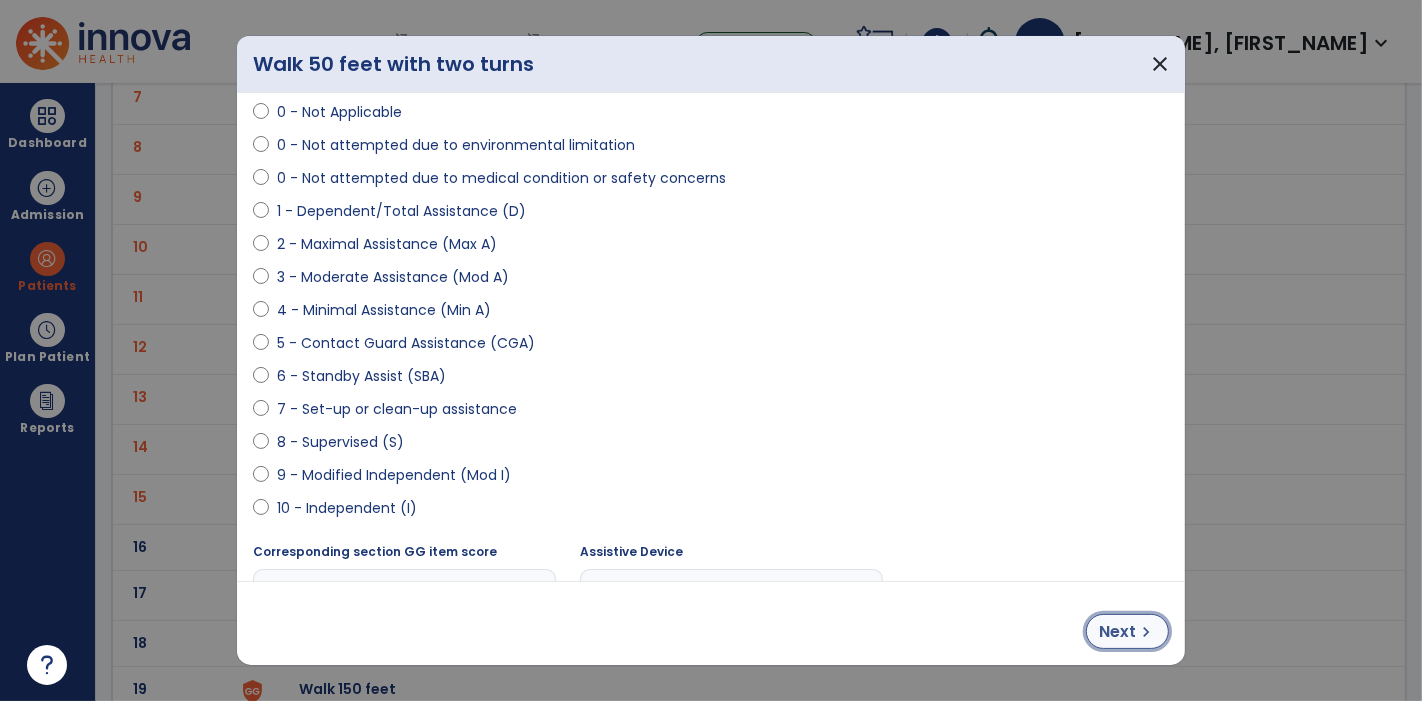 click on "Next" at bounding box center [1117, 632] 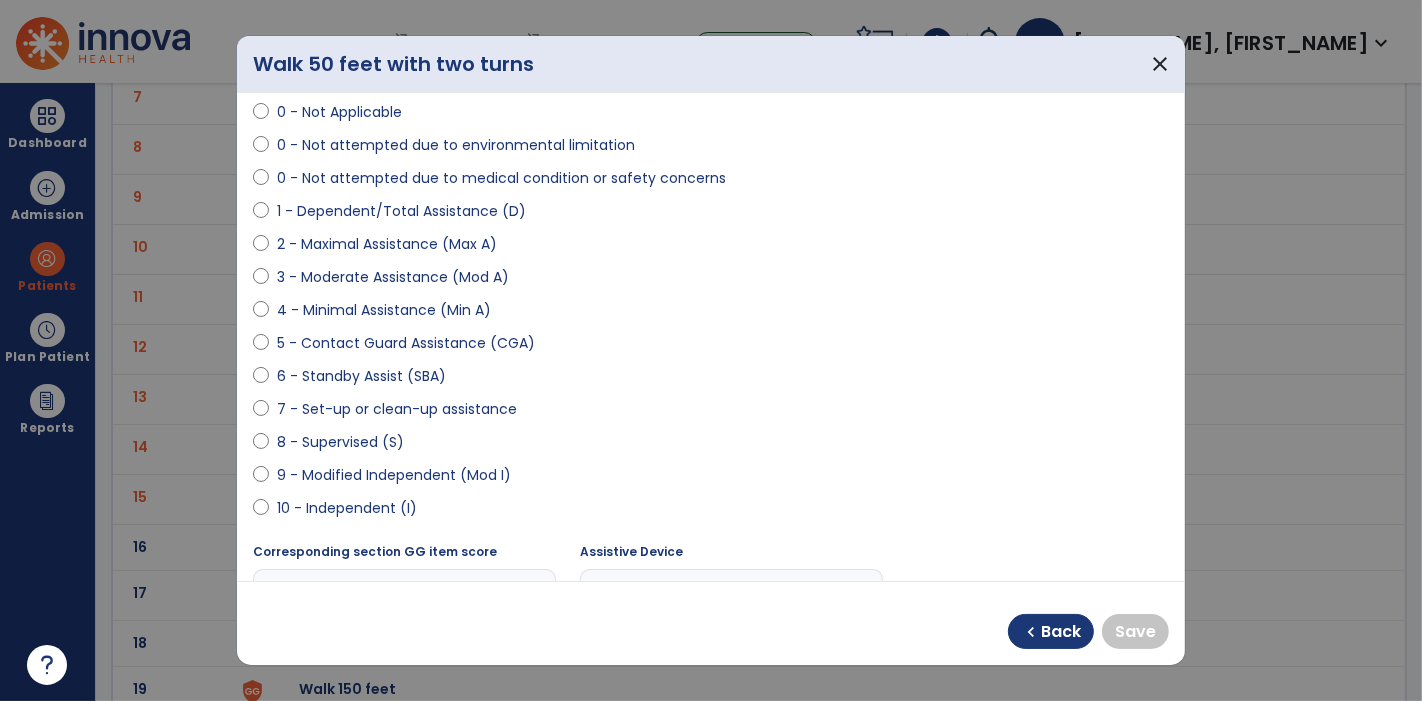 click on "10 - Independent (I)" at bounding box center (347, 508) 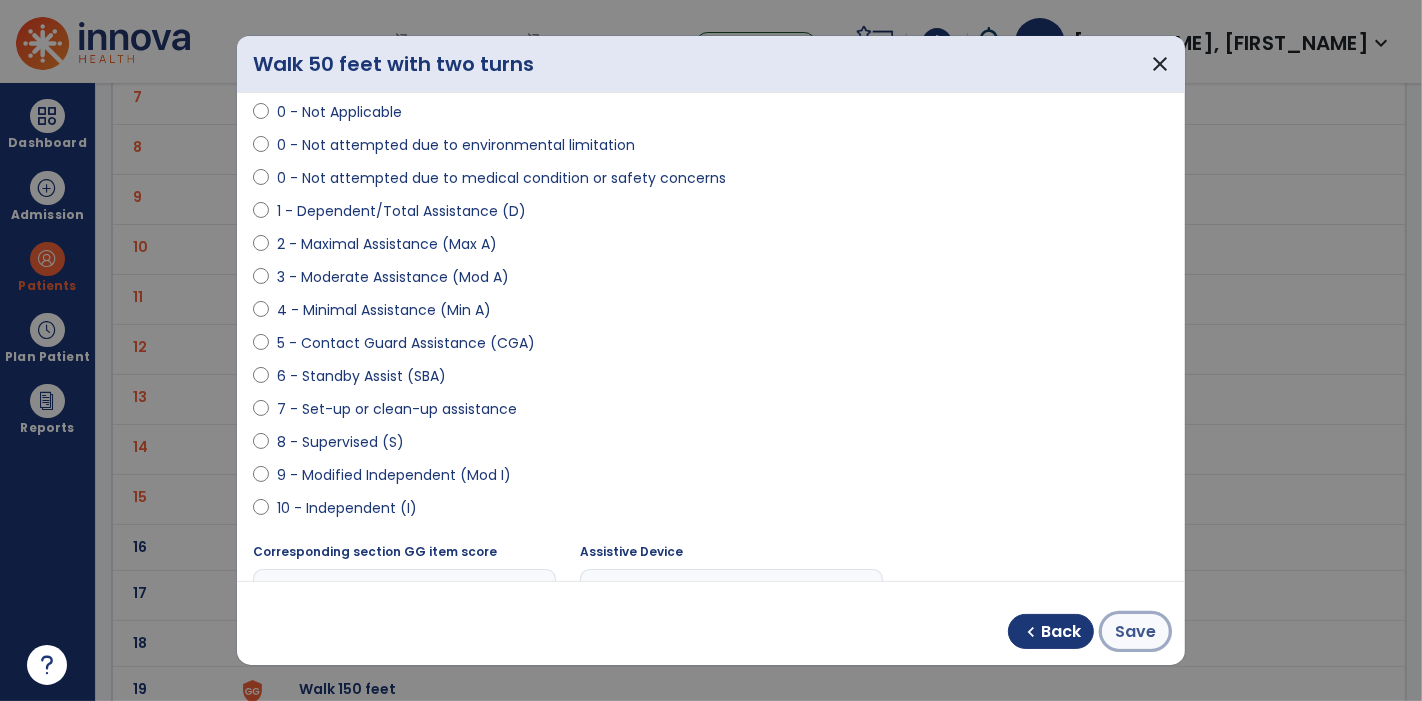 click on "Save" at bounding box center [1135, 632] 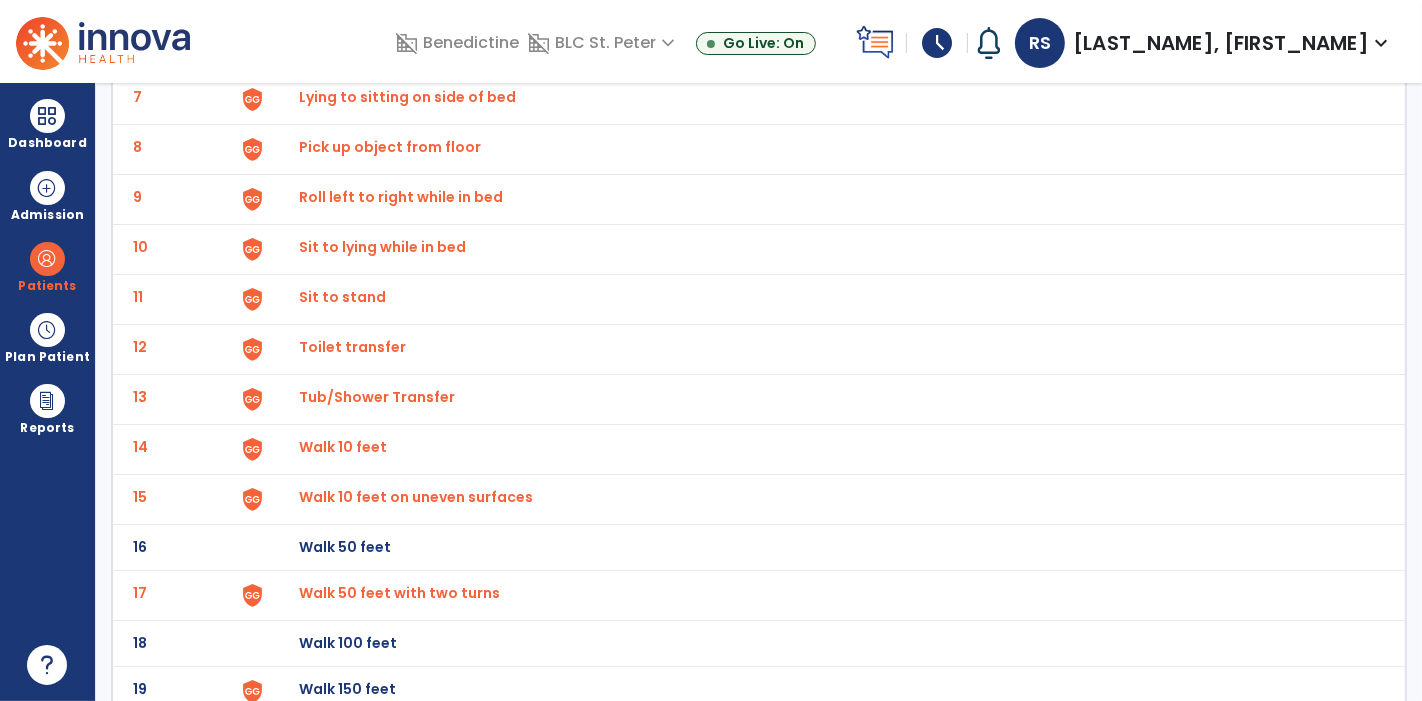scroll, scrollTop: 642, scrollLeft: 0, axis: vertical 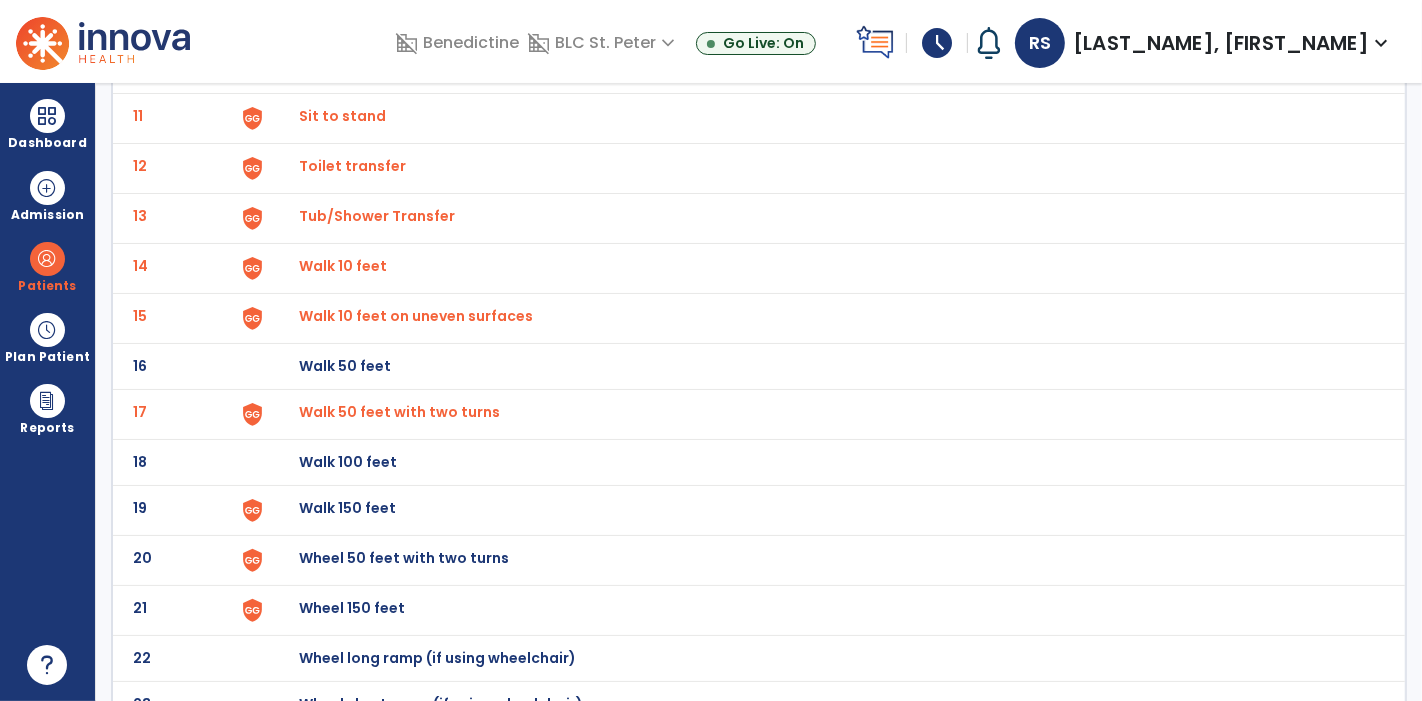 click on "Walk 150 feet" at bounding box center (345, -380) 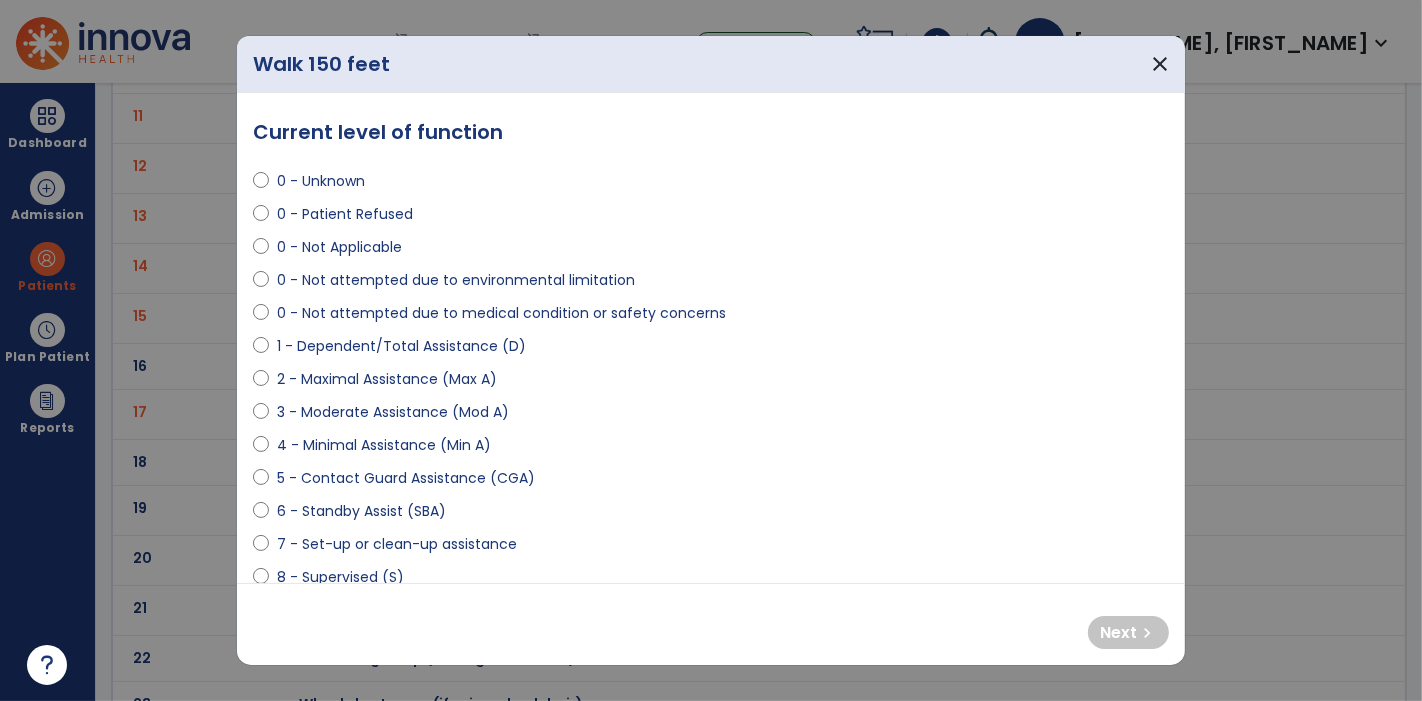 scroll, scrollTop: 81, scrollLeft: 0, axis: vertical 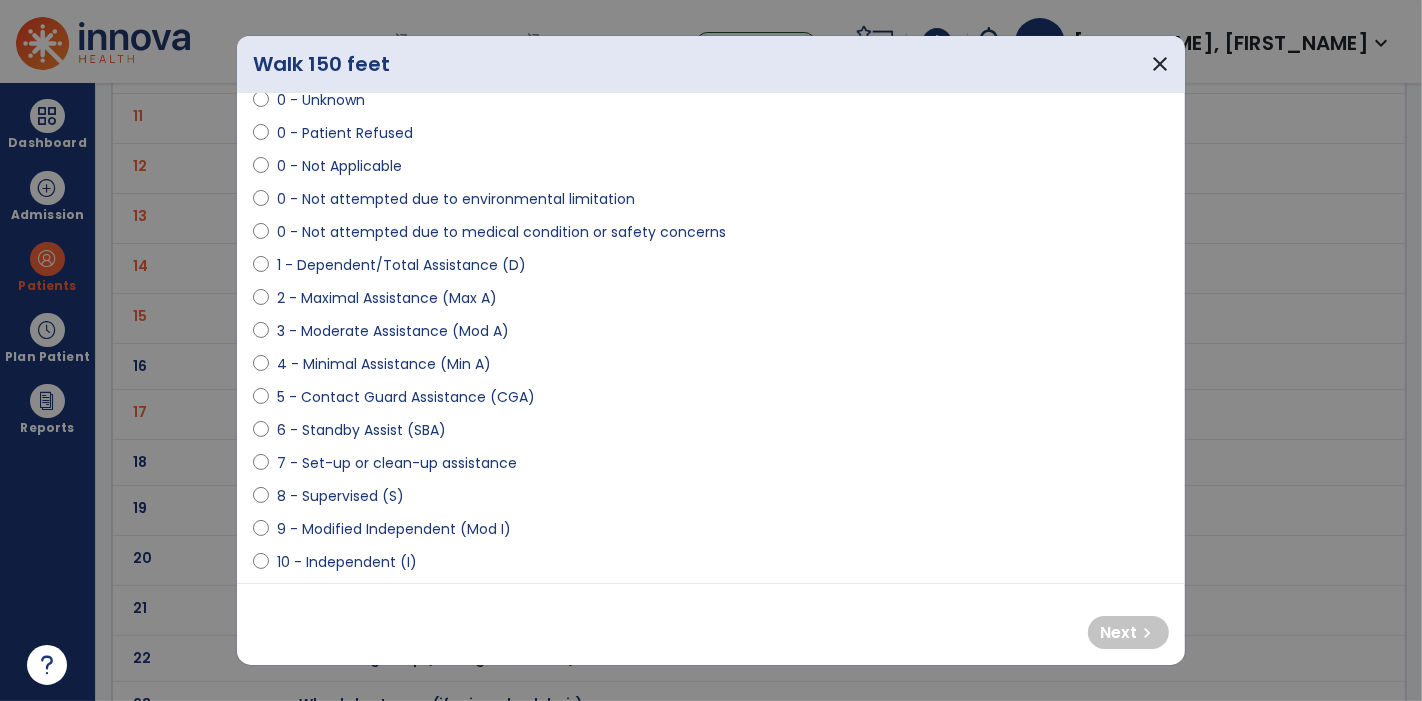 click on "9 - Modified Independent (Mod I)" at bounding box center [394, 529] 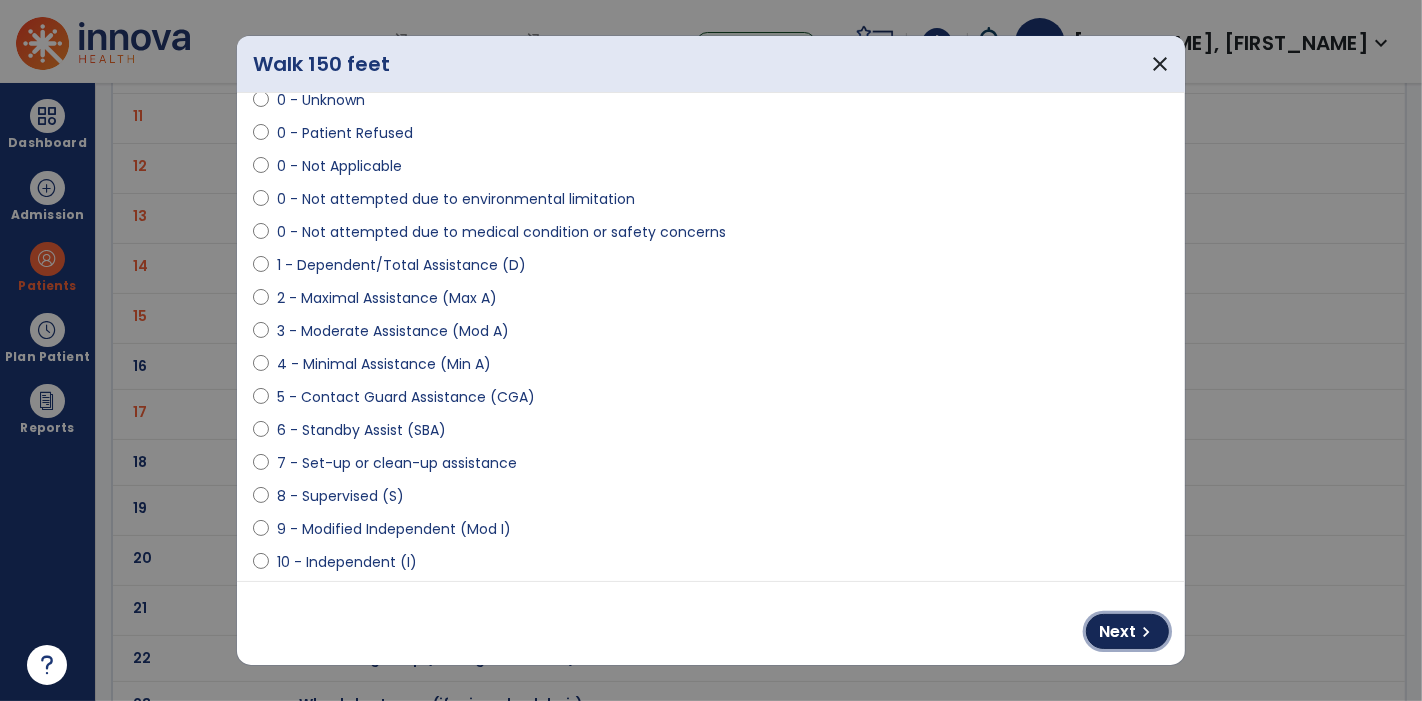 drag, startPoint x: 1128, startPoint y: 627, endPoint x: 288, endPoint y: 565, distance: 842.285 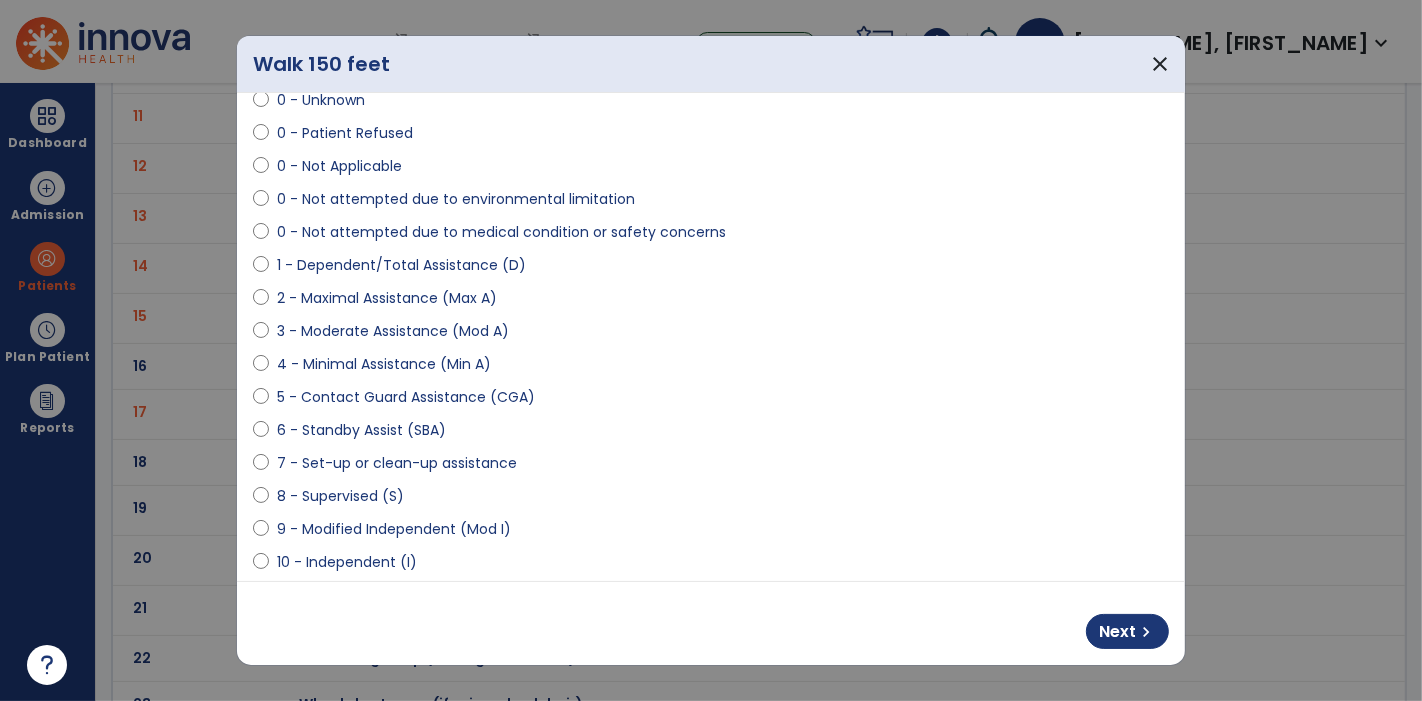 click on "10 - Independent (I)" at bounding box center (347, 562) 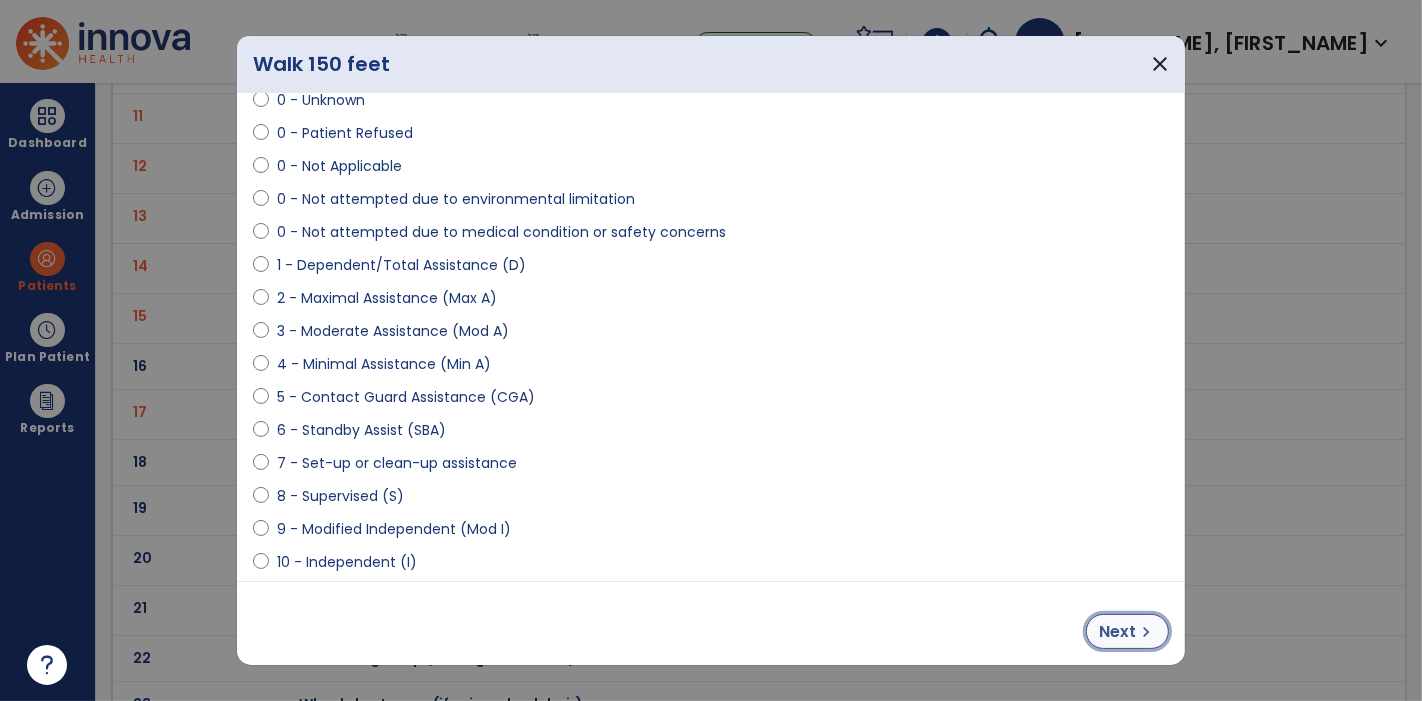 click on "Next  chevron_right" at bounding box center [1127, 631] 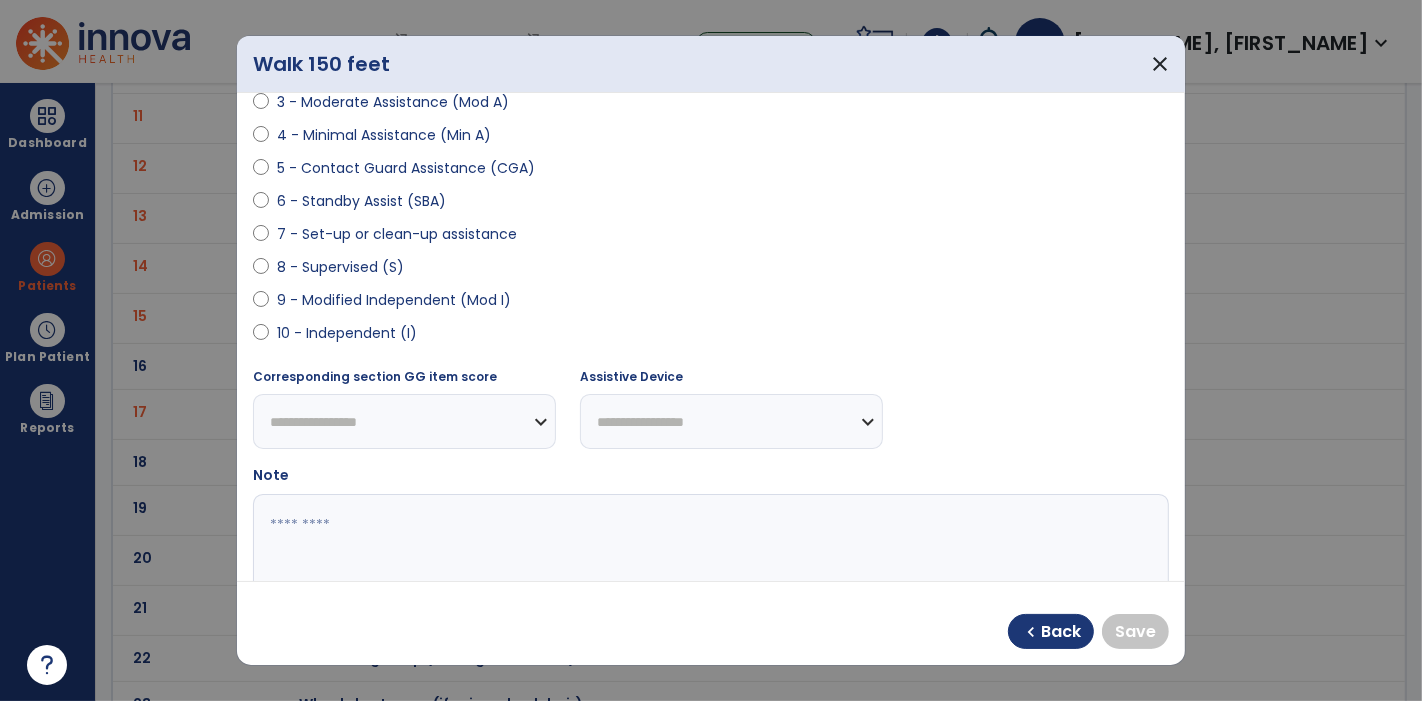 scroll, scrollTop: 65, scrollLeft: 0, axis: vertical 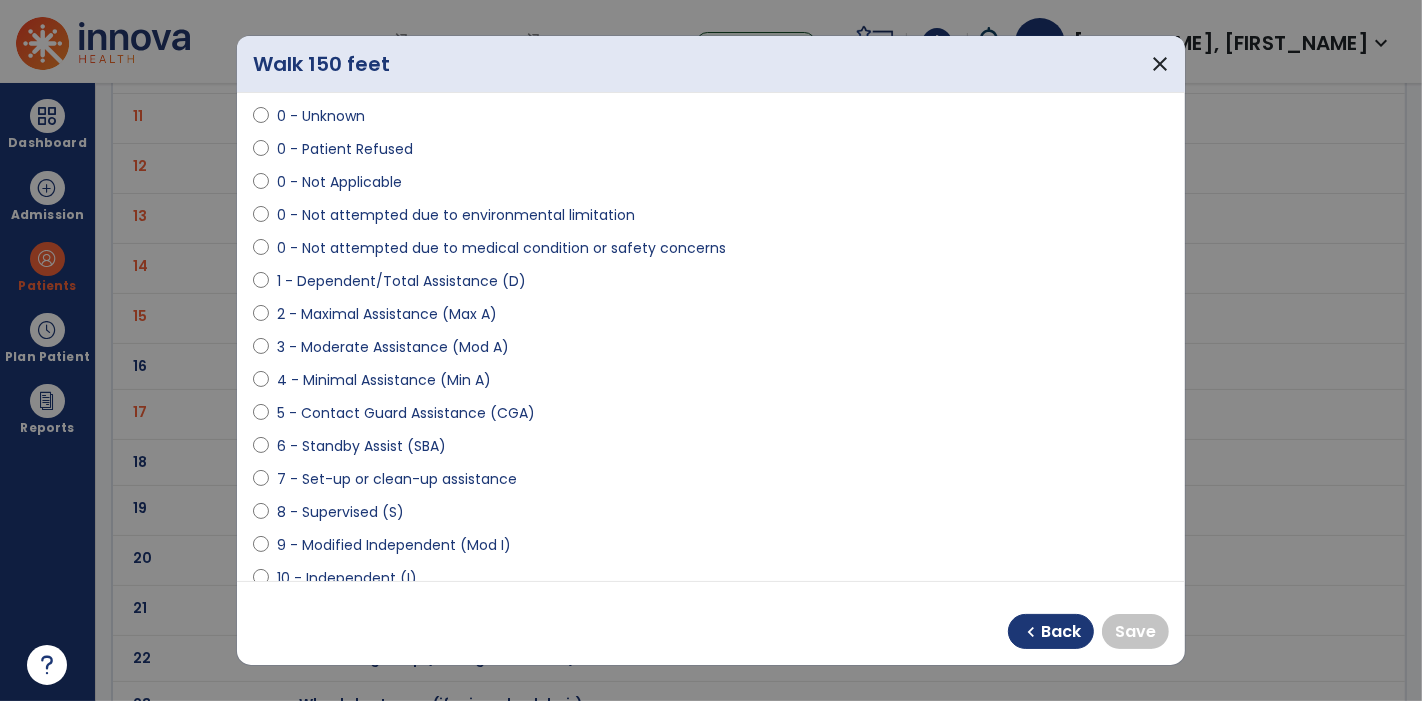 select on "**********" 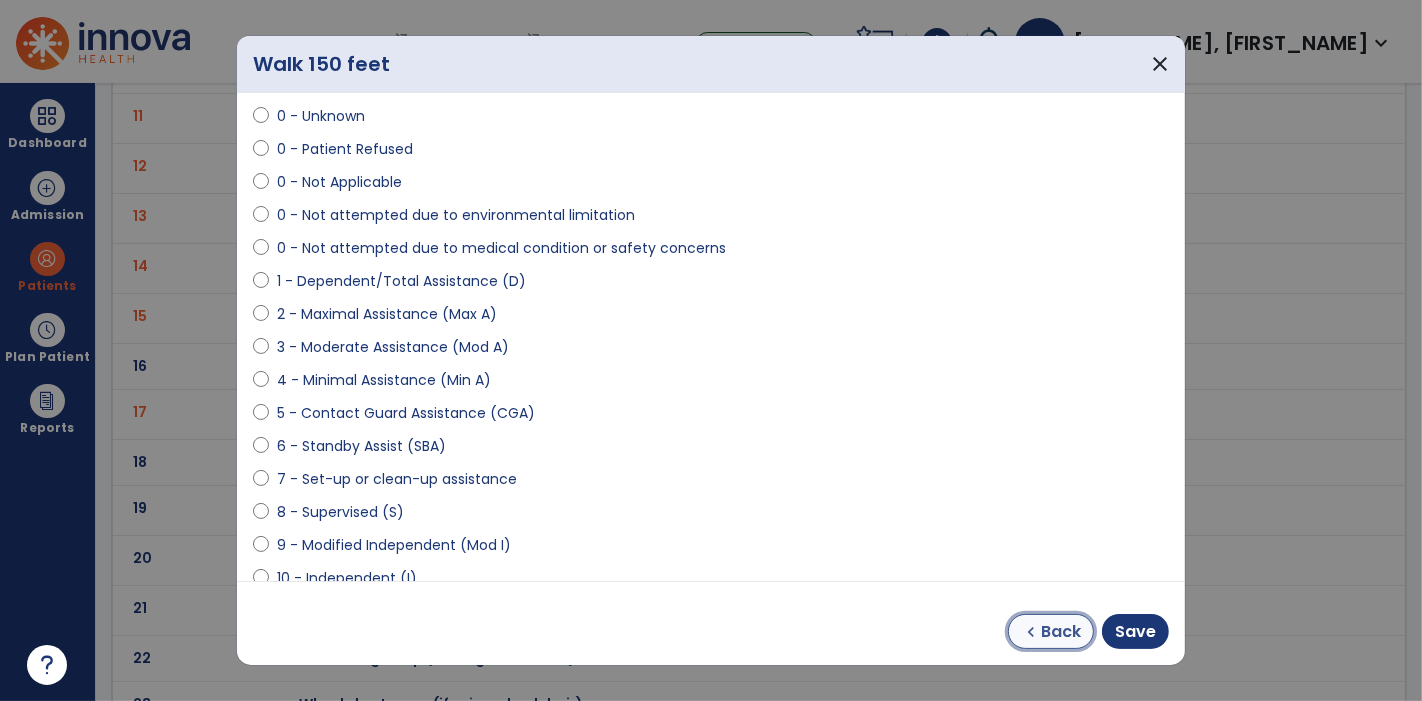 click on "chevron_left" at bounding box center (1031, 632) 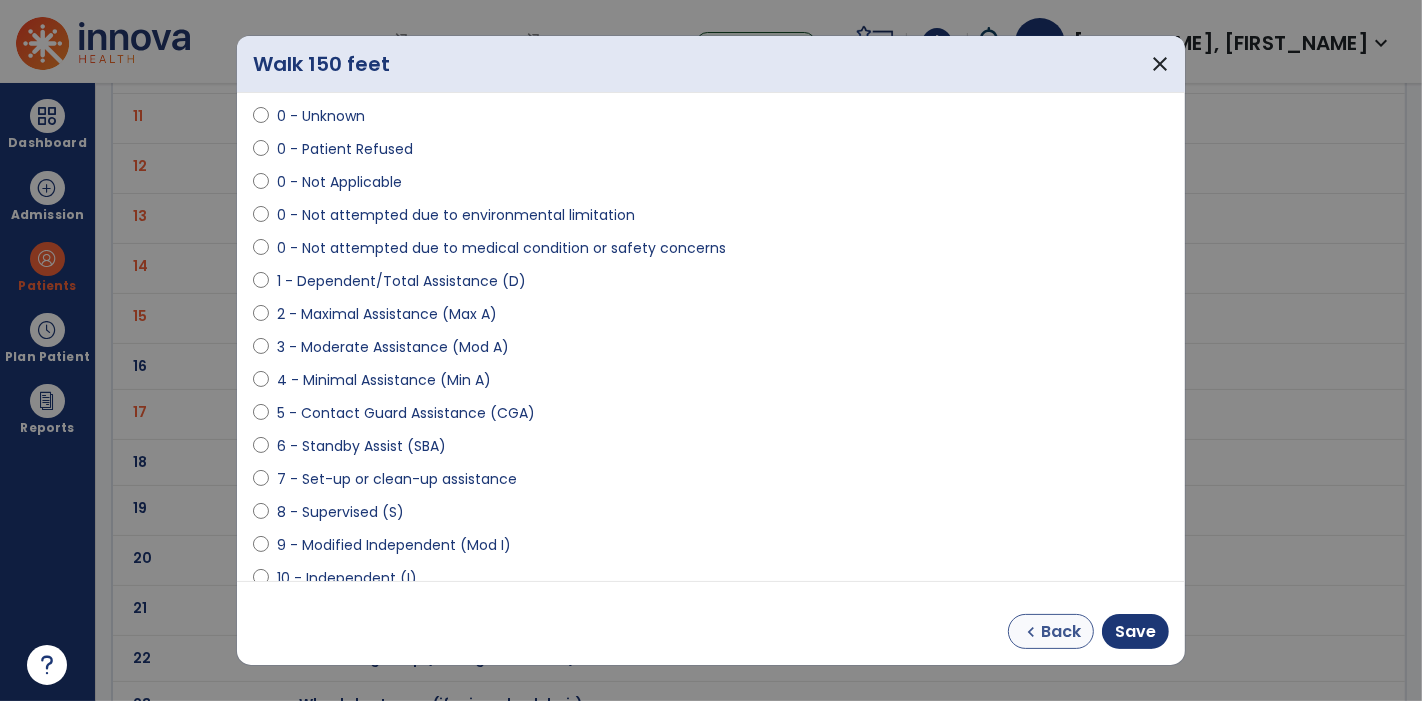 select on "**********" 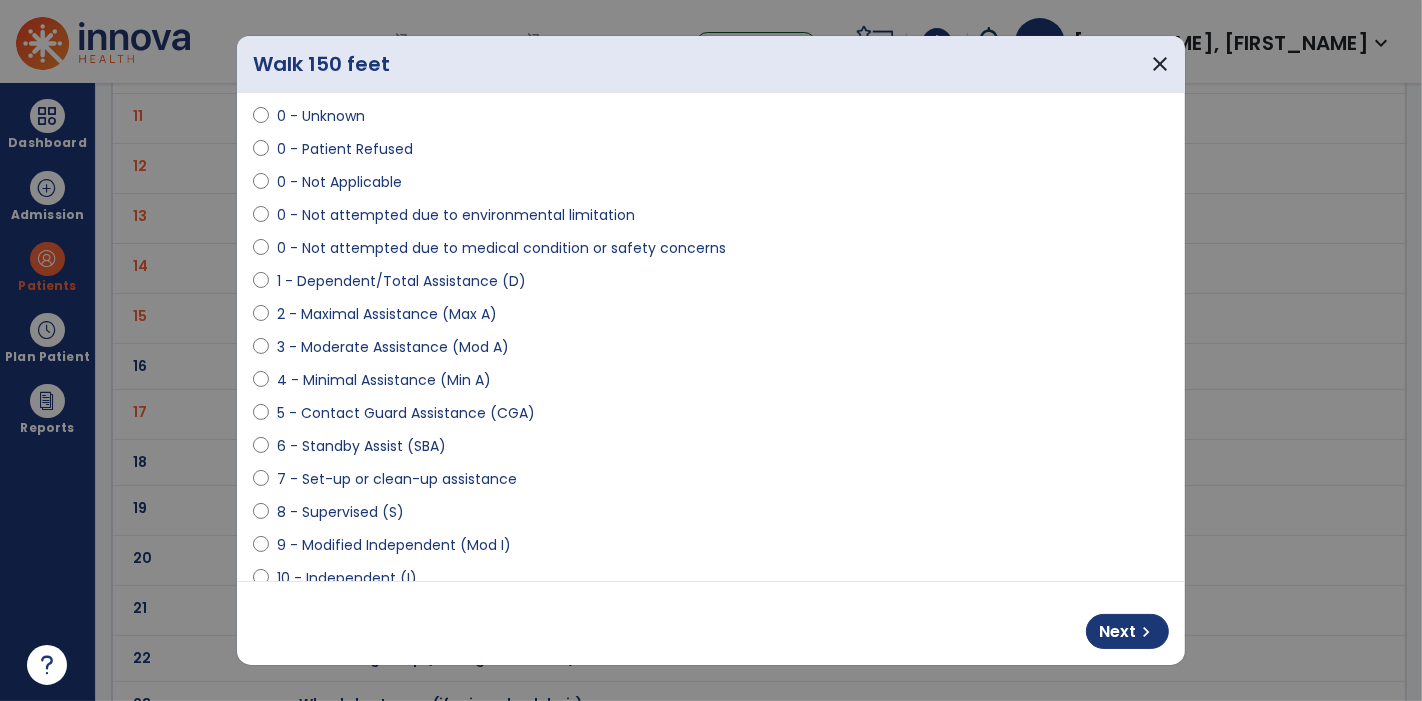 click on "9 - Modified Independent (Mod I)" at bounding box center (394, 545) 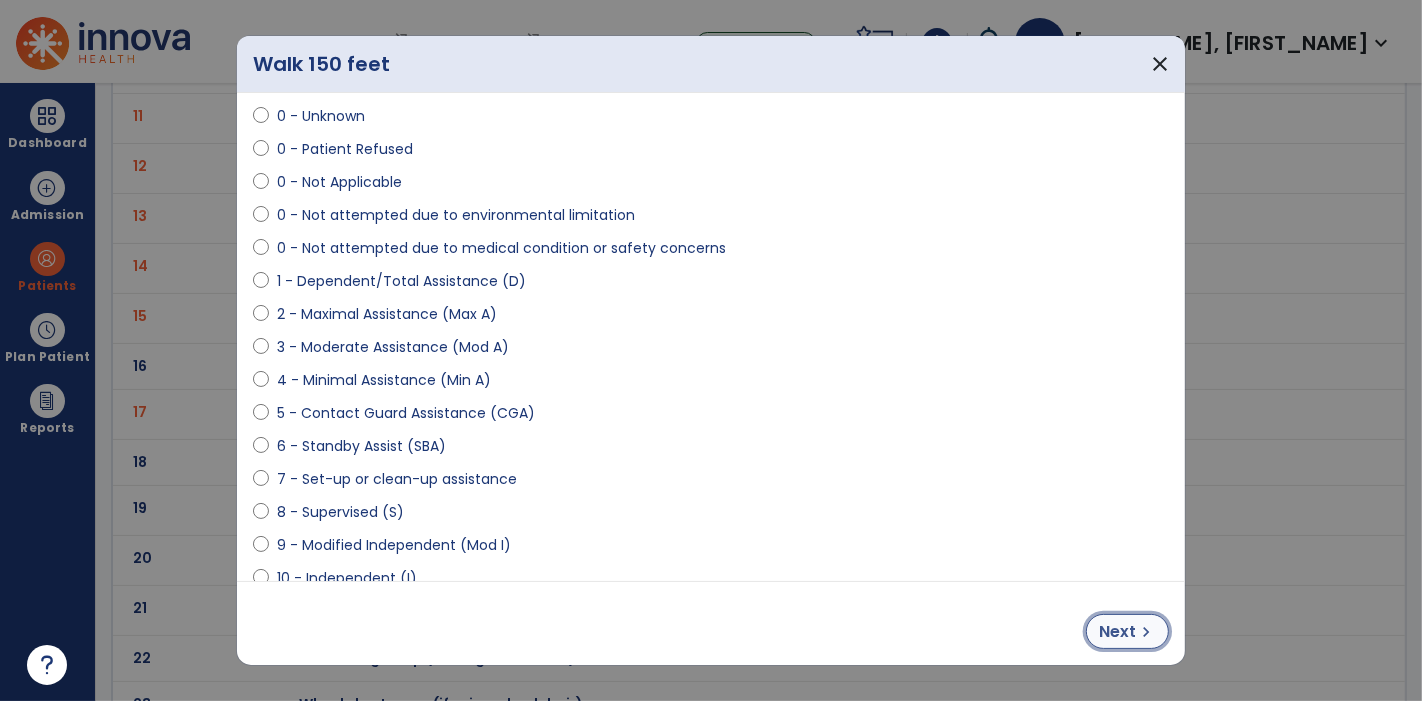 click on "chevron_right" at bounding box center (1146, 632) 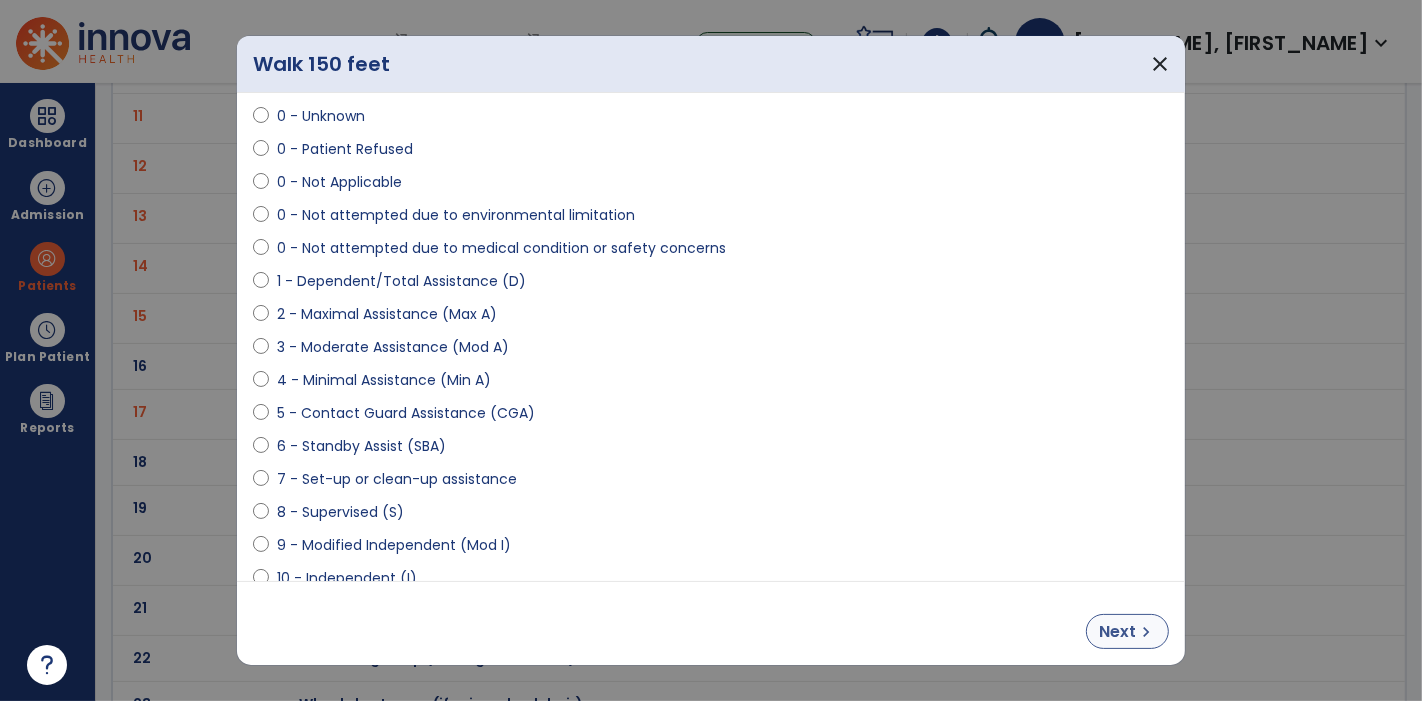 select on "**********" 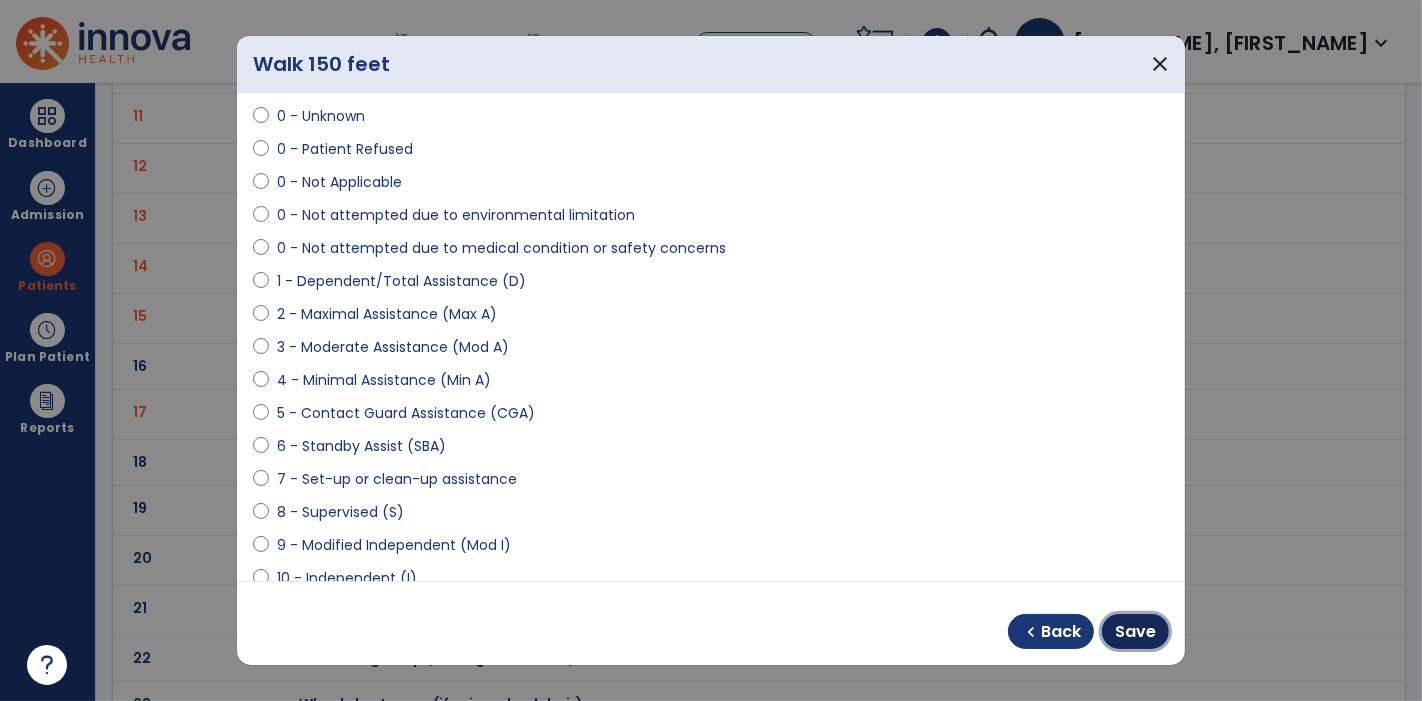 click on "Save" at bounding box center [1135, 632] 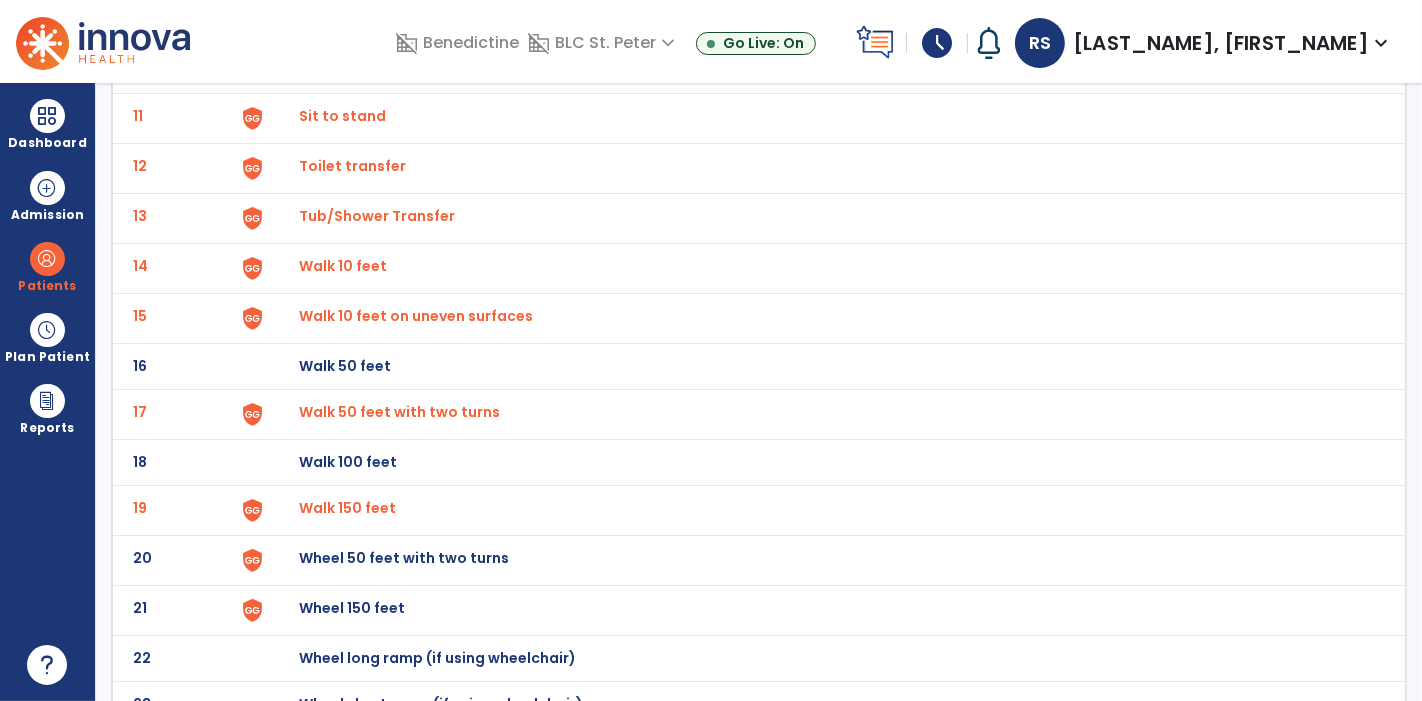scroll, scrollTop: 662, scrollLeft: 0, axis: vertical 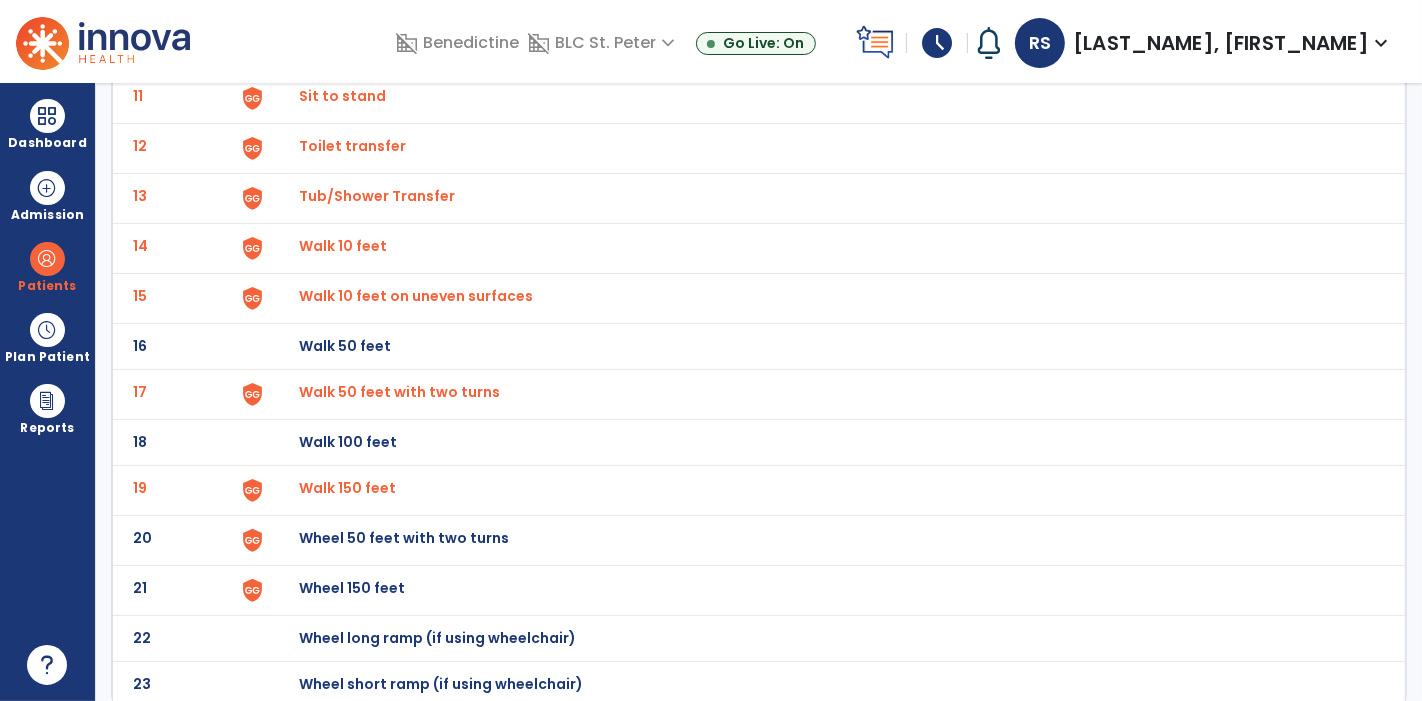 click on "Wheel 50 feet with two turns" at bounding box center [345, -400] 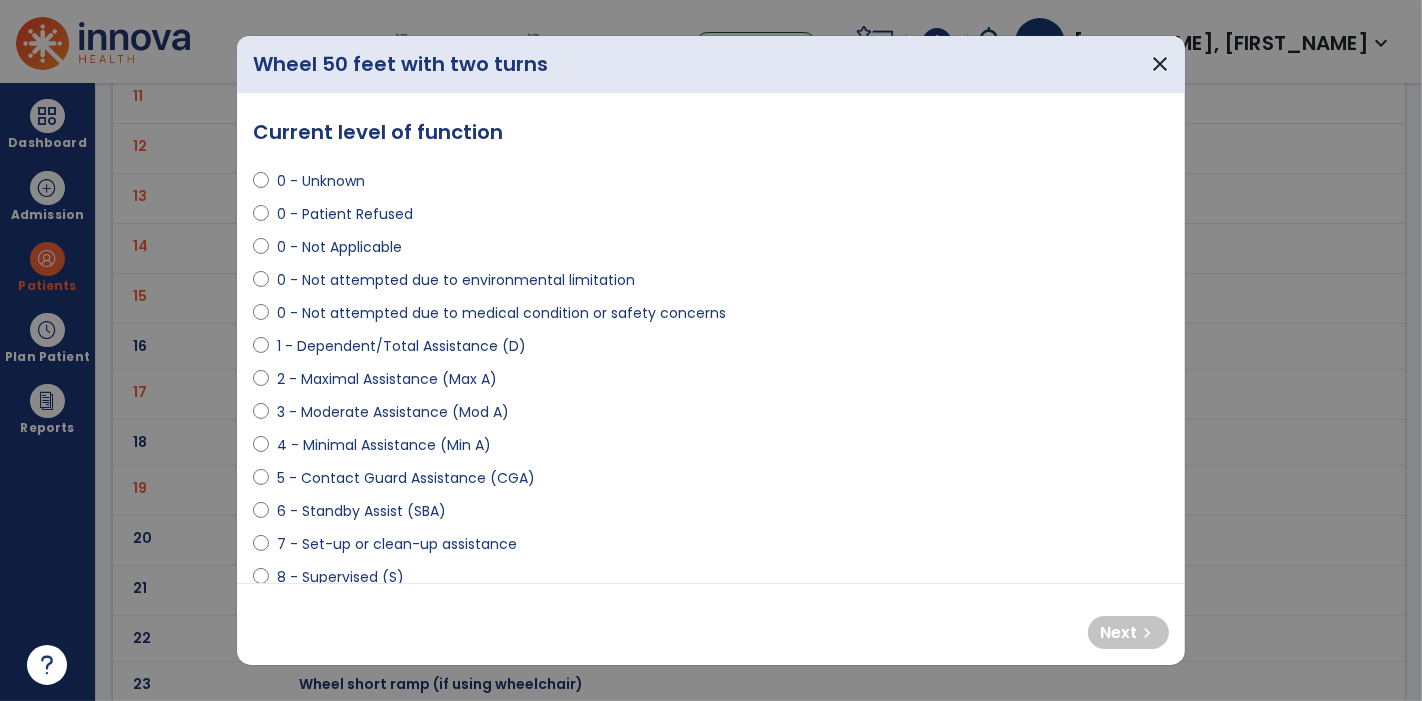 click on "0 - Not Applicable" at bounding box center [339, 247] 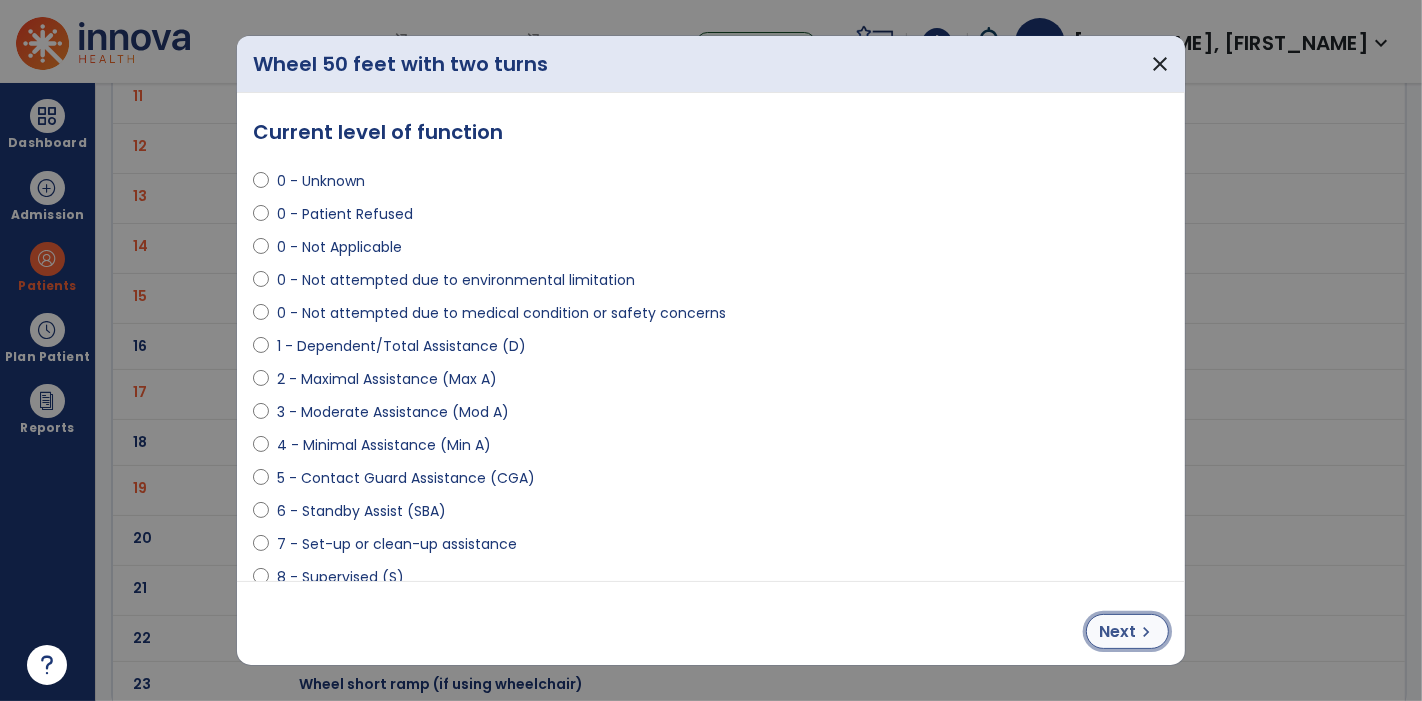 click on "Next" at bounding box center [1117, 632] 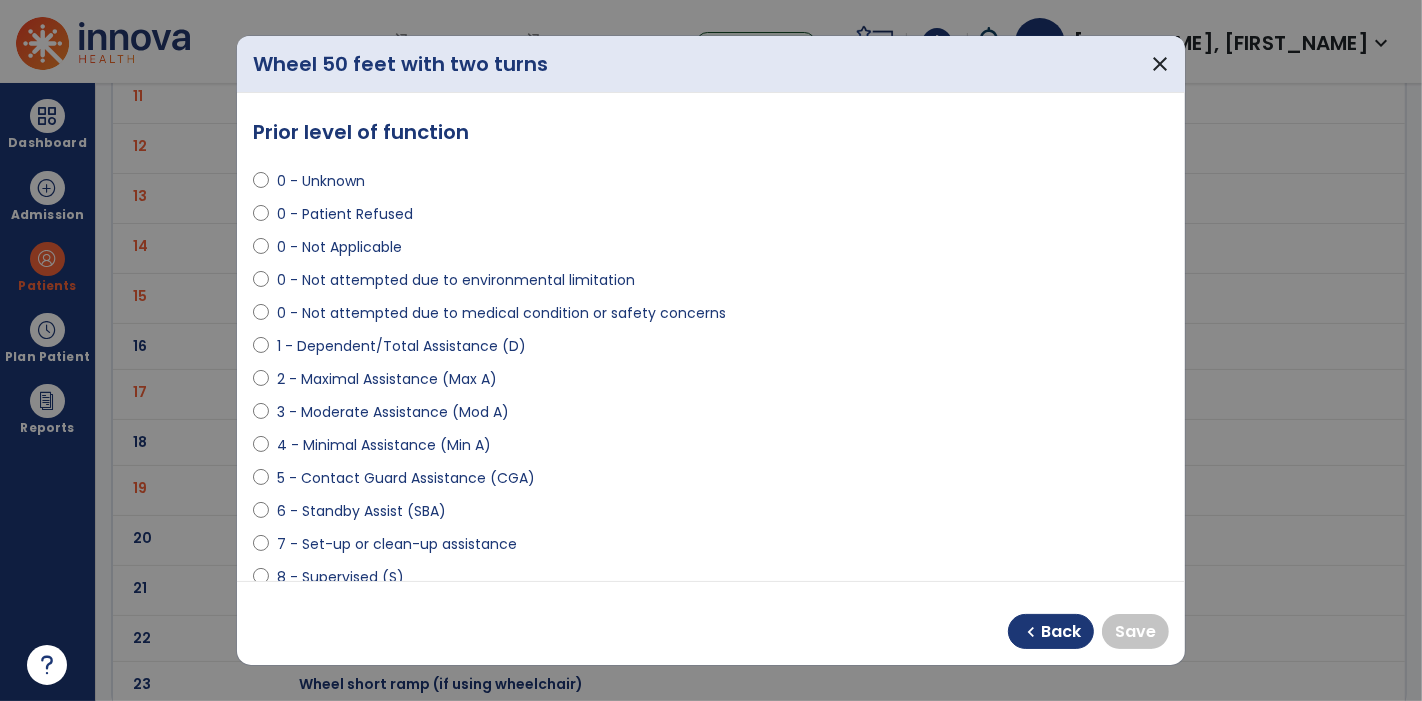 click on "0 - Not Applicable" at bounding box center (339, 247) 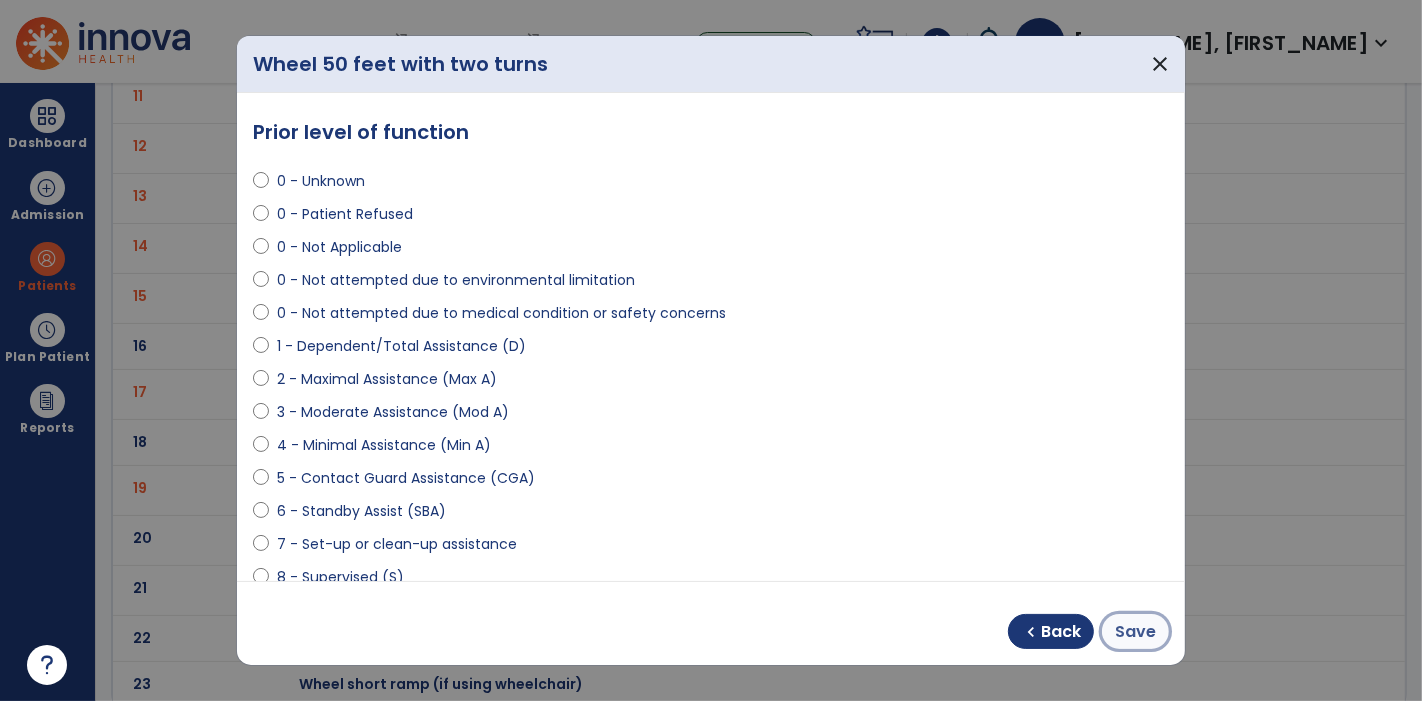 click on "Save" at bounding box center (1135, 632) 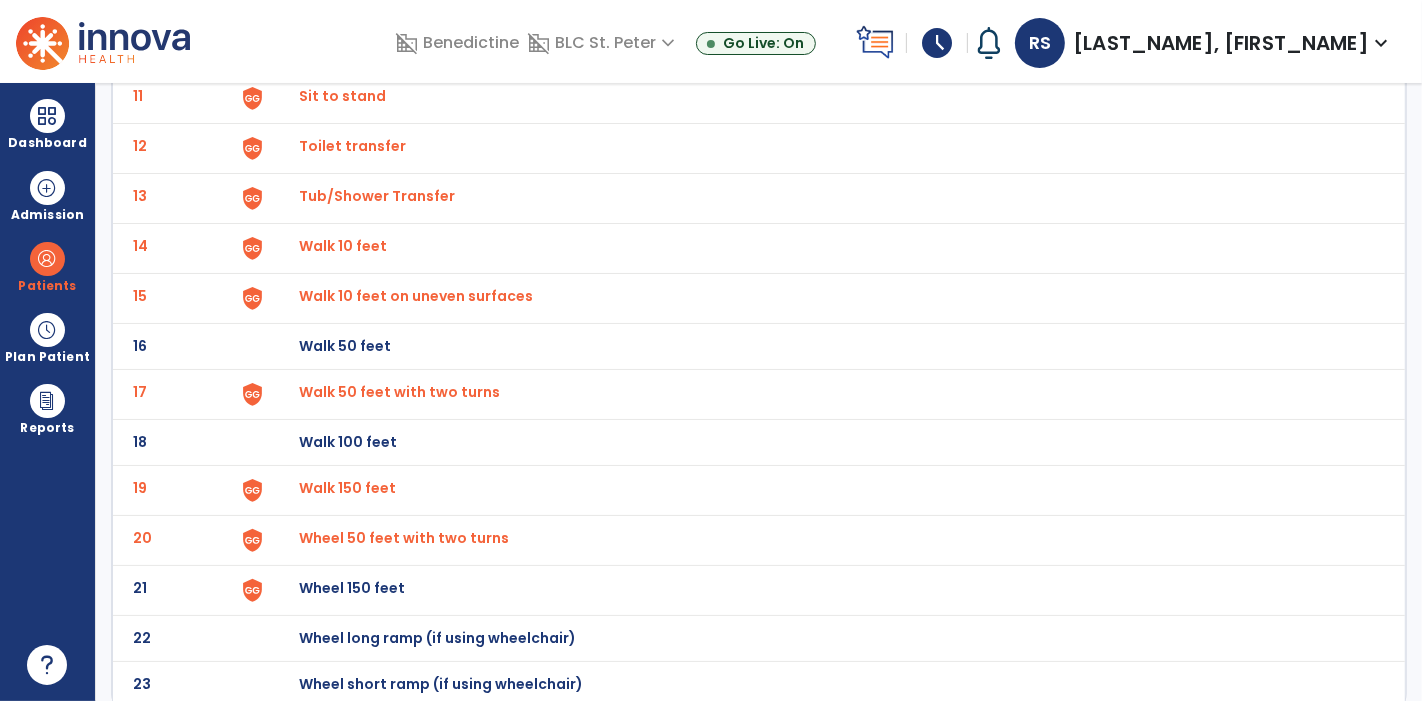 click on "Wheel 150 feet" at bounding box center (345, -400) 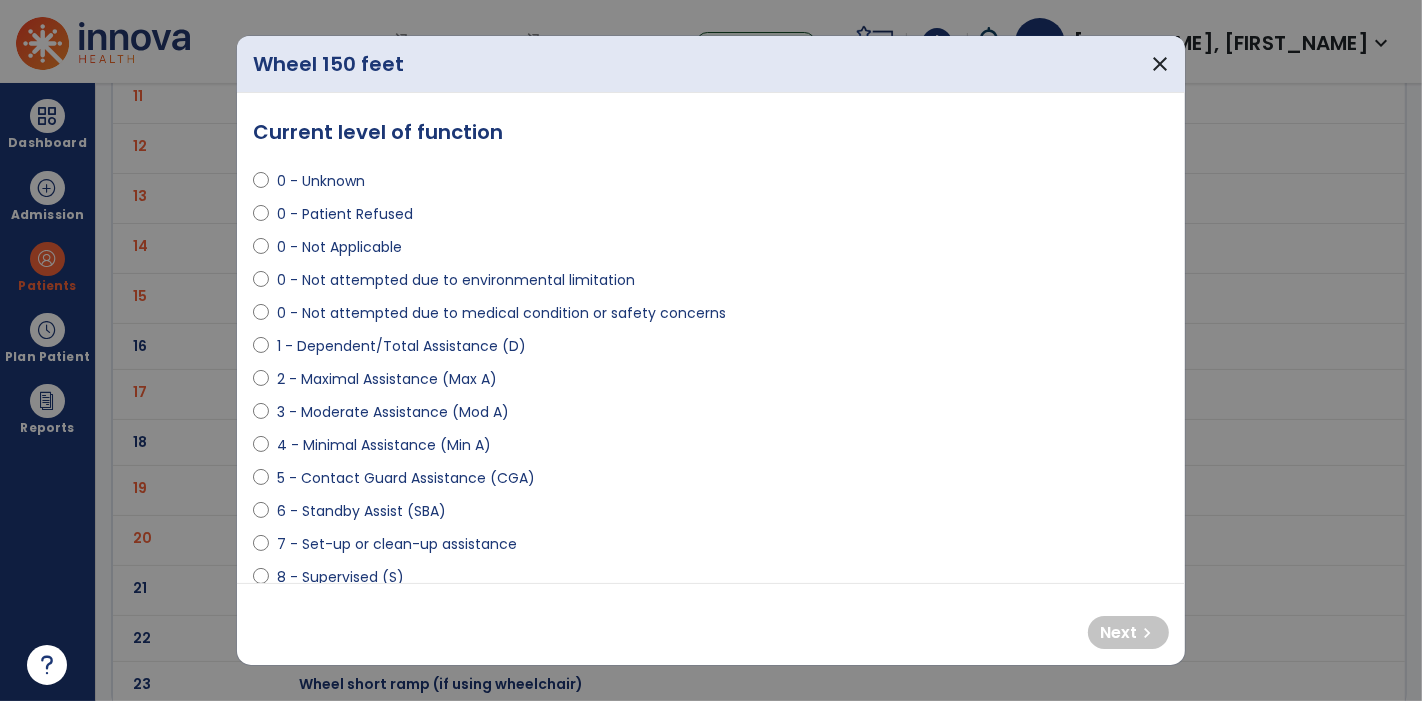 click on "0 - Not Applicable" at bounding box center [339, 247] 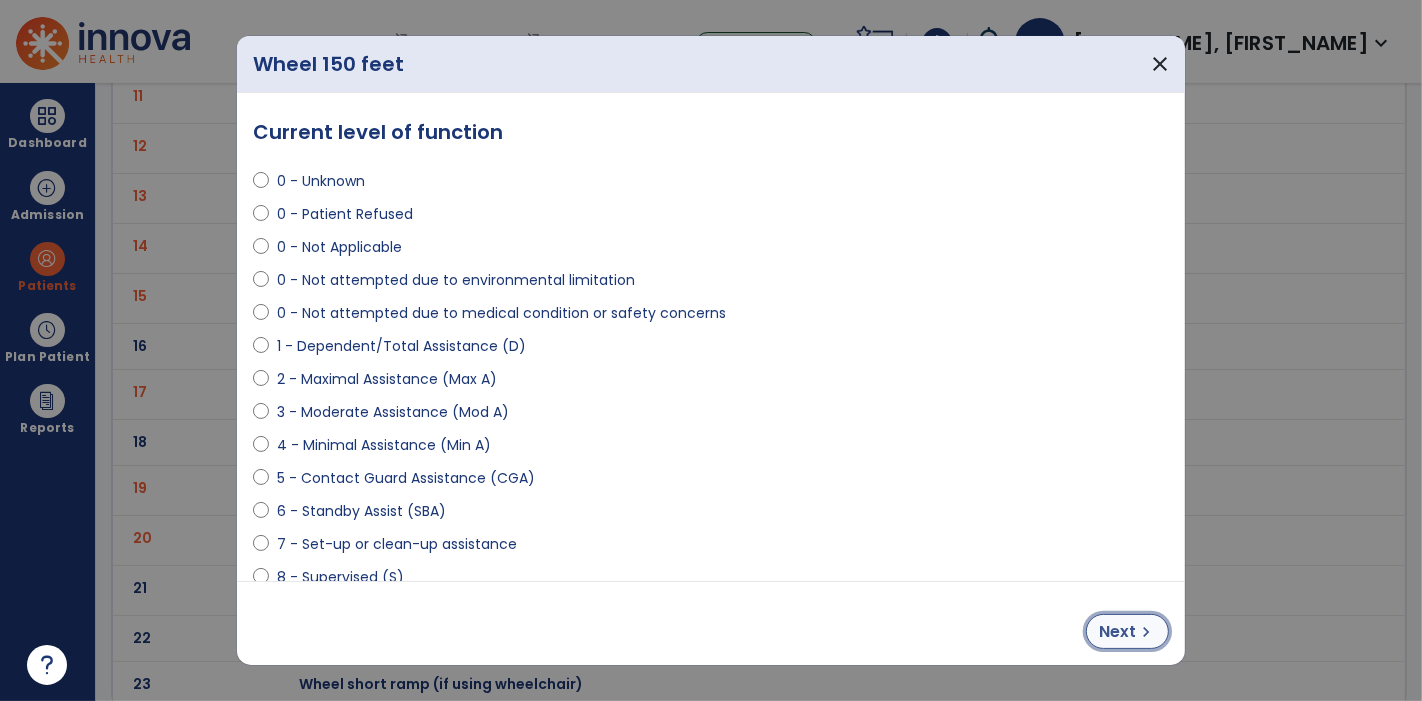 click on "chevron_right" at bounding box center [1146, 632] 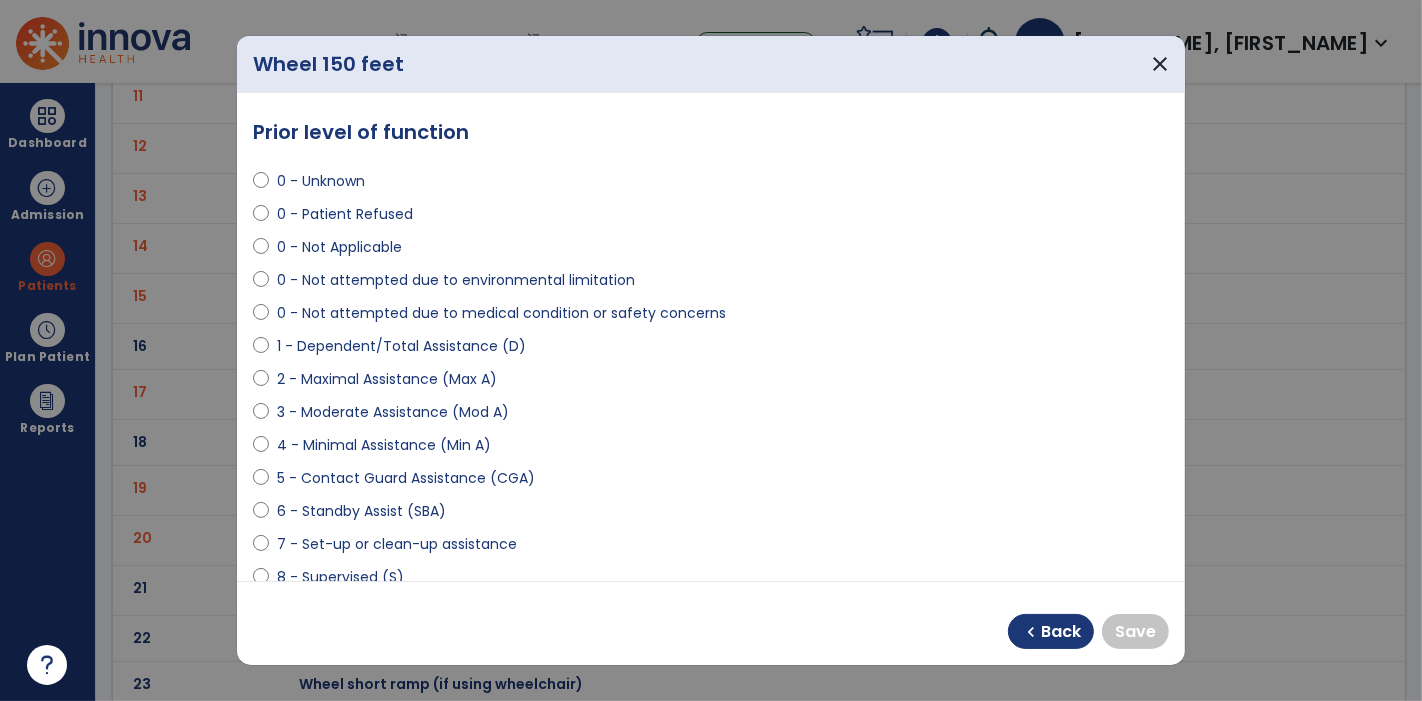 click on "0 - Not Applicable" at bounding box center (339, 247) 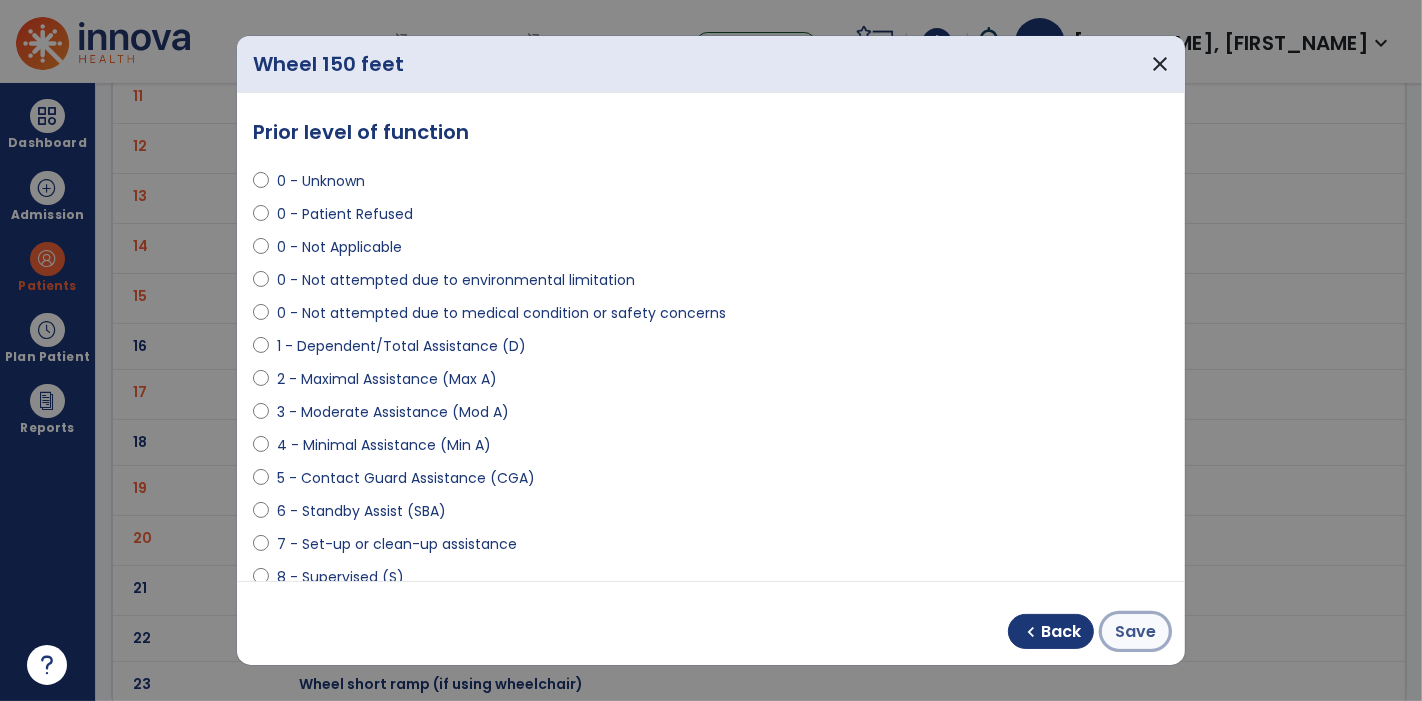 click on "Save" at bounding box center (1135, 631) 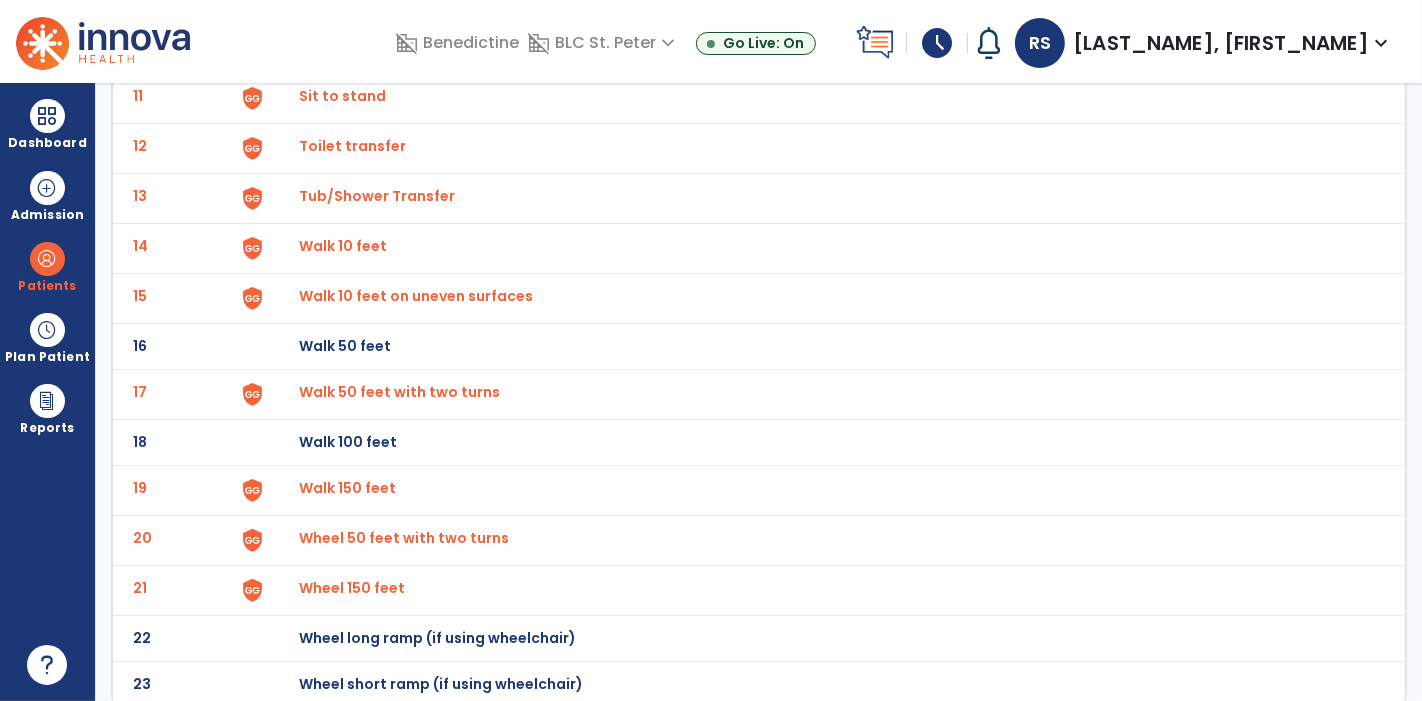 scroll, scrollTop: 0, scrollLeft: 0, axis: both 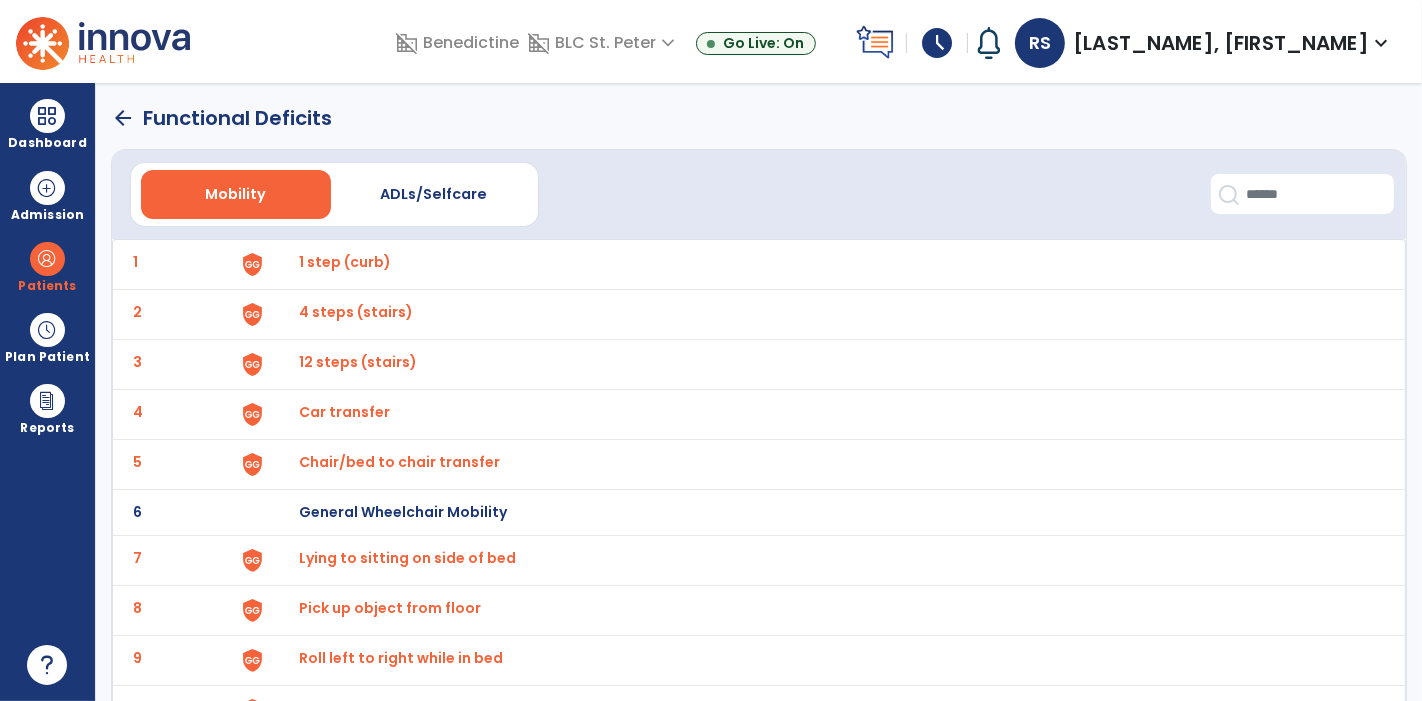 click on "arrow_back" 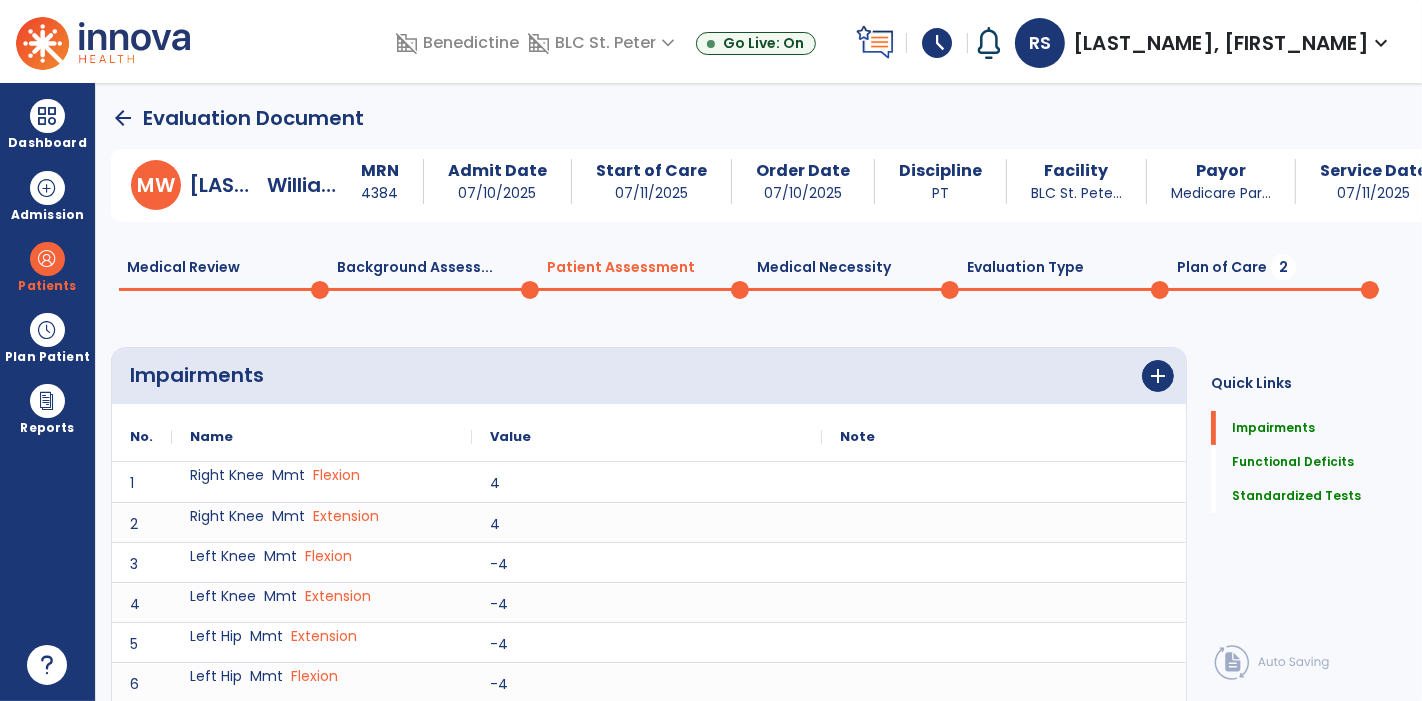 scroll, scrollTop: 20, scrollLeft: 0, axis: vertical 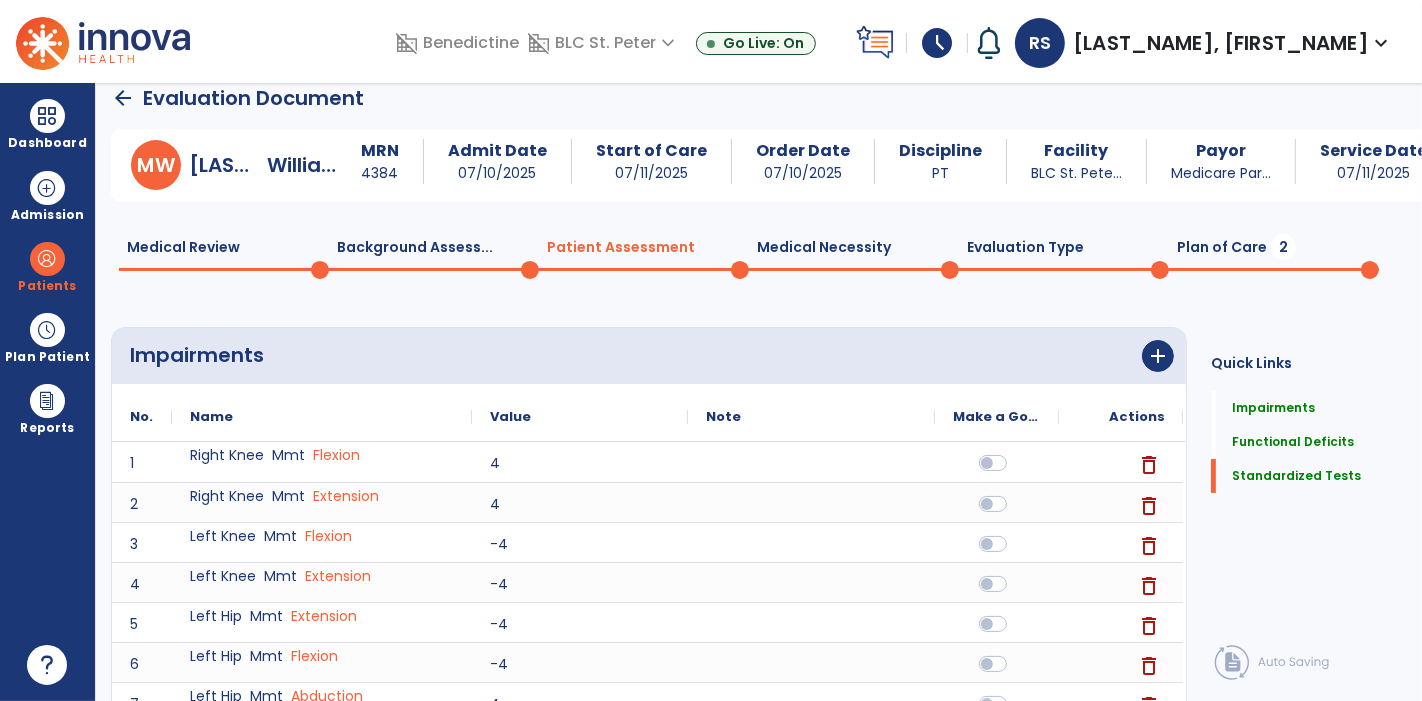 click on "Plan of Care  2" 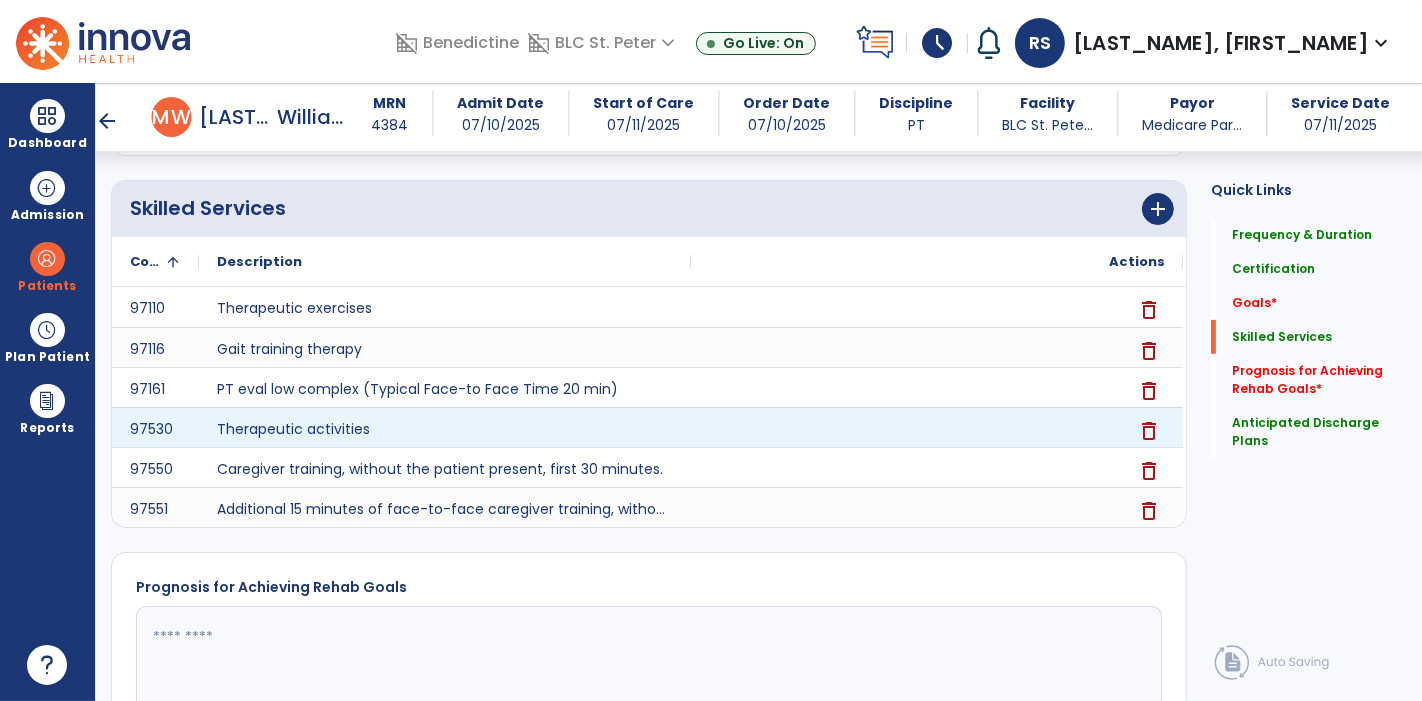 scroll, scrollTop: 837, scrollLeft: 0, axis: vertical 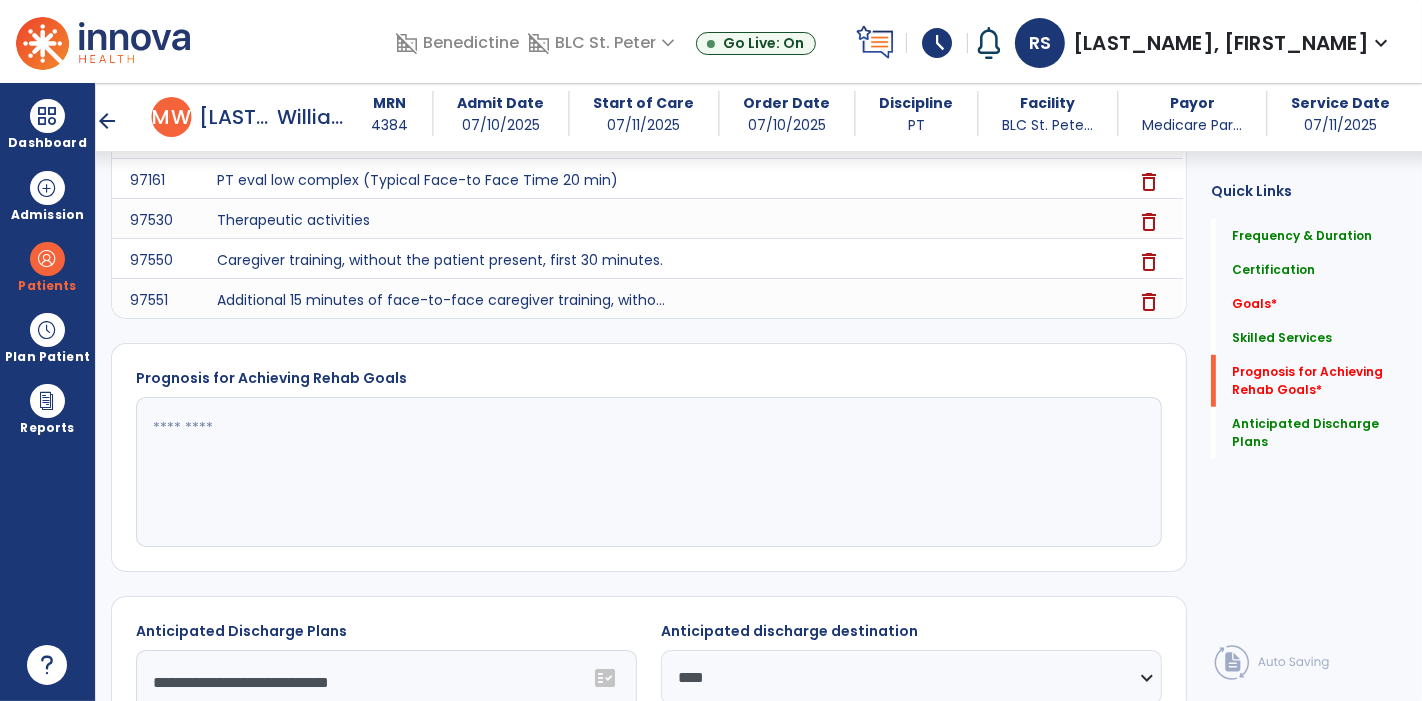 click 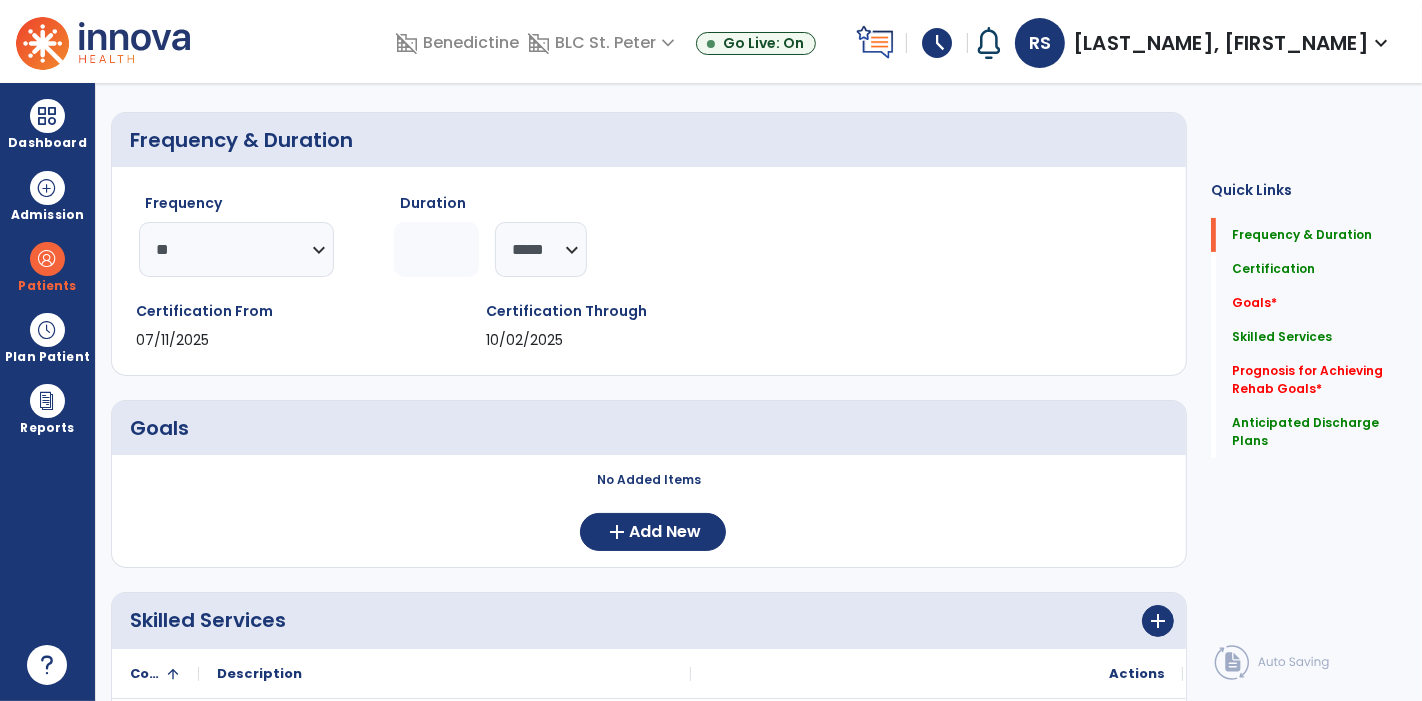 scroll, scrollTop: 0, scrollLeft: 0, axis: both 